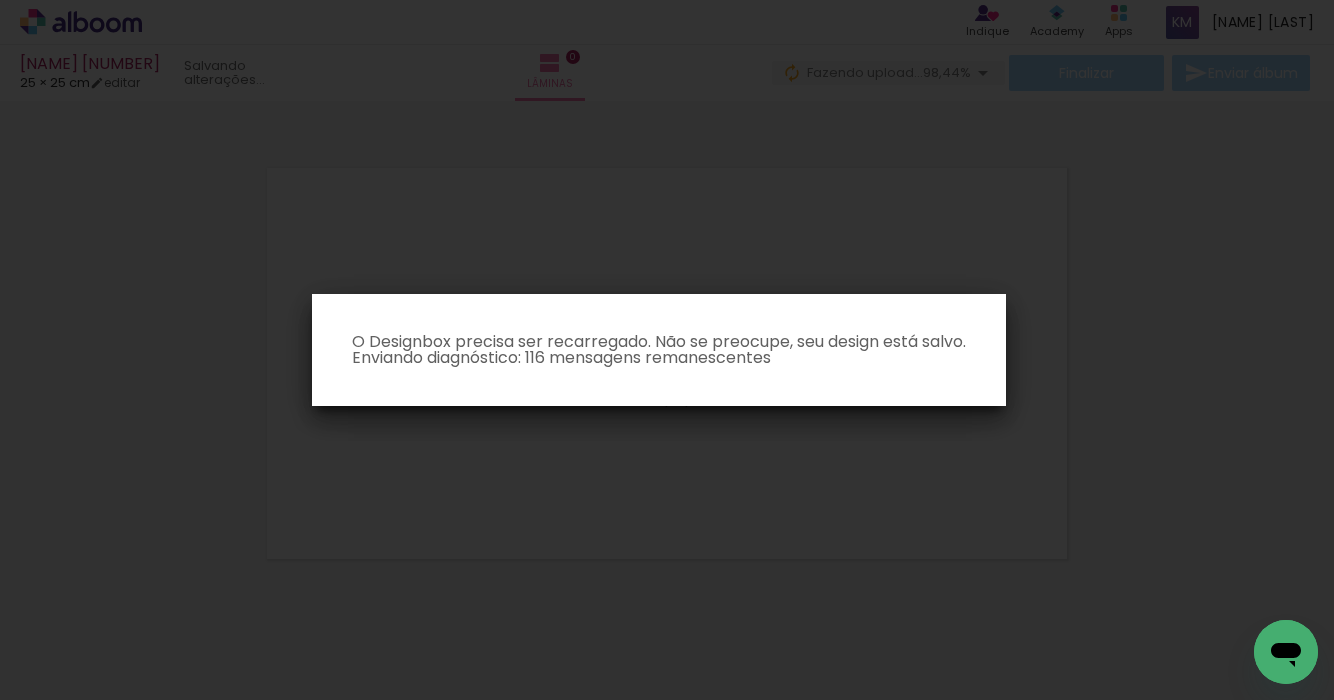 scroll, scrollTop: 0, scrollLeft: 0, axis: both 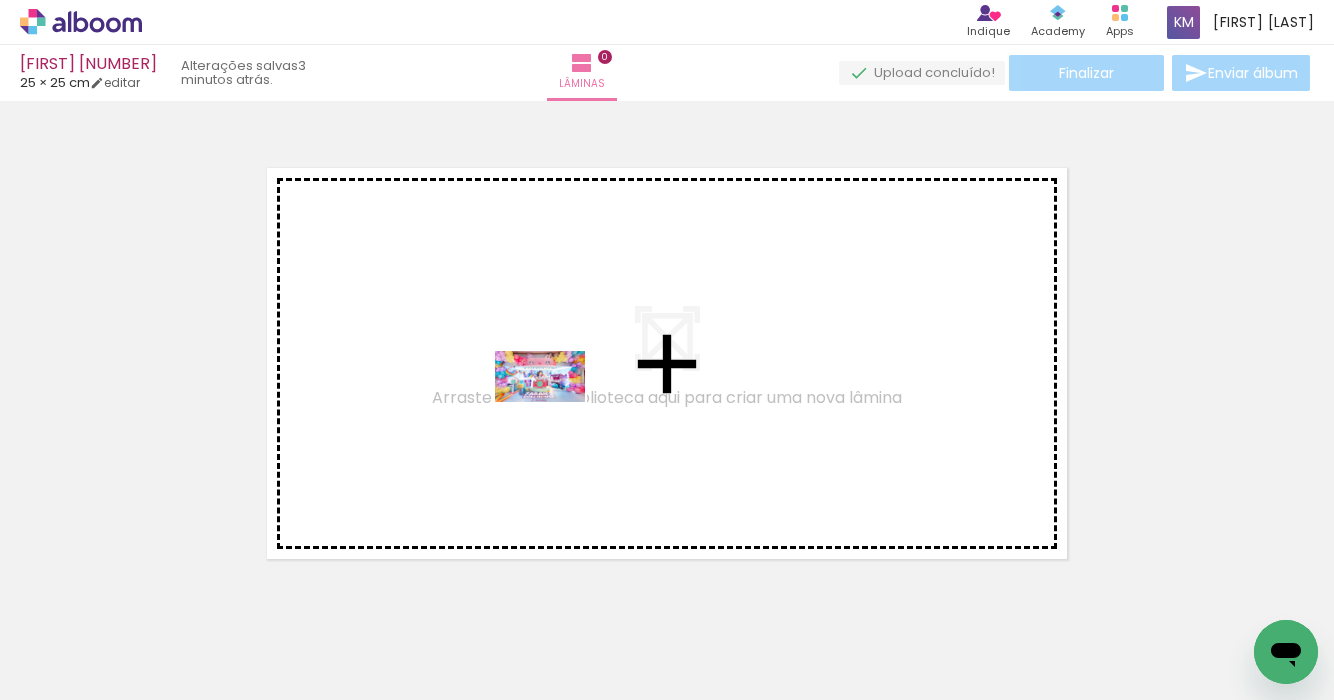 drag, startPoint x: 225, startPoint y: 617, endPoint x: 555, endPoint y: 411, distance: 389.0193 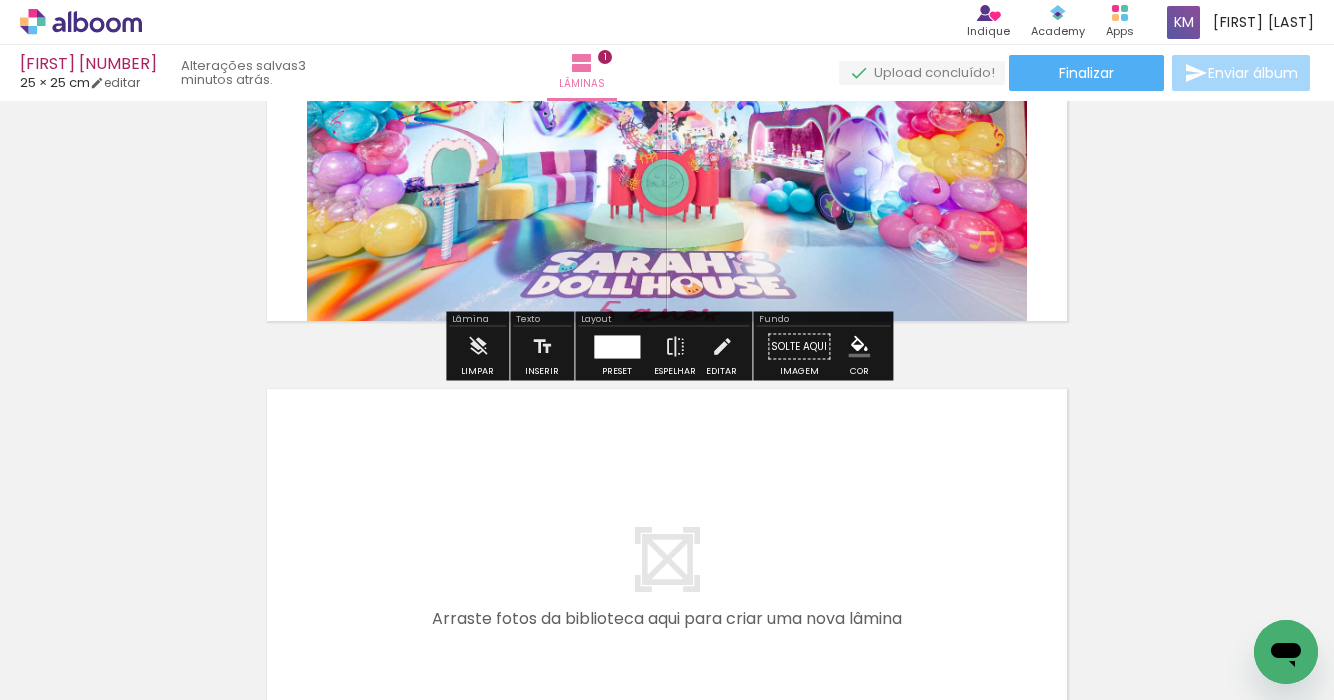 scroll, scrollTop: 242, scrollLeft: 0, axis: vertical 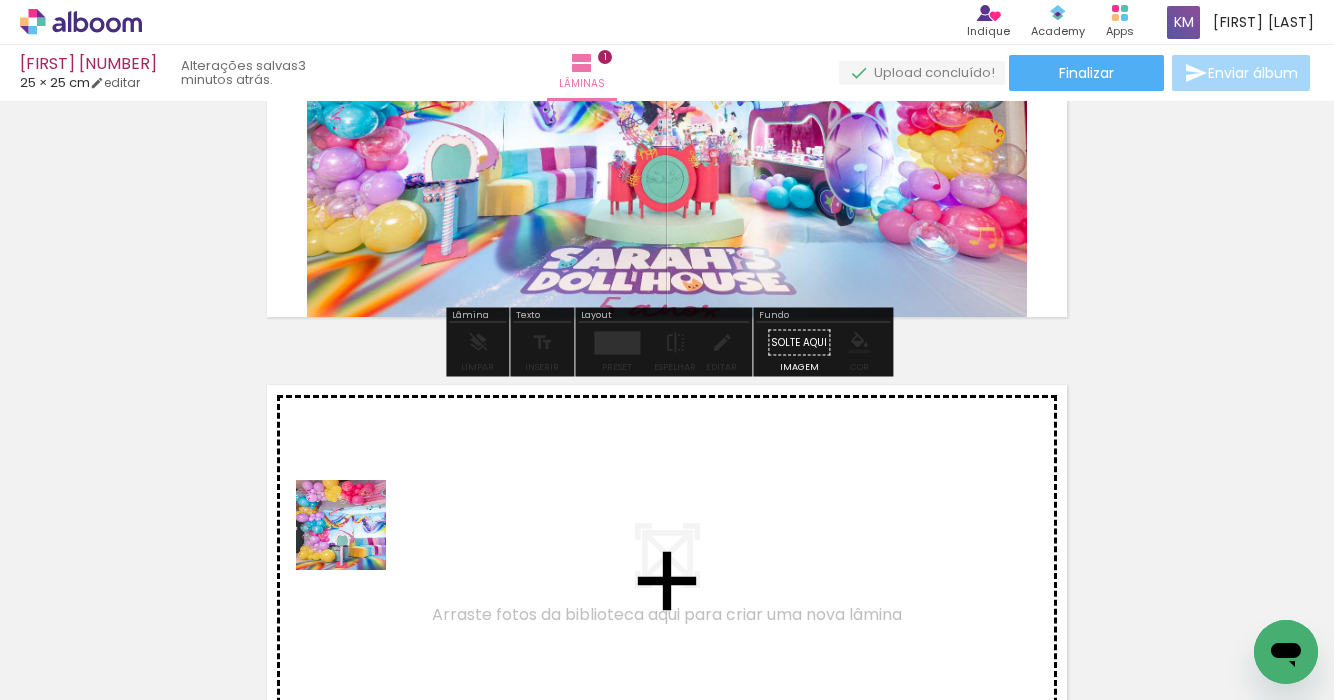 drag, startPoint x: 335, startPoint y: 617, endPoint x: 356, endPoint y: 540, distance: 79.81228 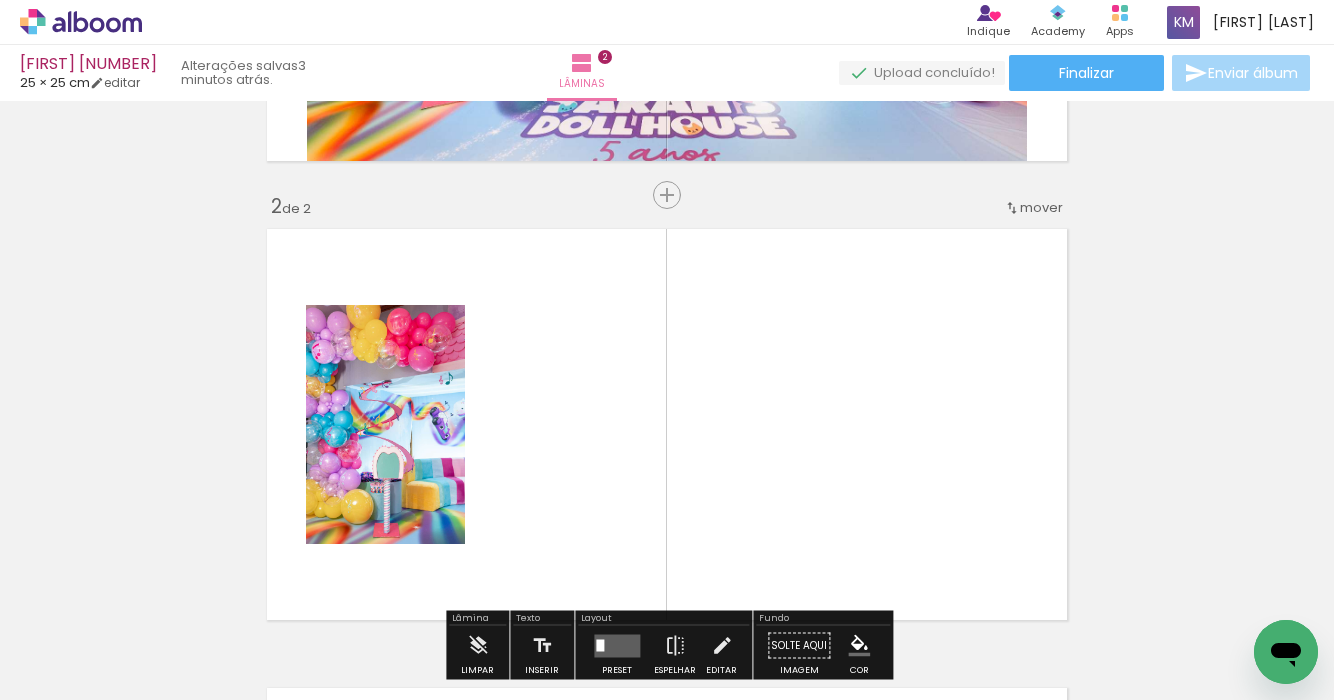 scroll, scrollTop: 484, scrollLeft: 0, axis: vertical 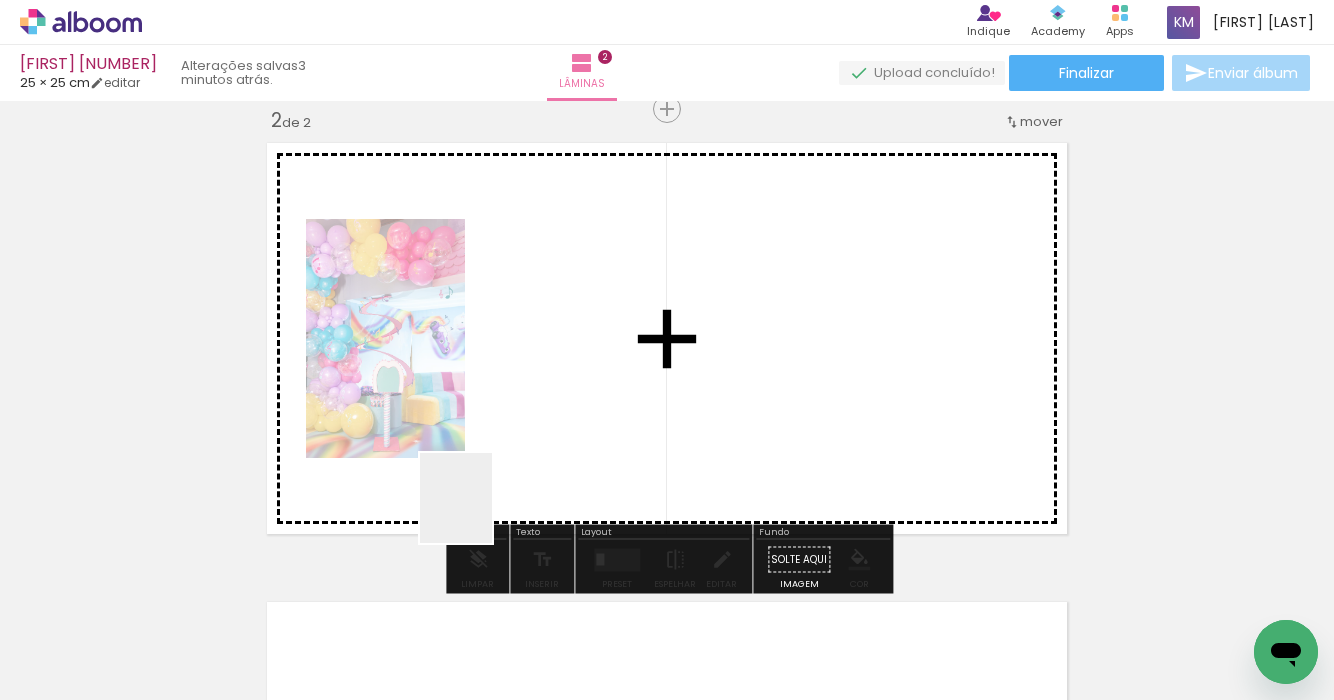 drag, startPoint x: 437, startPoint y: 635, endPoint x: 525, endPoint y: 457, distance: 198.56485 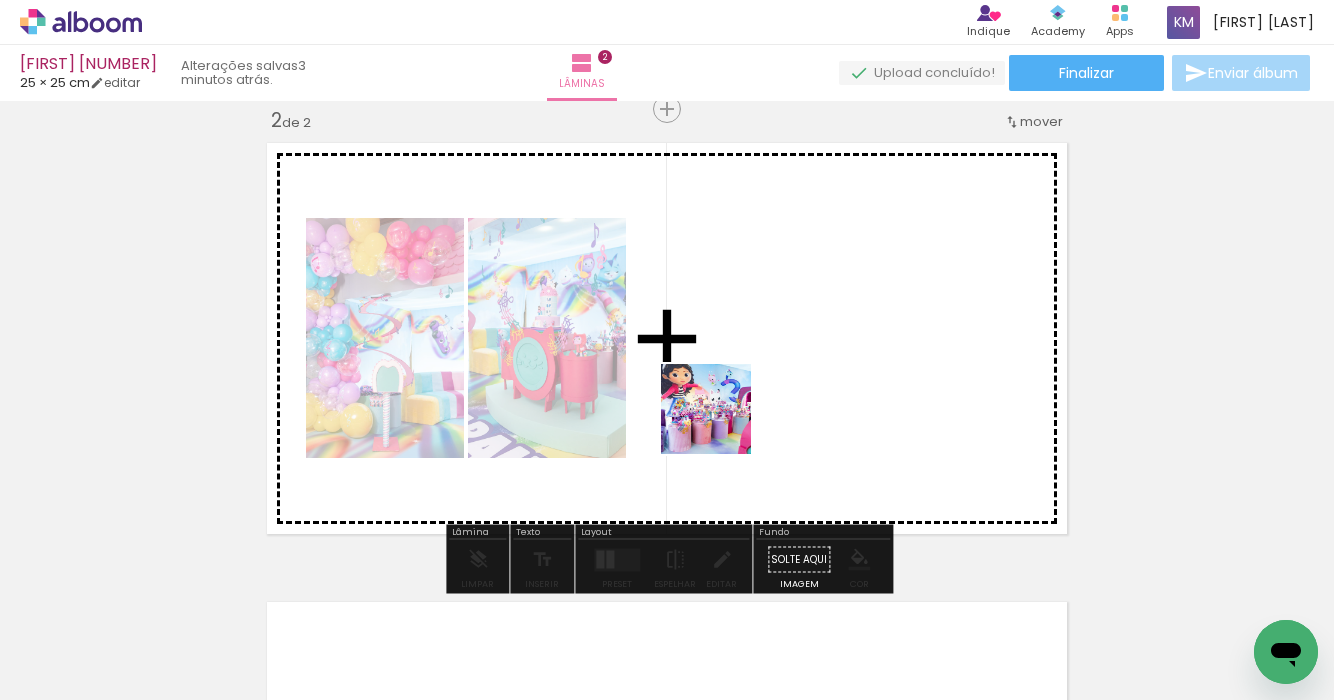 drag, startPoint x: 540, startPoint y: 646, endPoint x: 745, endPoint y: 412, distance: 311.09644 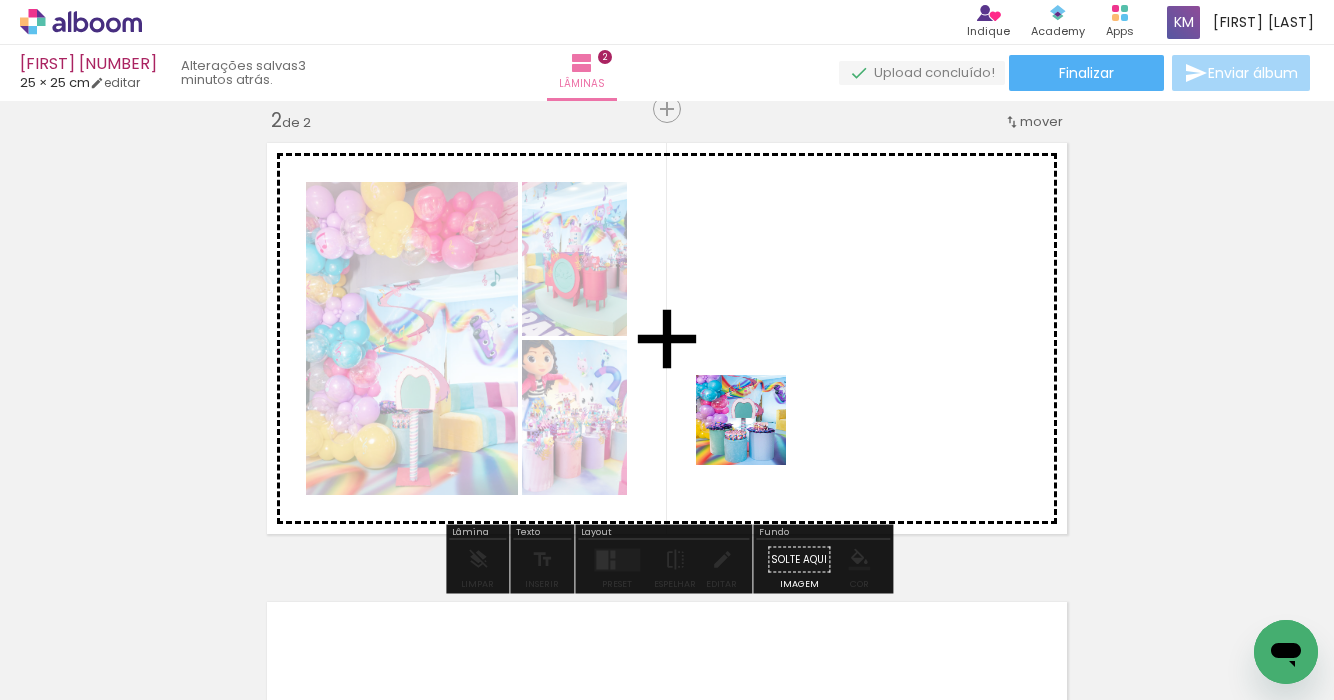 drag, startPoint x: 666, startPoint y: 633, endPoint x: 756, endPoint y: 435, distance: 217.49483 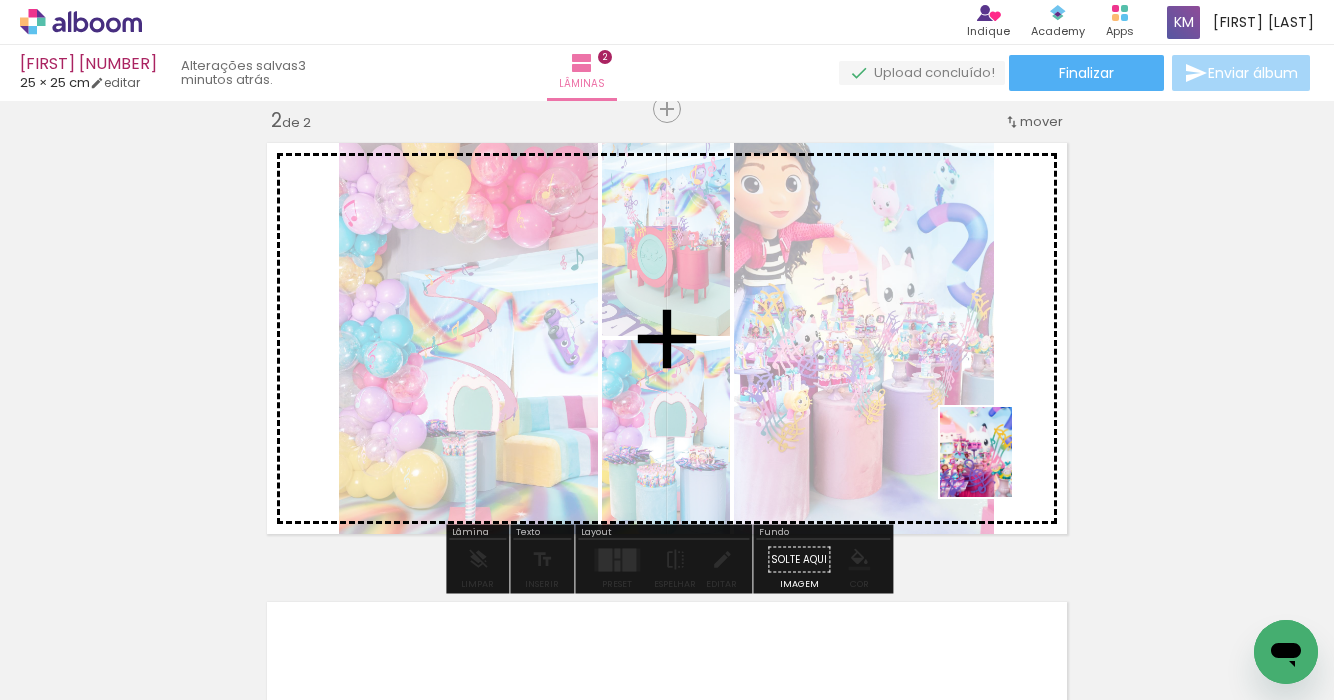drag, startPoint x: 773, startPoint y: 637, endPoint x: 1000, endPoint y: 467, distance: 283.60007 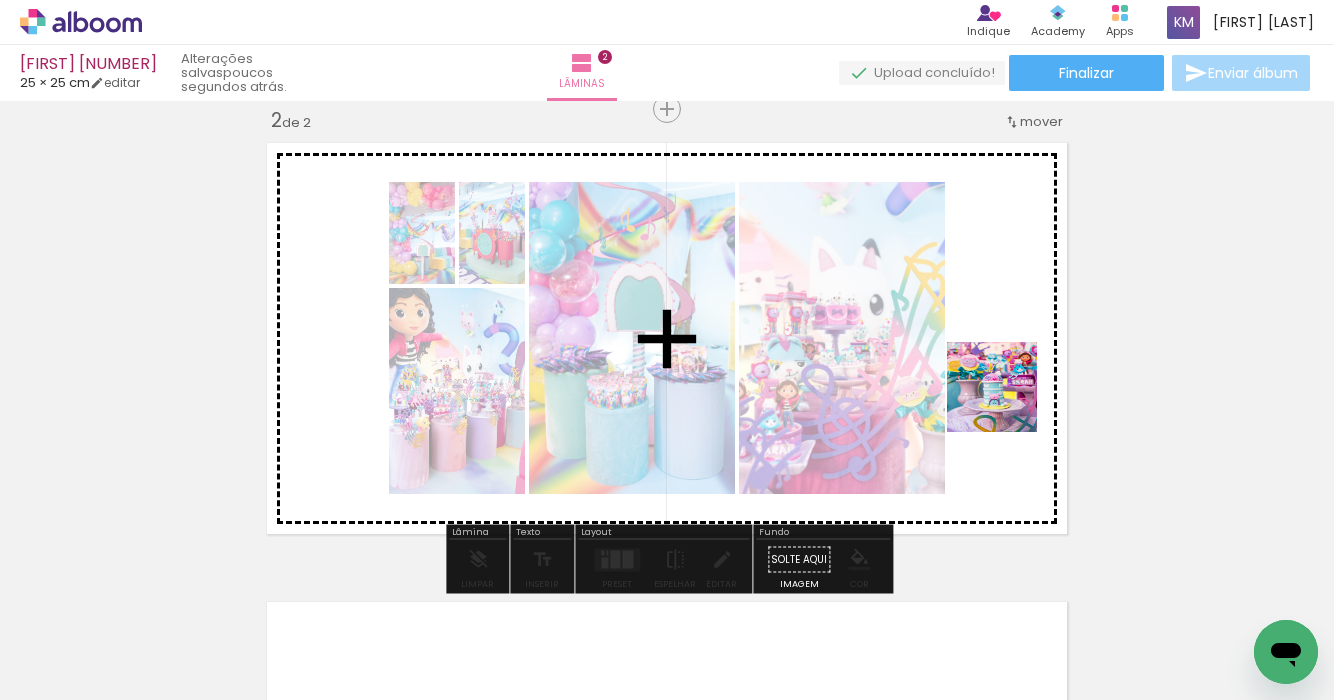 drag, startPoint x: 897, startPoint y: 615, endPoint x: 1007, endPoint y: 402, distance: 239.72693 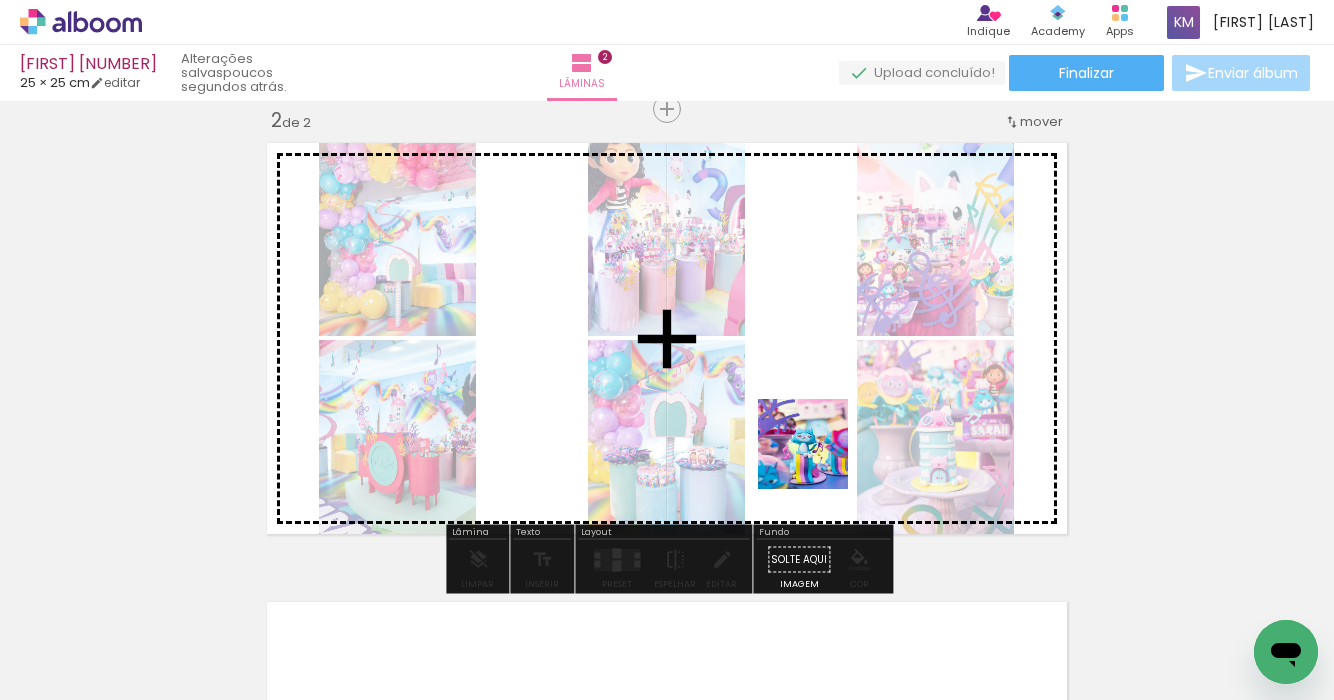 drag, startPoint x: 1005, startPoint y: 635, endPoint x: 818, endPoint y: 459, distance: 256.79758 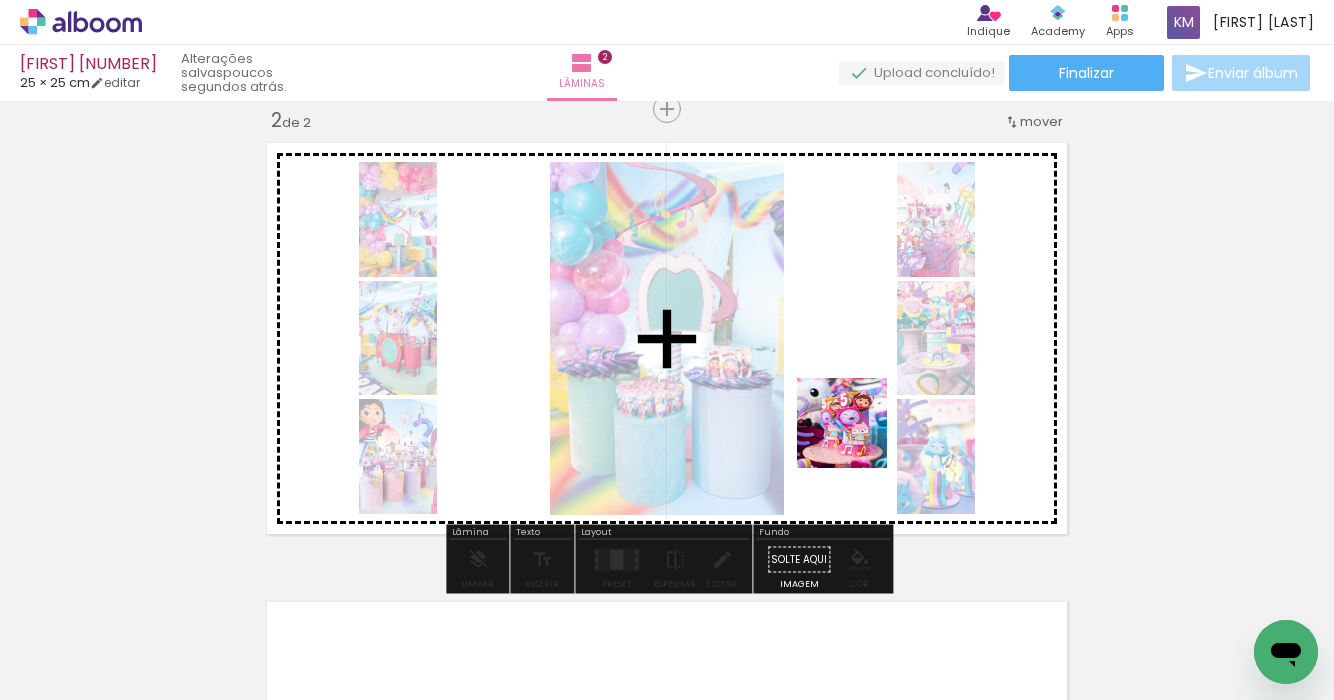 drag, startPoint x: 1074, startPoint y: 600, endPoint x: 857, endPoint y: 438, distance: 270.80066 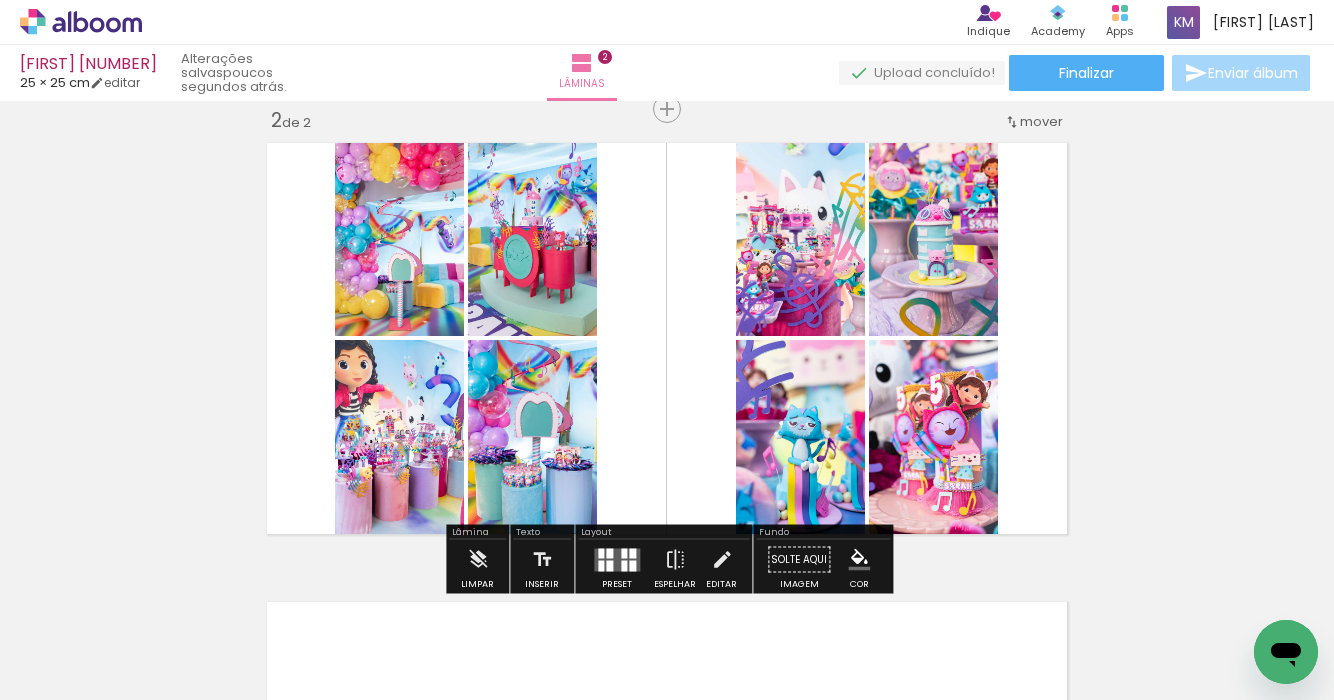 scroll, scrollTop: 0, scrollLeft: 354, axis: horizontal 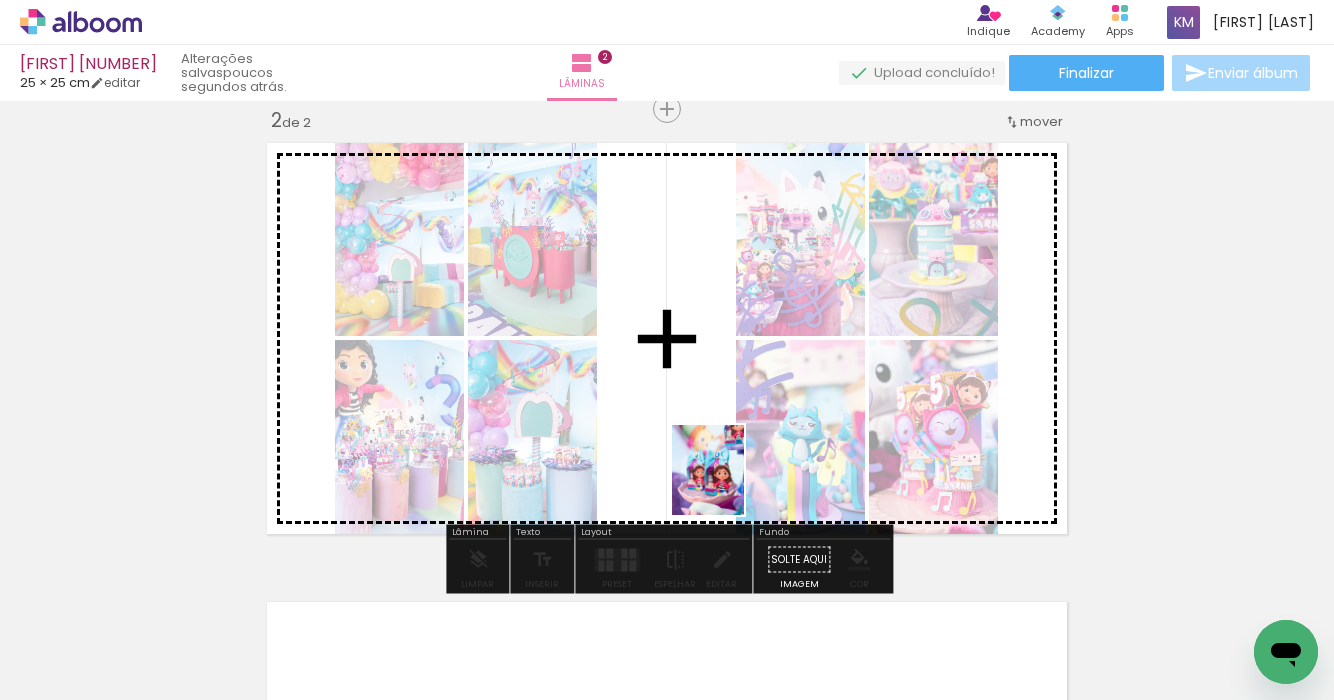 drag, startPoint x: 869, startPoint y: 646, endPoint x: 717, endPoint y: 474, distance: 229.53867 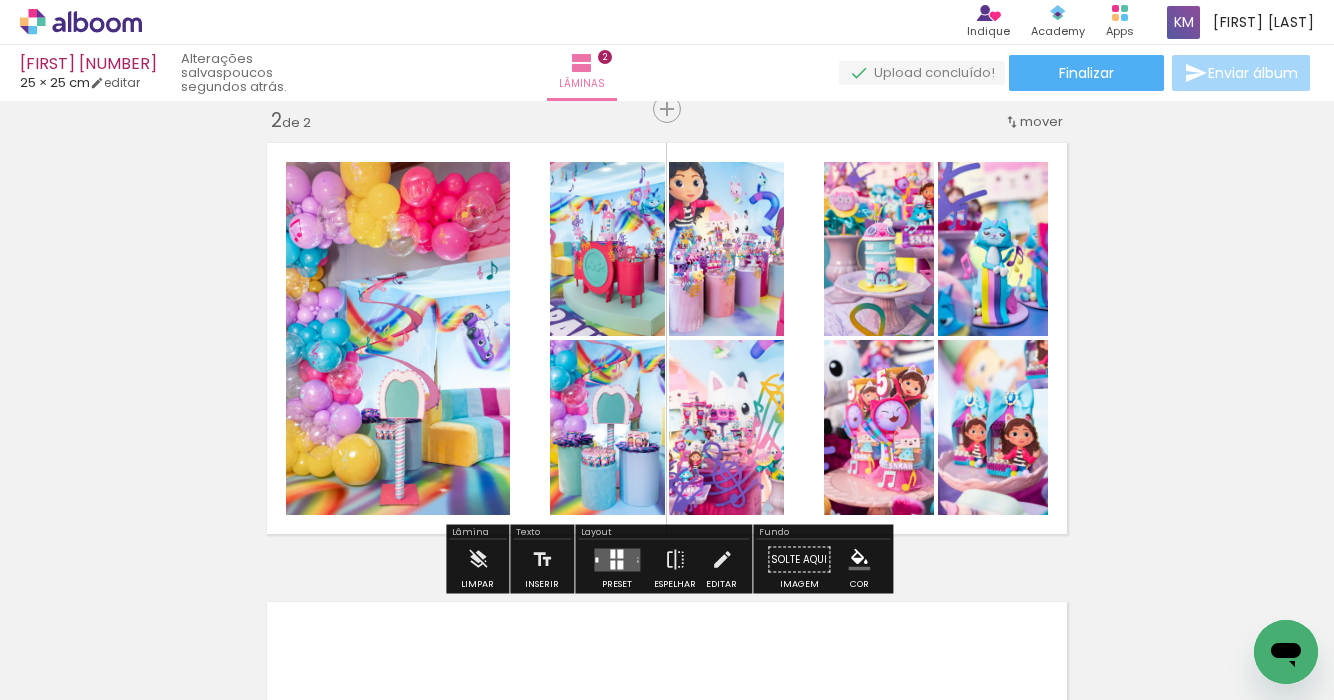 scroll, scrollTop: 0, scrollLeft: 600, axis: horizontal 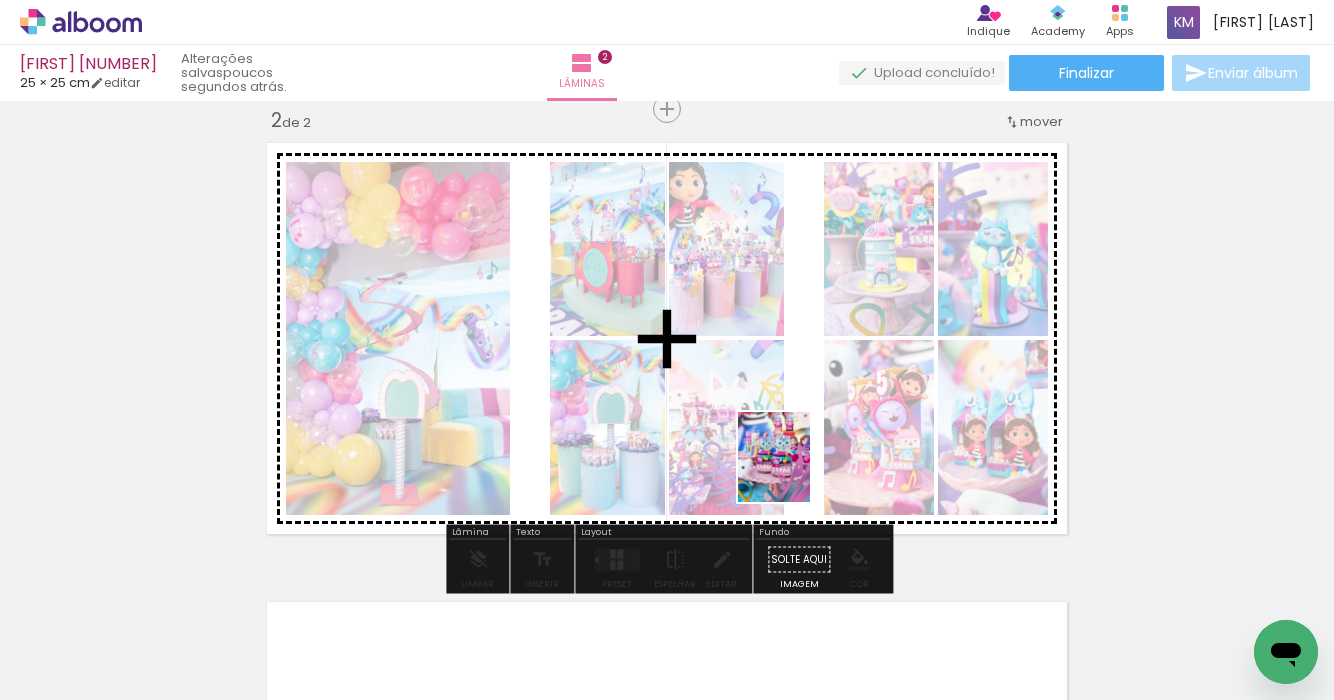 drag, startPoint x: 739, startPoint y: 648, endPoint x: 798, endPoint y: 472, distance: 185.62596 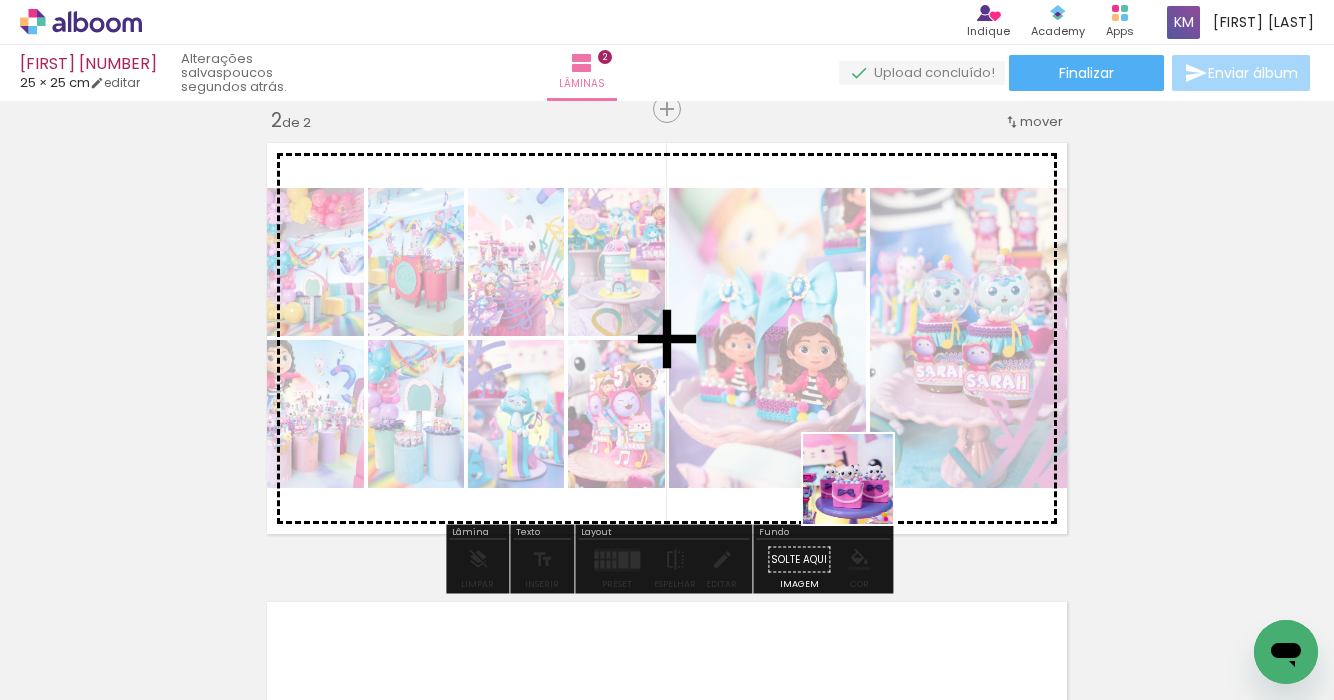 drag, startPoint x: 863, startPoint y: 677, endPoint x: 863, endPoint y: 494, distance: 183 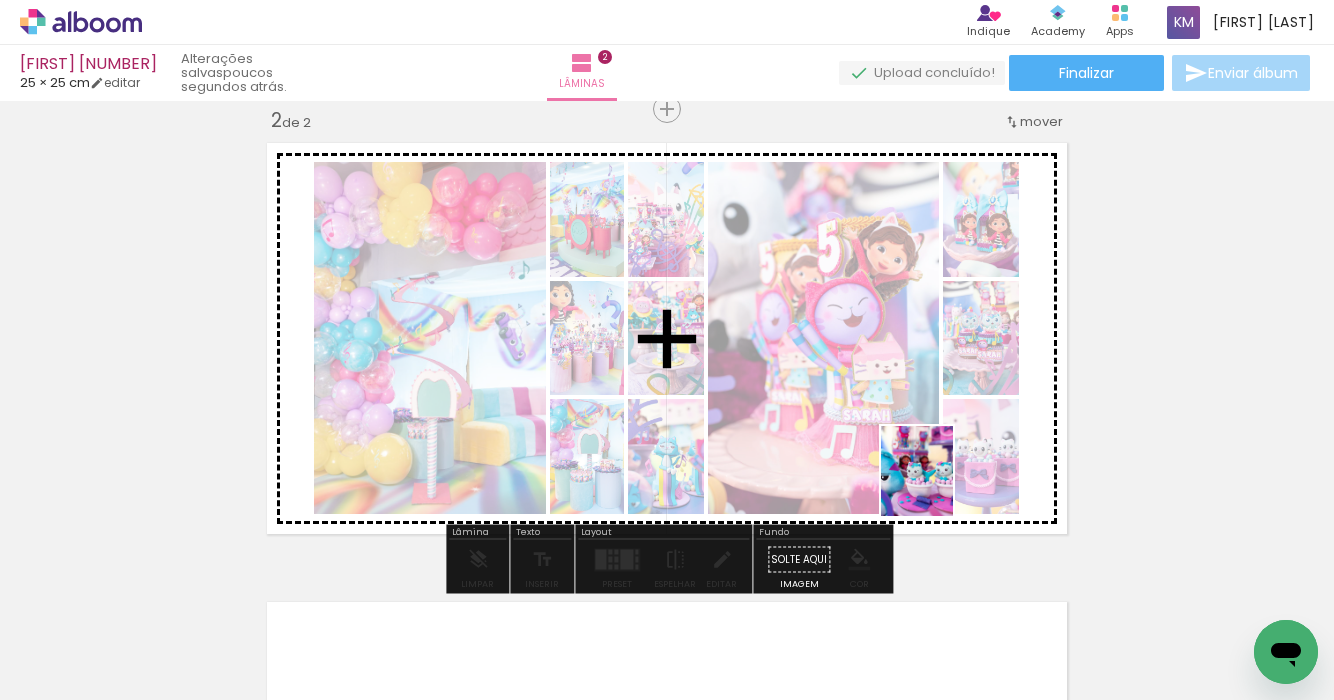 drag, startPoint x: 958, startPoint y: 649, endPoint x: 940, endPoint y: 486, distance: 163.99086 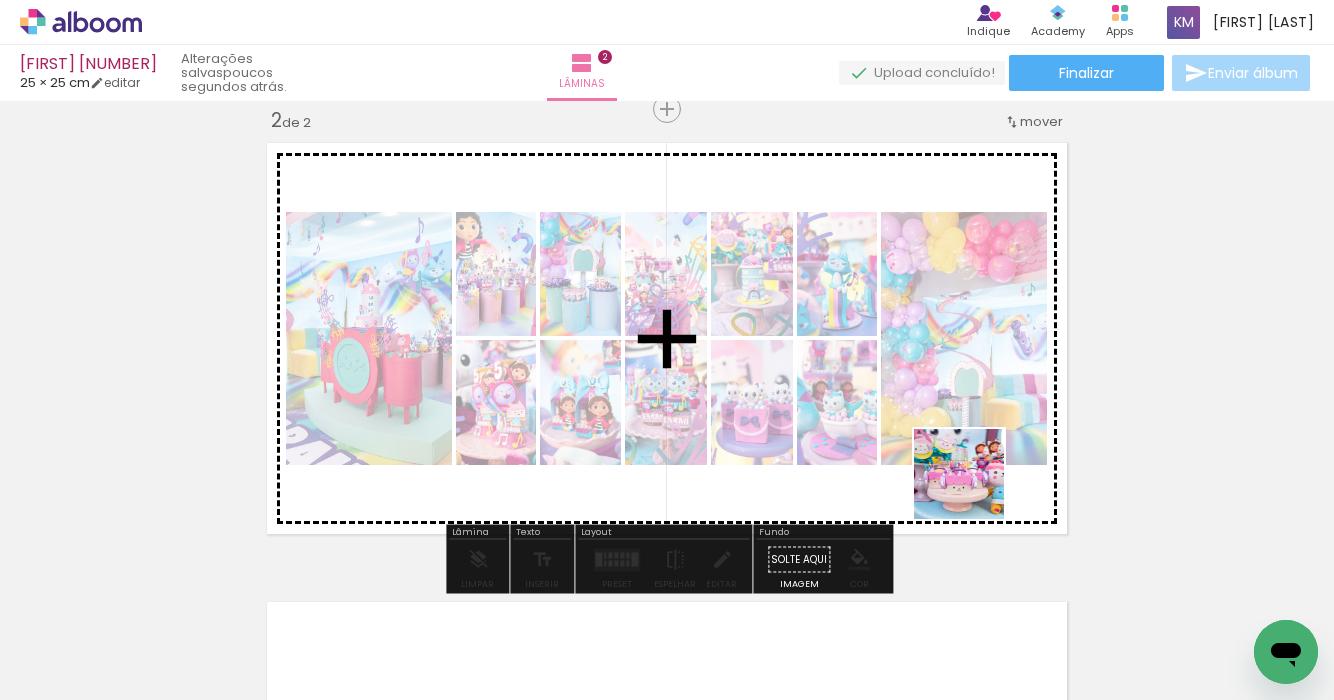drag, startPoint x: 1065, startPoint y: 639, endPoint x: 974, endPoint y: 489, distance: 175.44514 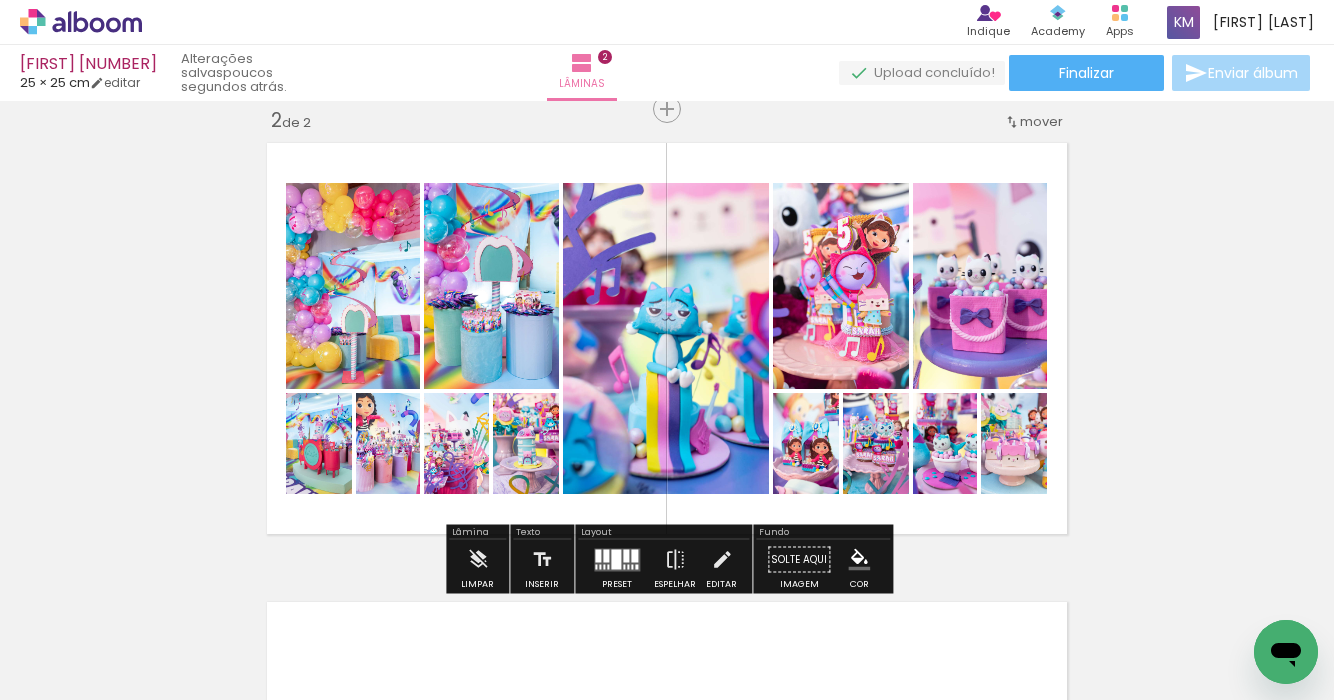 scroll, scrollTop: 0, scrollLeft: 771, axis: horizontal 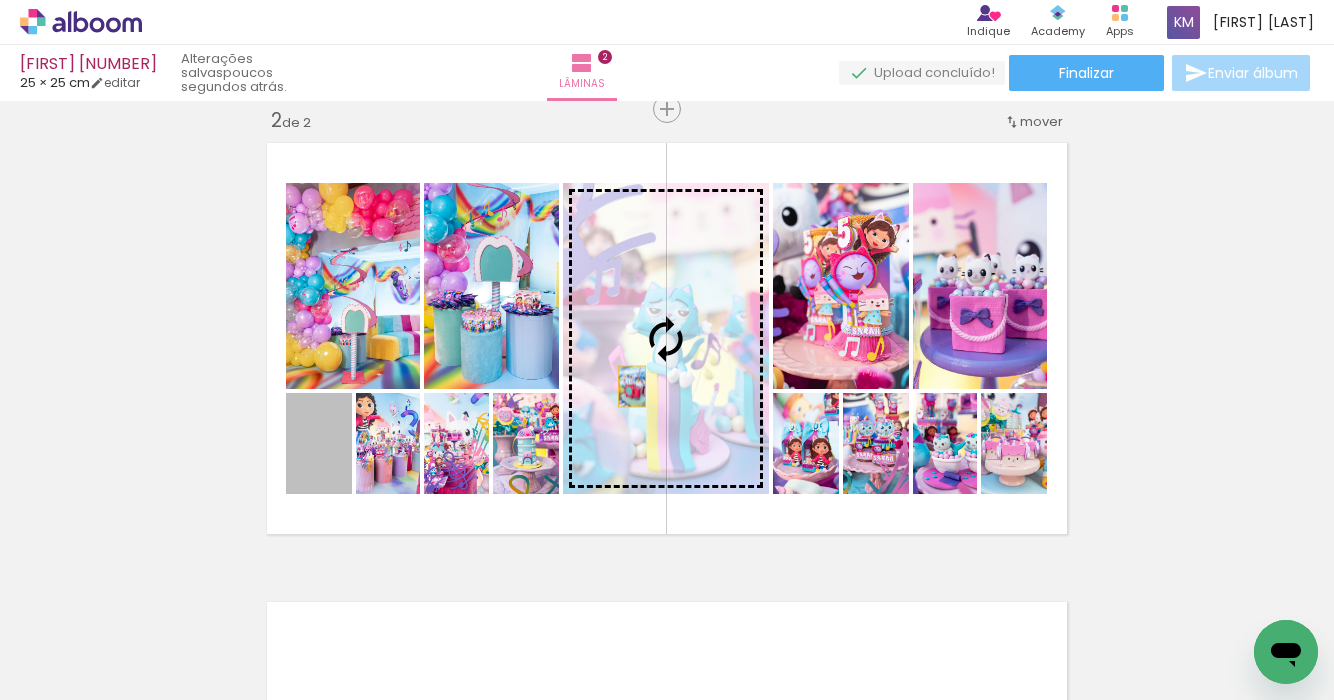 drag, startPoint x: 338, startPoint y: 477, endPoint x: 632, endPoint y: 386, distance: 307.76126 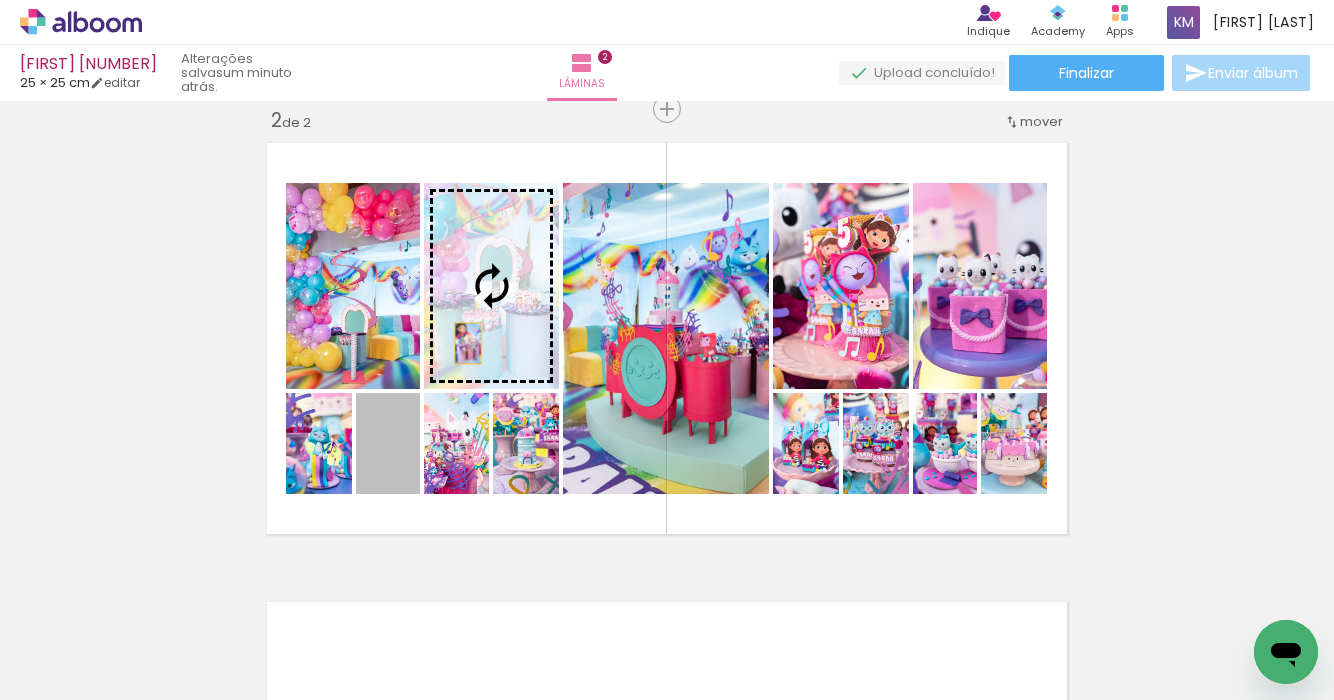drag, startPoint x: 408, startPoint y: 461, endPoint x: 469, endPoint y: 342, distance: 133.7236 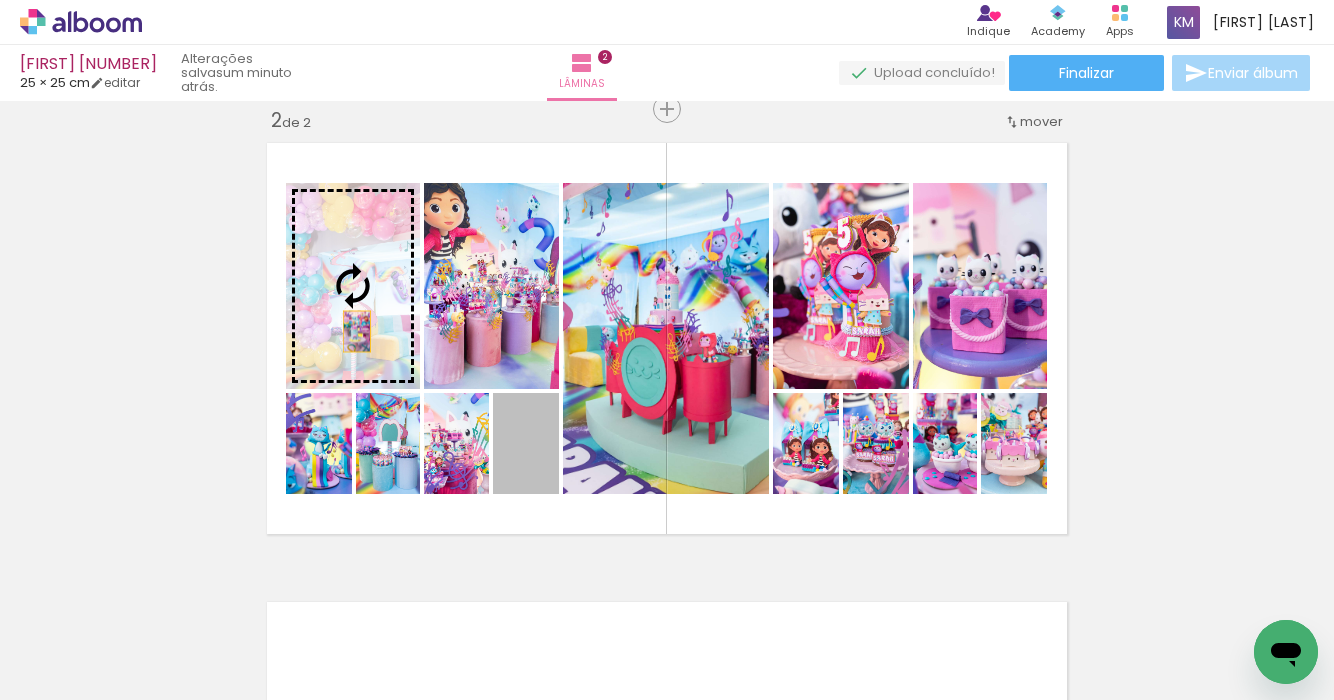drag, startPoint x: 550, startPoint y: 473, endPoint x: 357, endPoint y: 331, distance: 239.6101 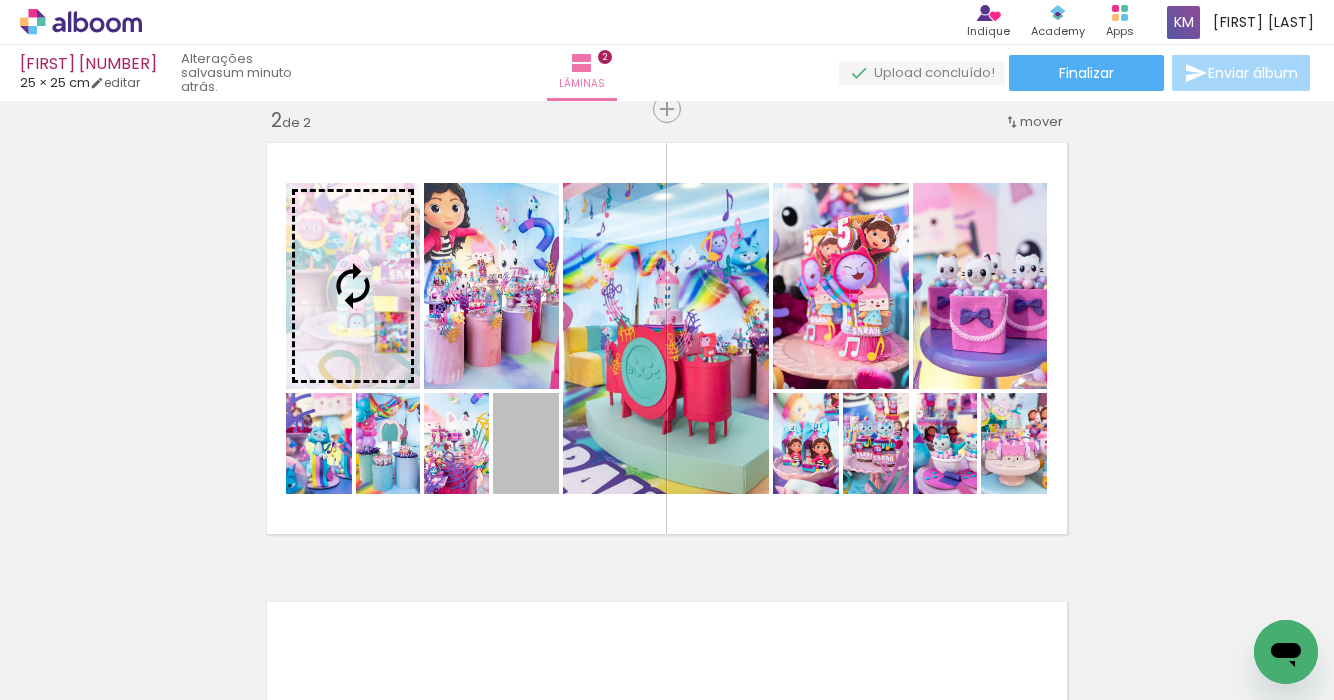 drag, startPoint x: 546, startPoint y: 453, endPoint x: 394, endPoint y: 332, distance: 194.28073 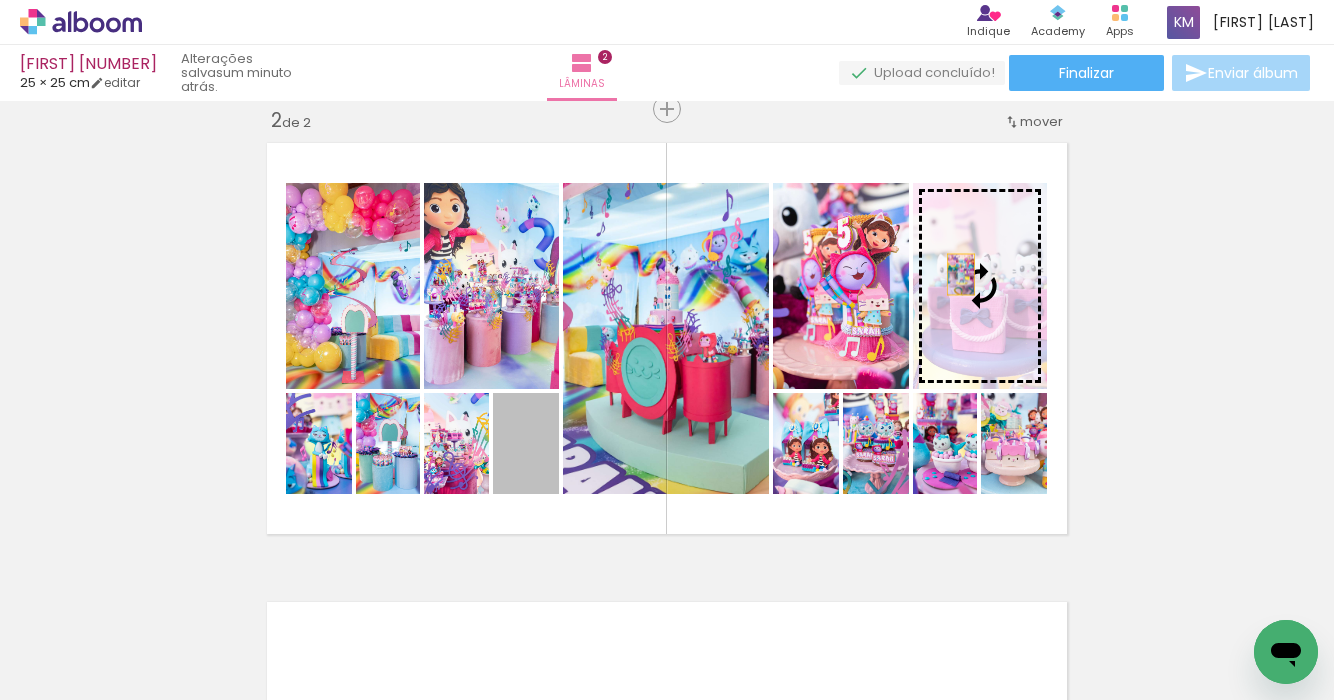 drag, startPoint x: 545, startPoint y: 468, endPoint x: 962, endPoint y: 273, distance: 460.3412 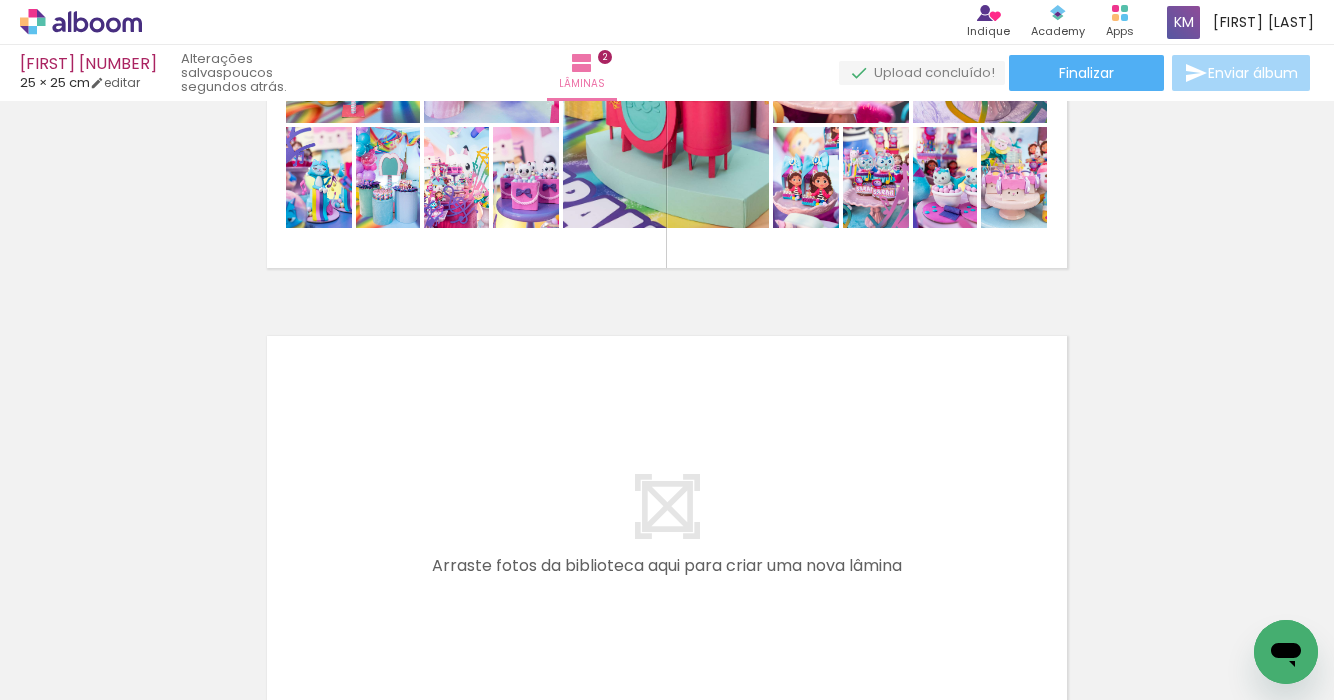 scroll, scrollTop: 821, scrollLeft: 0, axis: vertical 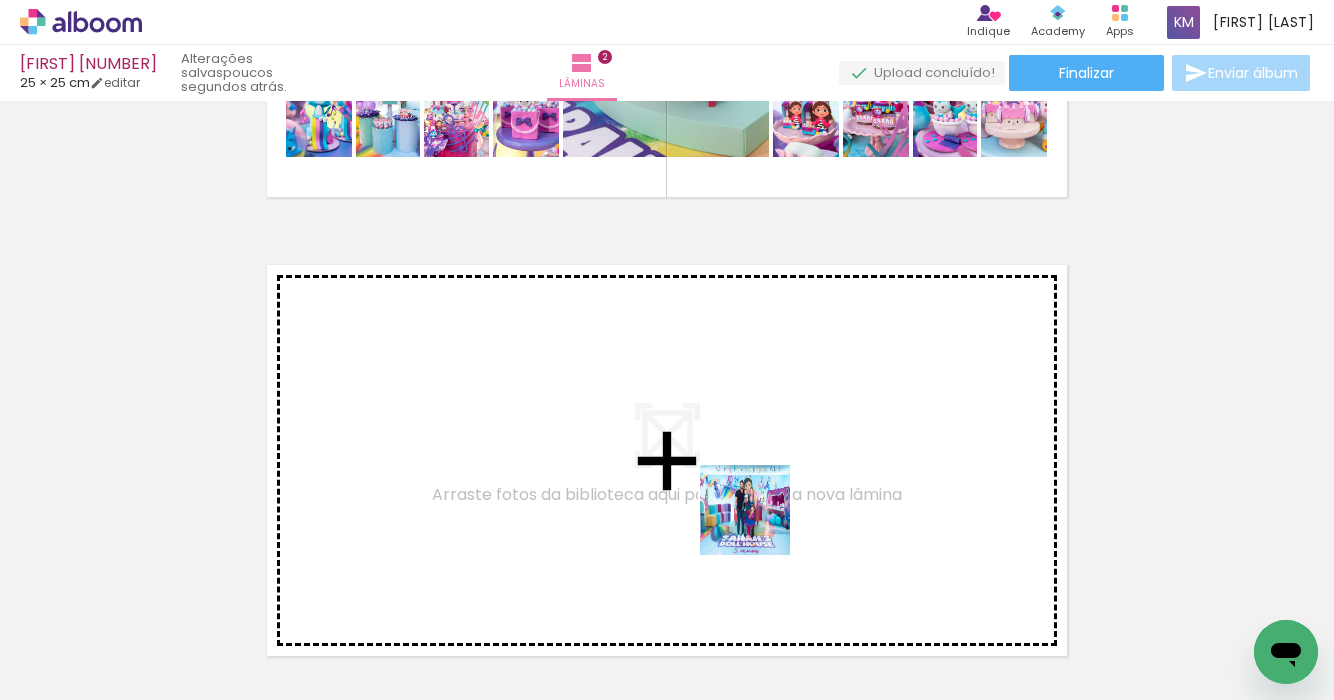 drag, startPoint x: 777, startPoint y: 635, endPoint x: 760, endPoint y: 524, distance: 112.29426 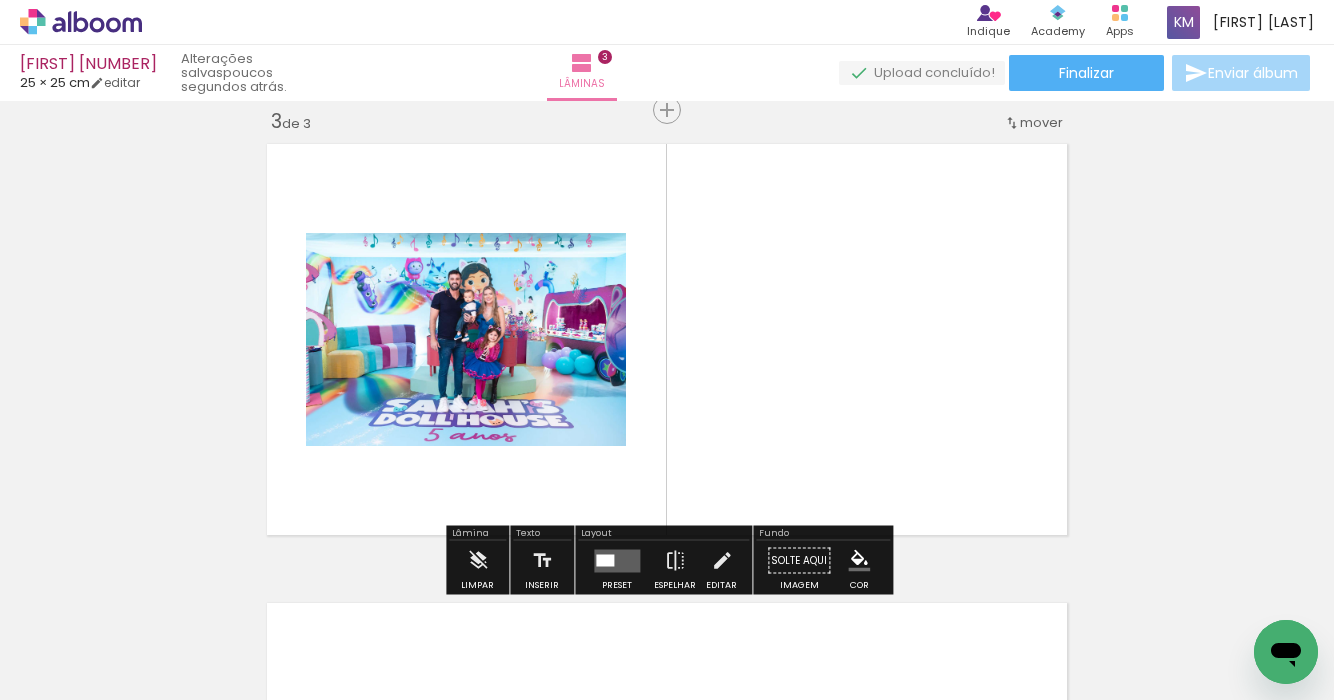 scroll, scrollTop: 943, scrollLeft: 0, axis: vertical 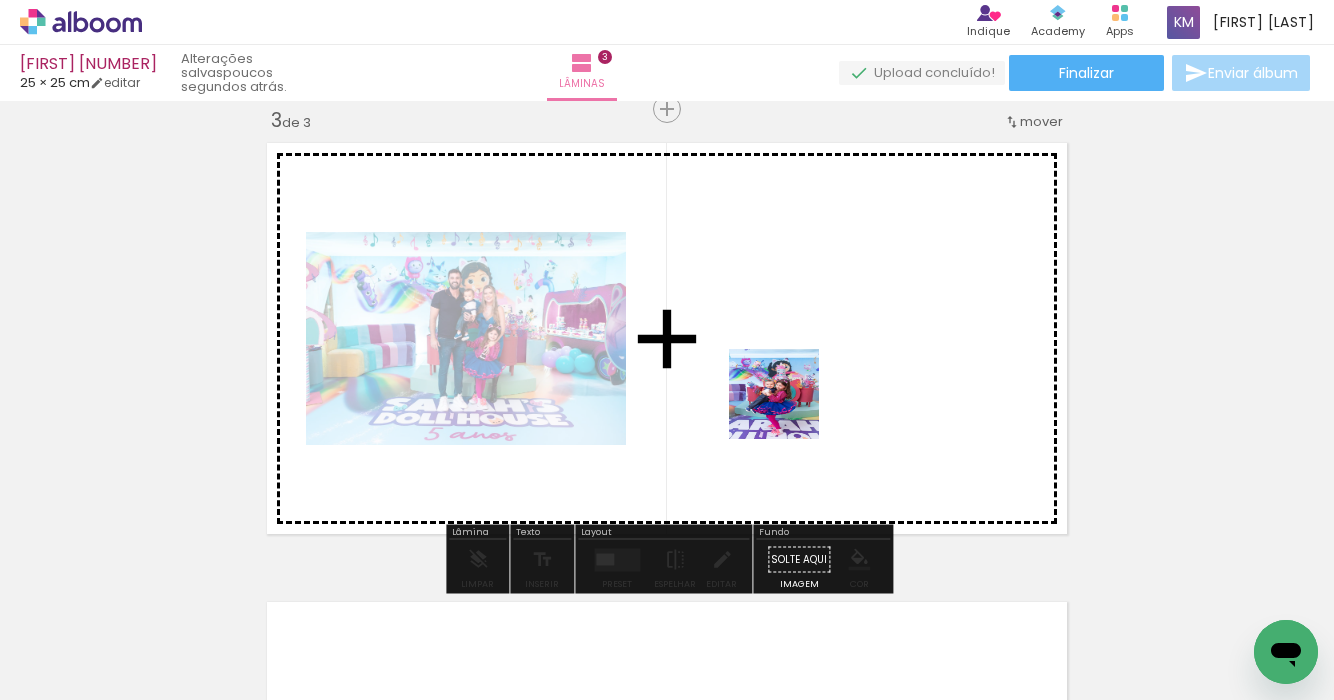 drag, startPoint x: 695, startPoint y: 636, endPoint x: 789, endPoint y: 409, distance: 245.6929 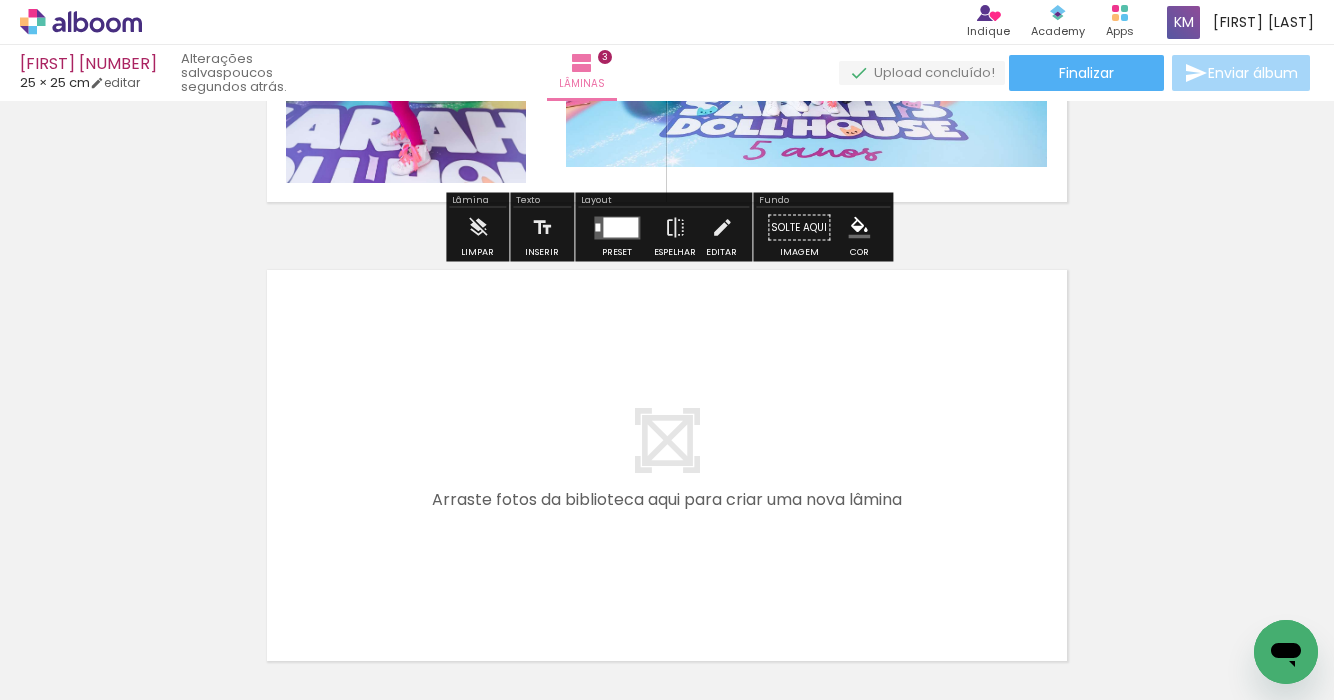 scroll, scrollTop: 1276, scrollLeft: 0, axis: vertical 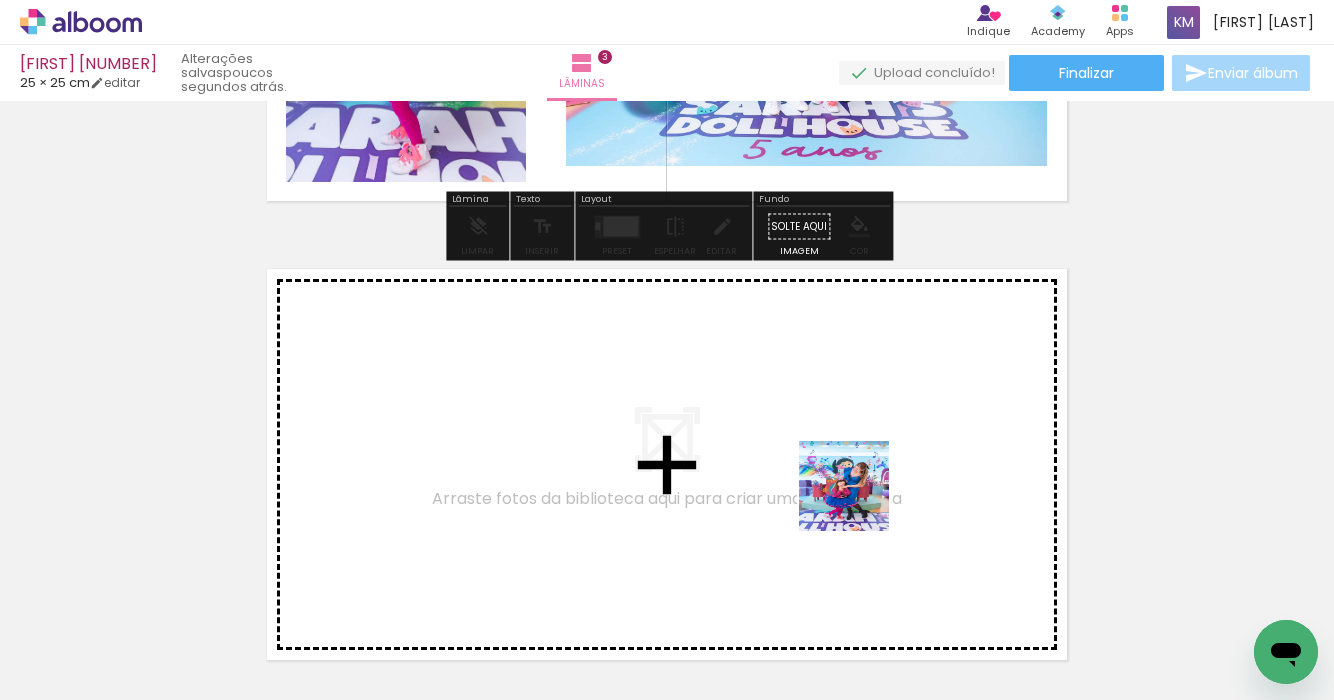 drag, startPoint x: 909, startPoint y: 629, endPoint x: 859, endPoint y: 501, distance: 137.41907 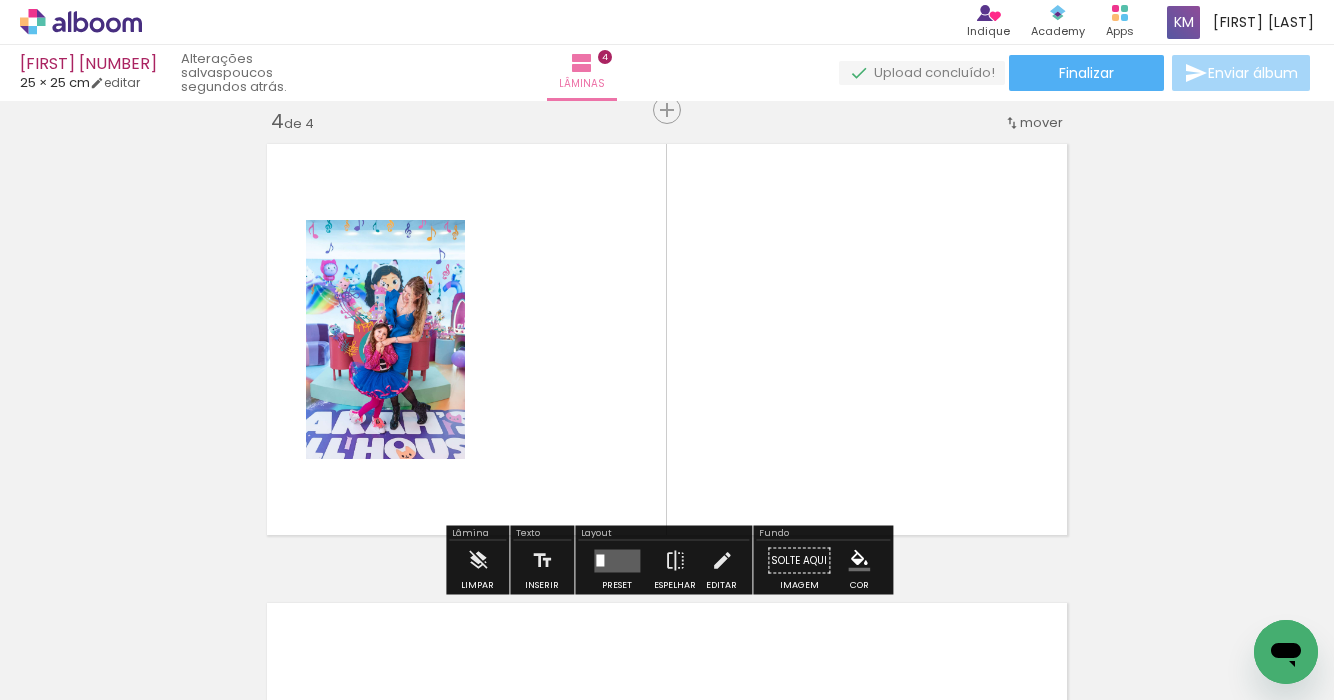 scroll, scrollTop: 1402, scrollLeft: 0, axis: vertical 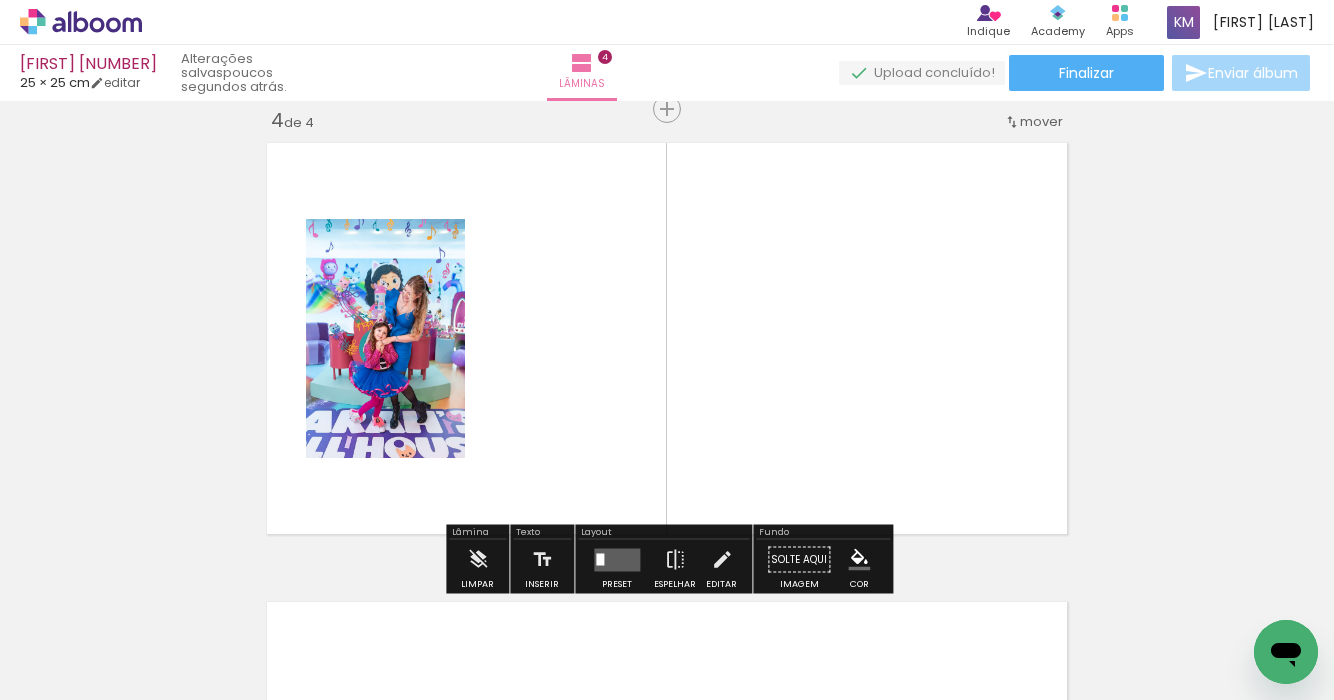 click at bounding box center (-821, 592) 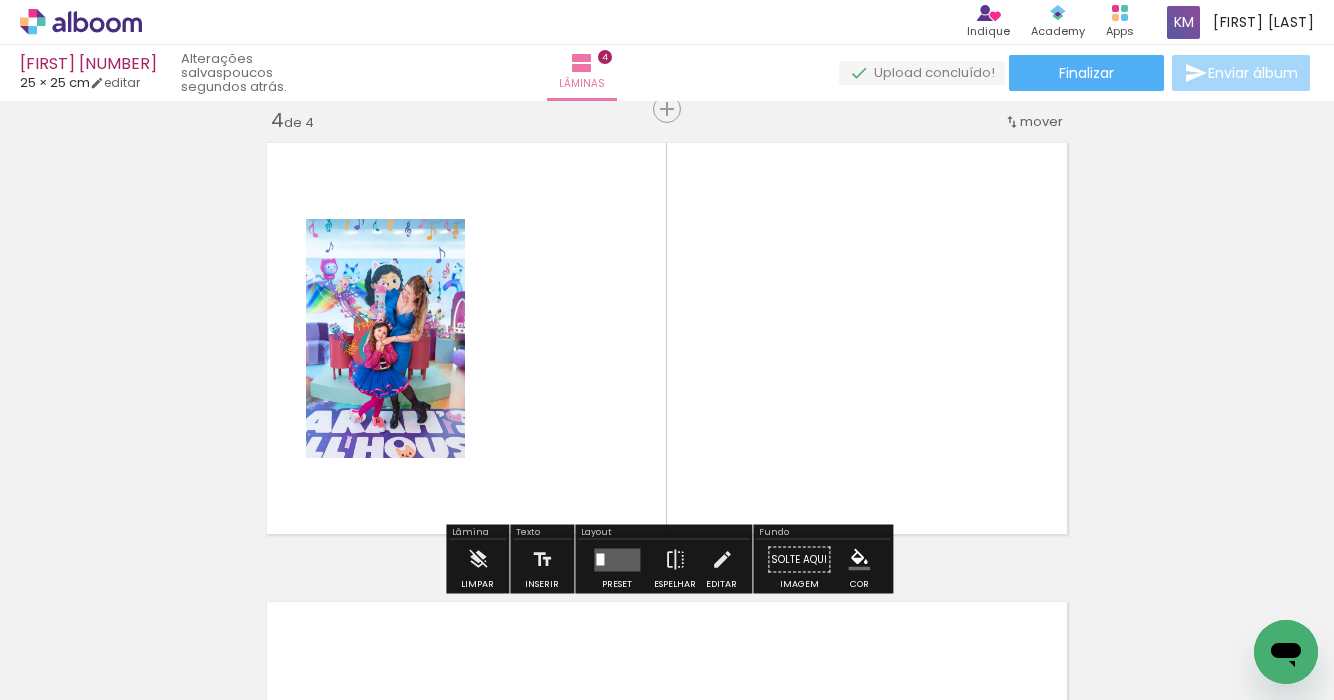 scroll, scrollTop: 0, scrollLeft: 0, axis: both 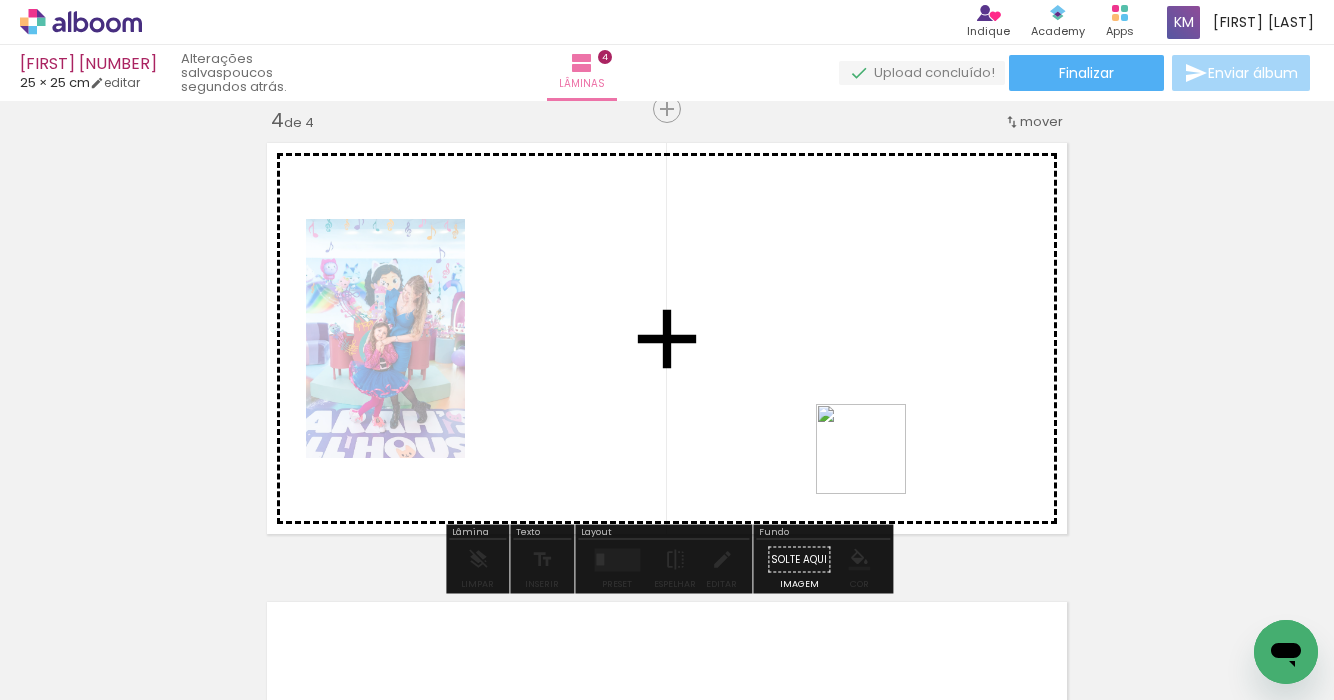 drag, startPoint x: 1031, startPoint y: 642, endPoint x: 876, endPoint y: 464, distance: 236.02754 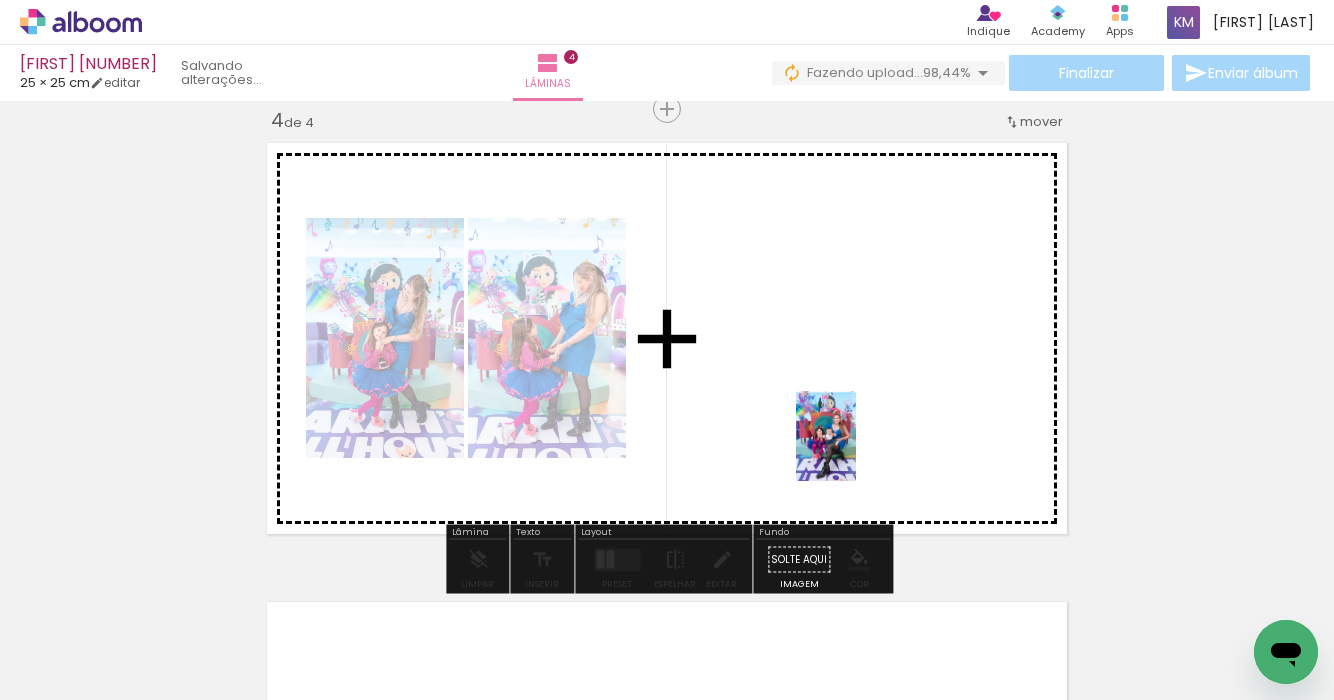 drag, startPoint x: 1132, startPoint y: 630, endPoint x: 856, endPoint y: 451, distance: 328.96353 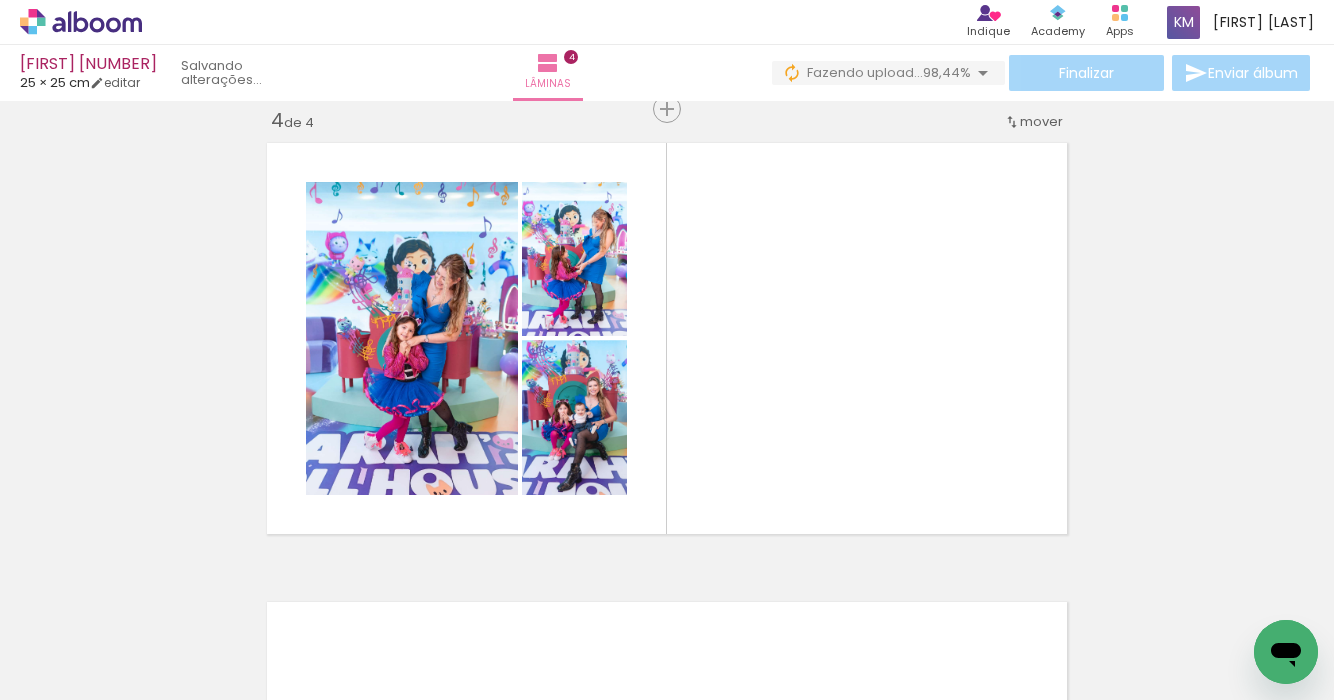 scroll, scrollTop: 0, scrollLeft: 1782, axis: horizontal 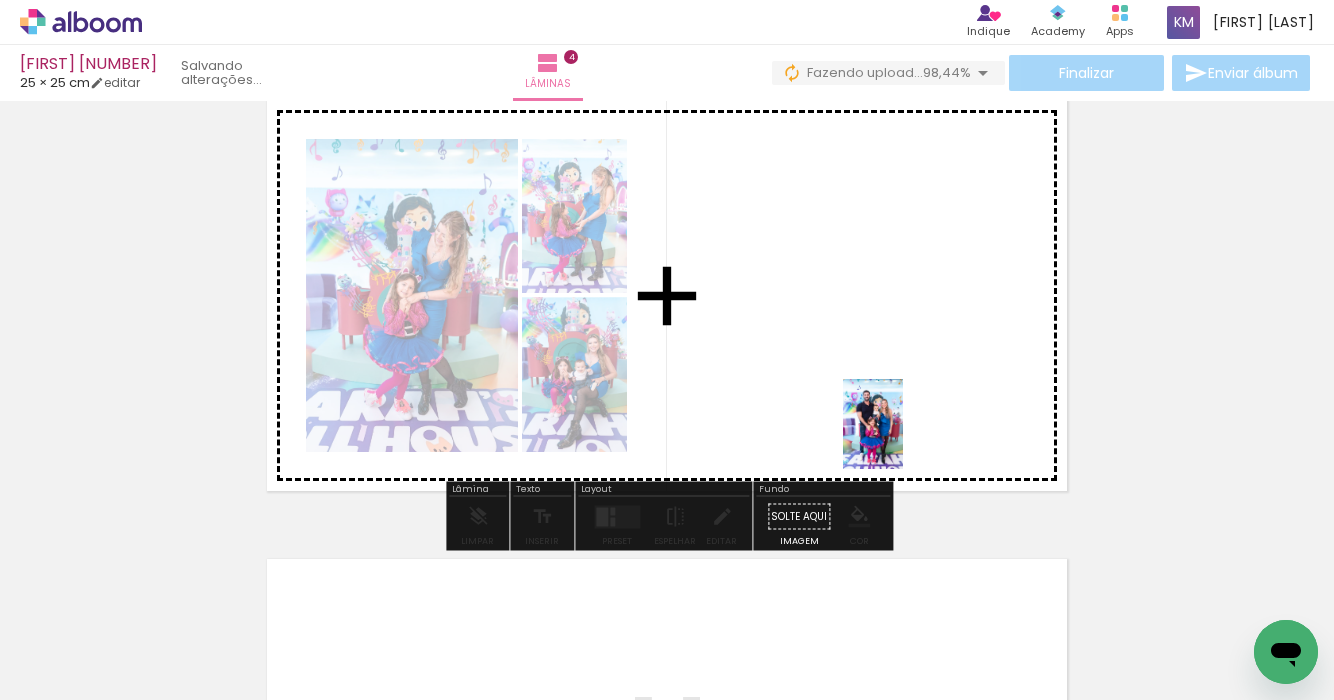 drag, startPoint x: 997, startPoint y: 630, endPoint x: 903, endPoint y: 439, distance: 212.8779 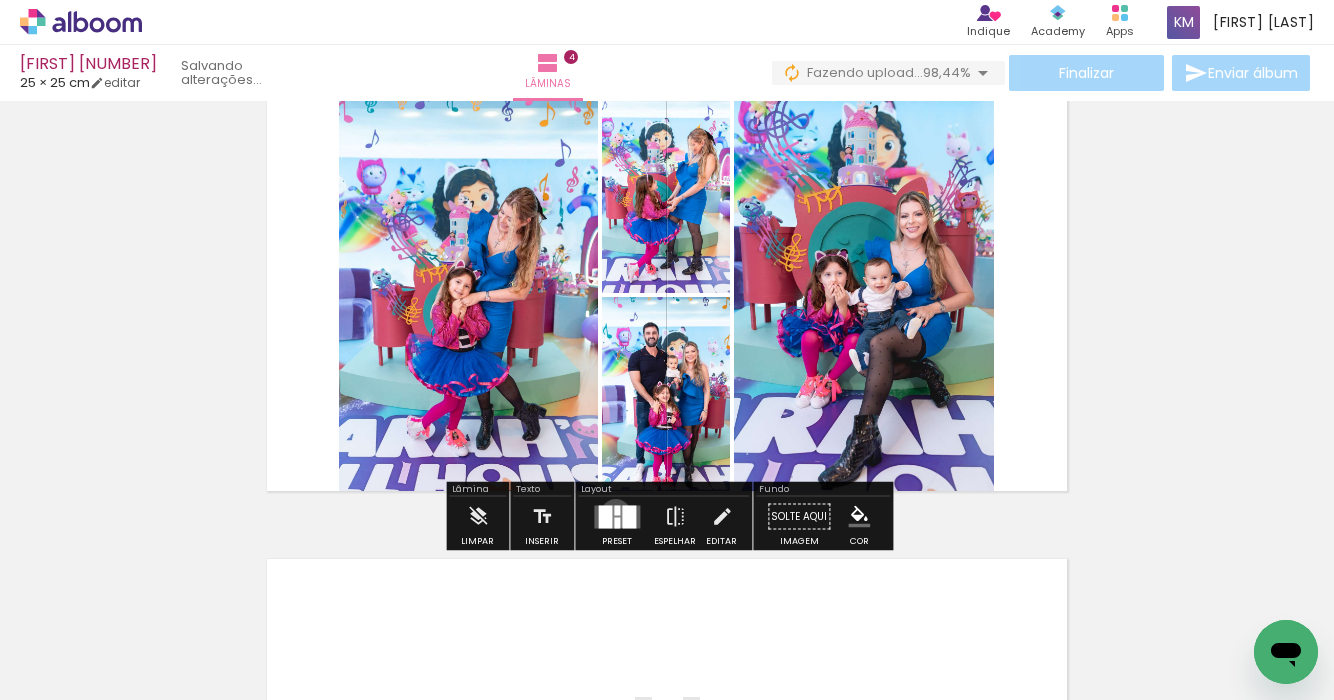 click at bounding box center (617, 510) 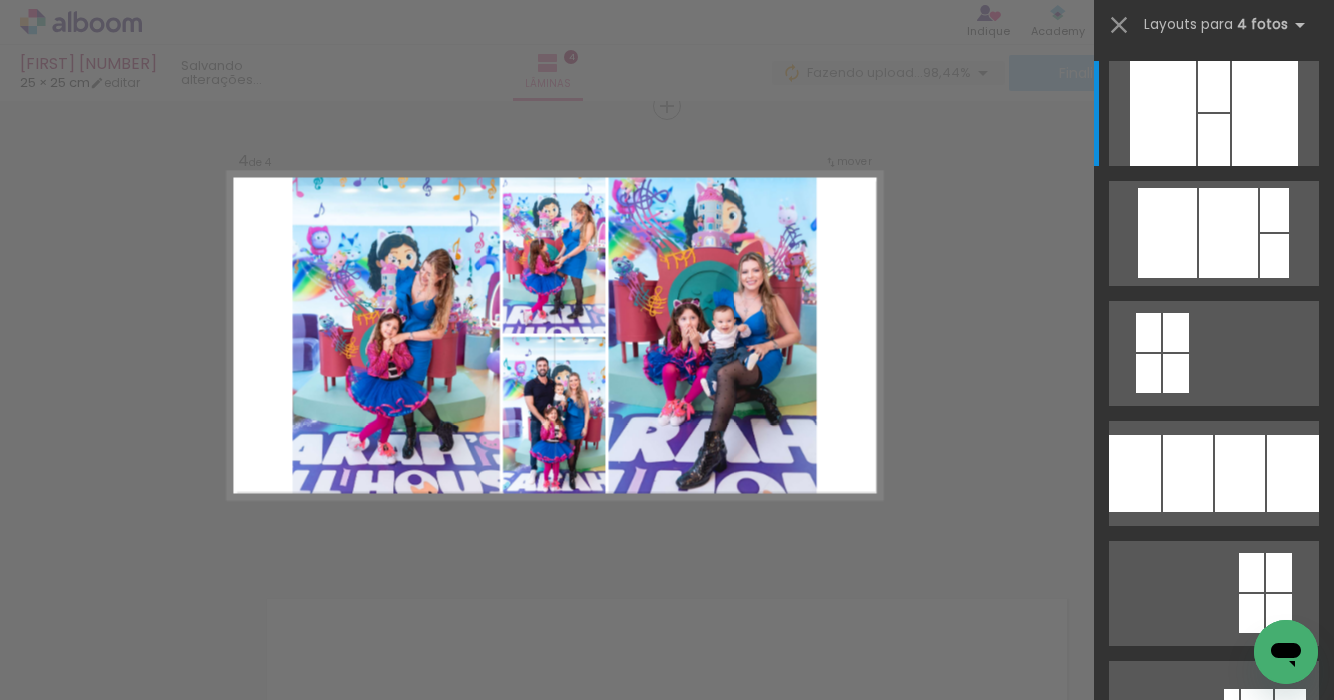 scroll, scrollTop: 1402, scrollLeft: 0, axis: vertical 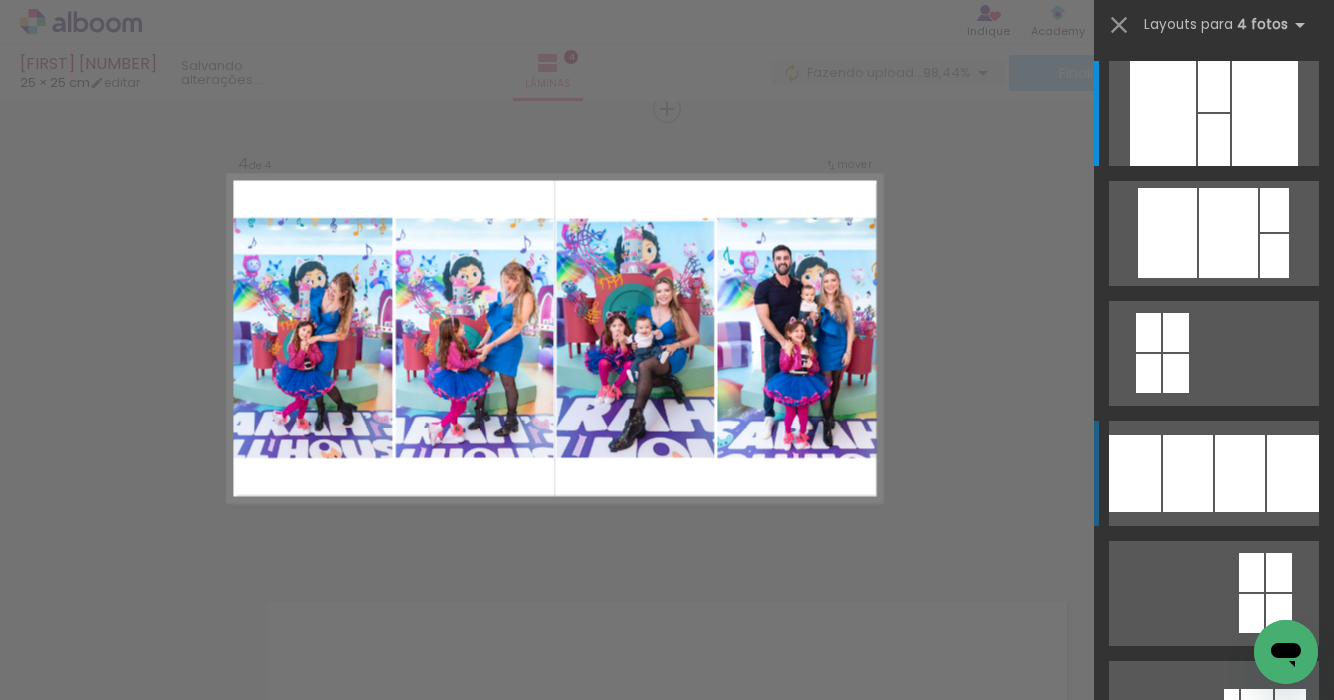 click at bounding box center (1265, 113) 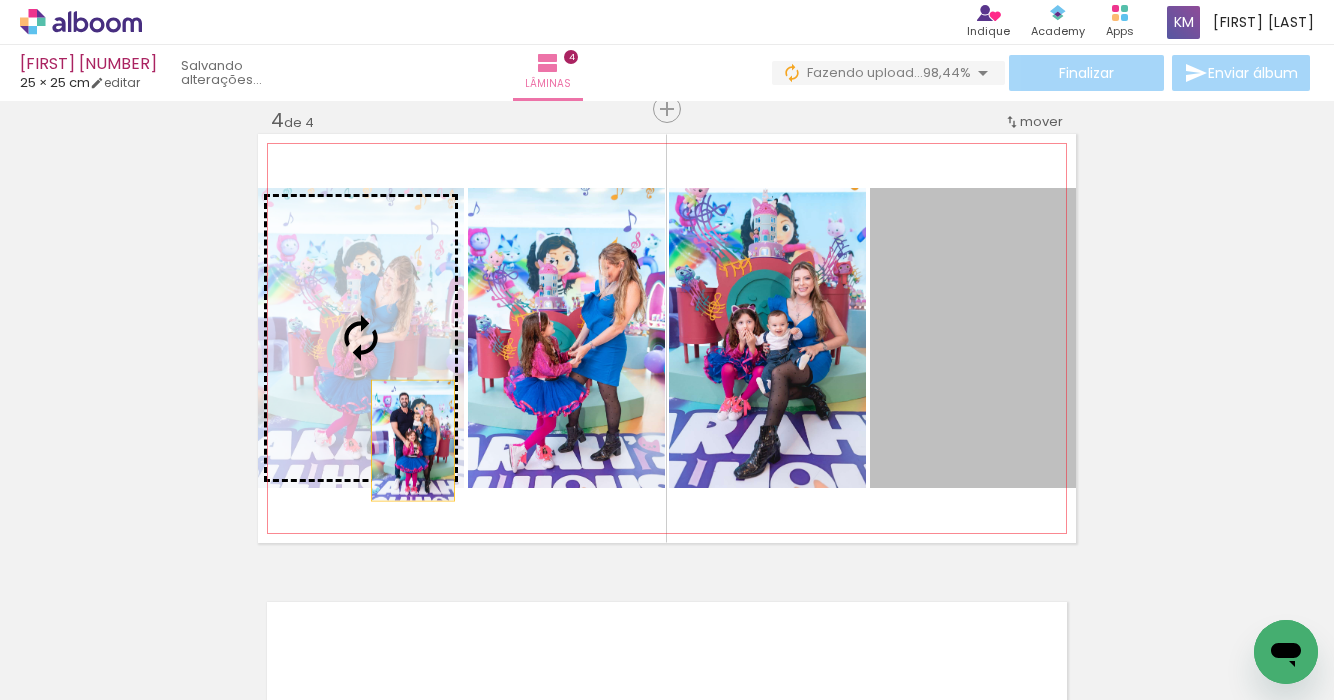 drag, startPoint x: 959, startPoint y: 477, endPoint x: 413, endPoint y: 440, distance: 547.2522 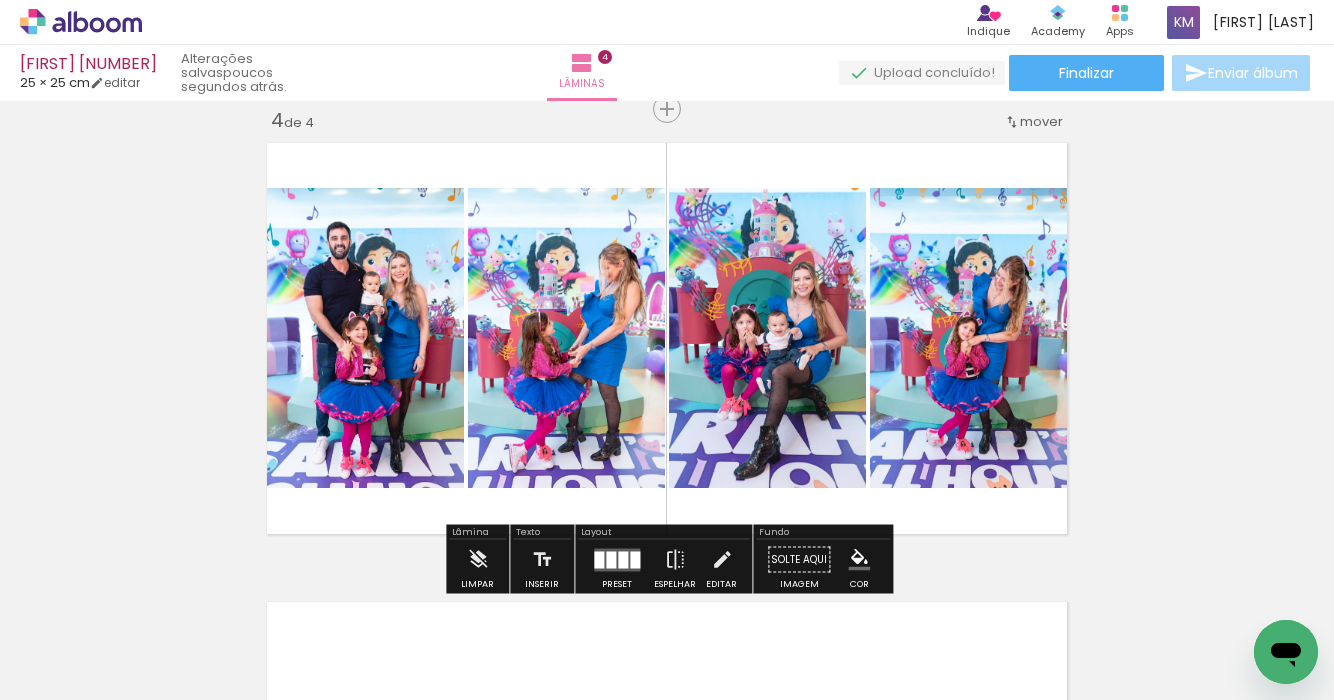 click at bounding box center [623, 559] 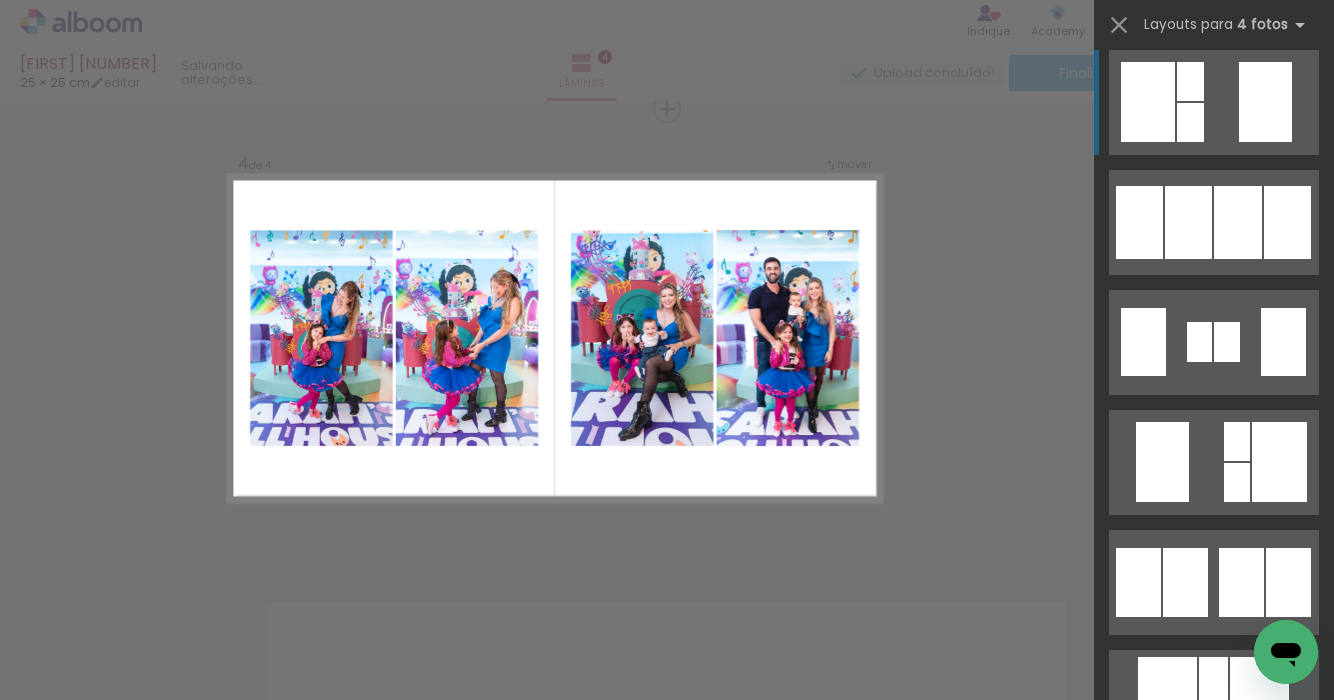 scroll, scrollTop: 929, scrollLeft: 0, axis: vertical 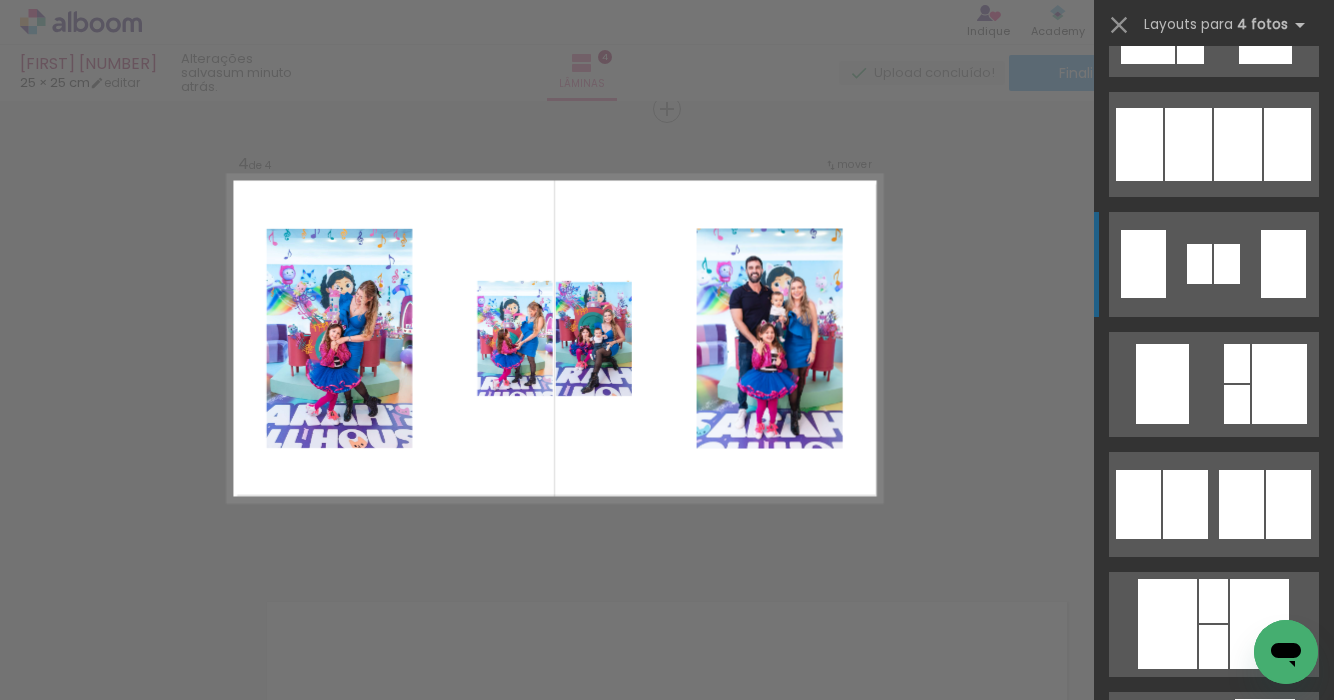 click at bounding box center [1213, 601] 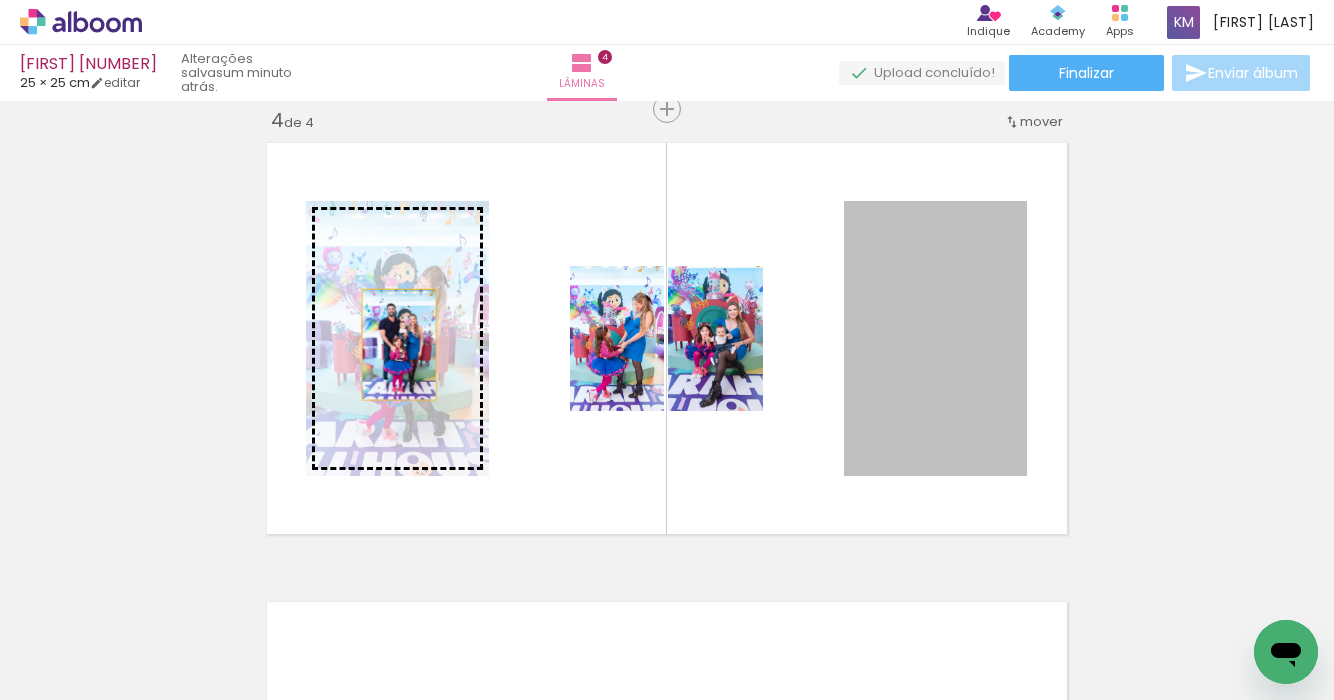 drag, startPoint x: 925, startPoint y: 371, endPoint x: 399, endPoint y: 343, distance: 526.7447 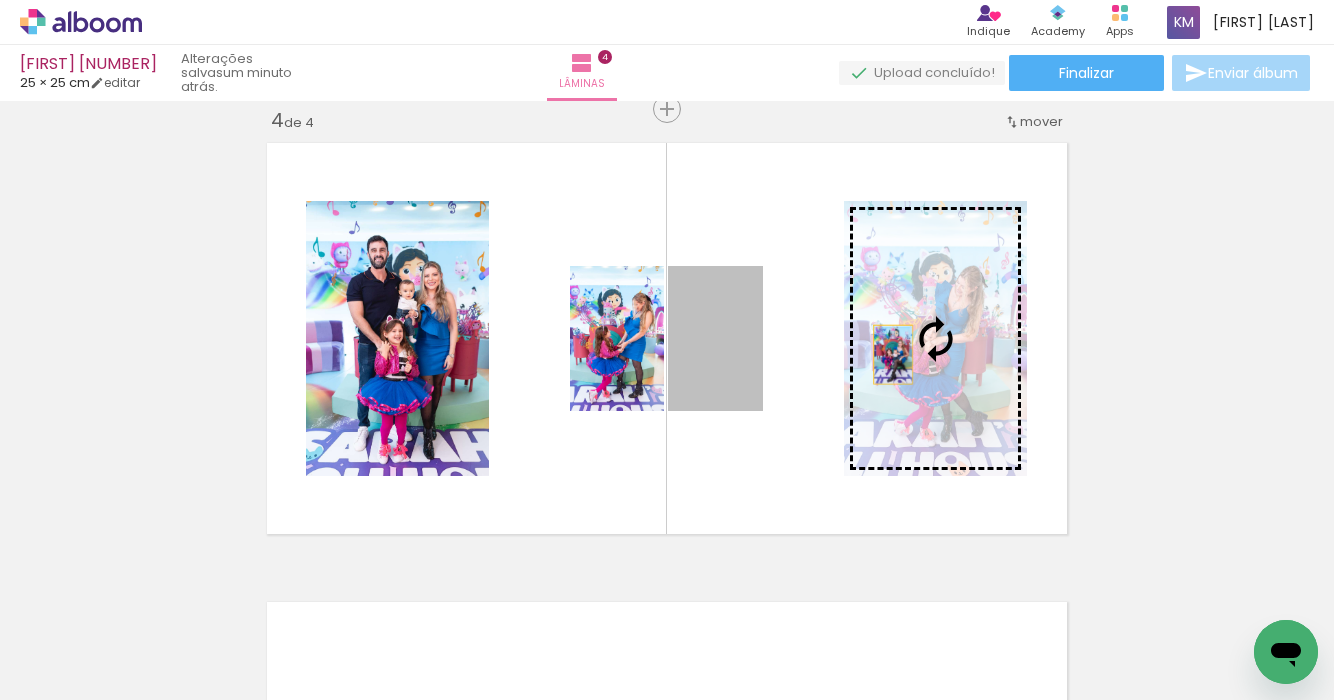 drag, startPoint x: 727, startPoint y: 353, endPoint x: 896, endPoint y: 354, distance: 169.00296 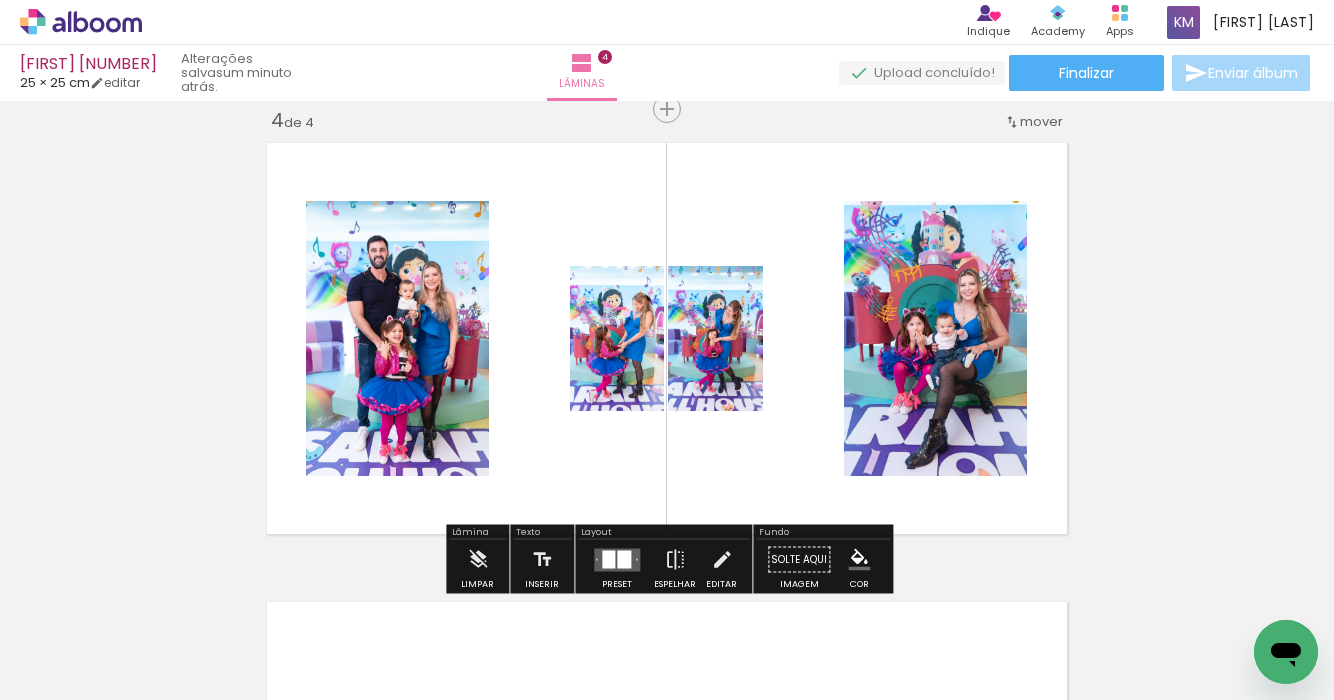 click at bounding box center (608, 559) 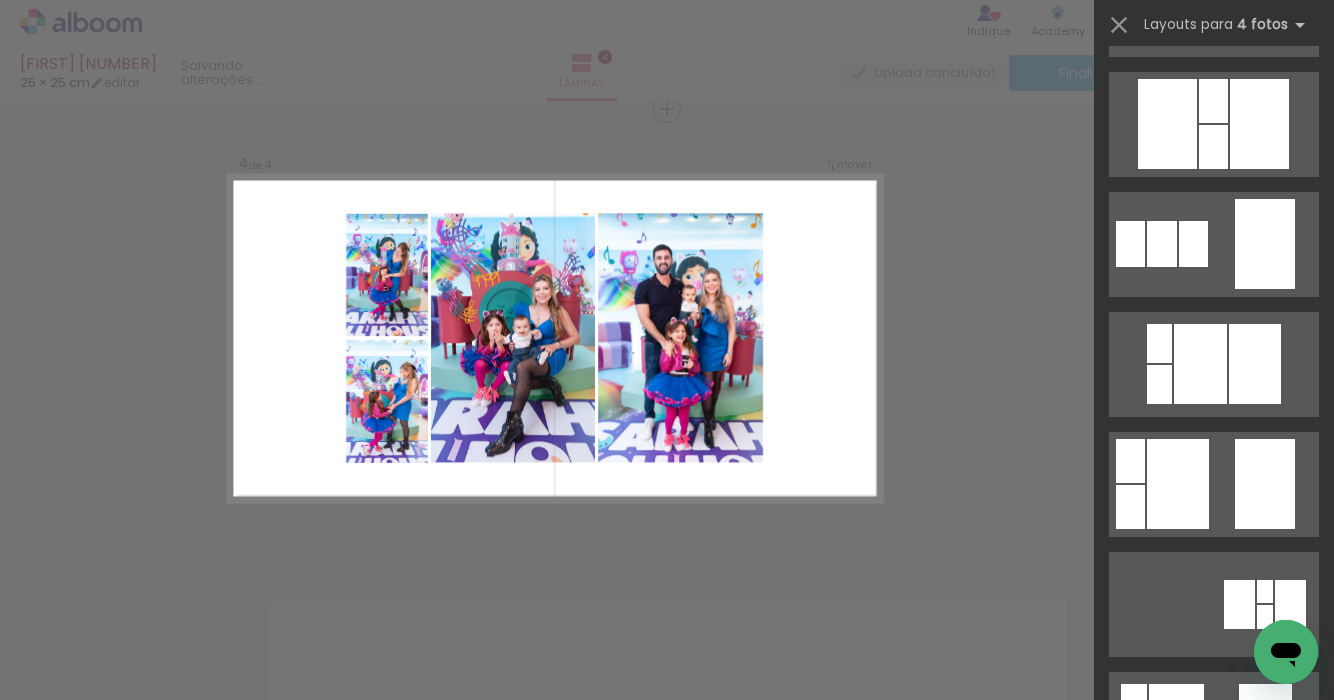 scroll, scrollTop: 1498, scrollLeft: 0, axis: vertical 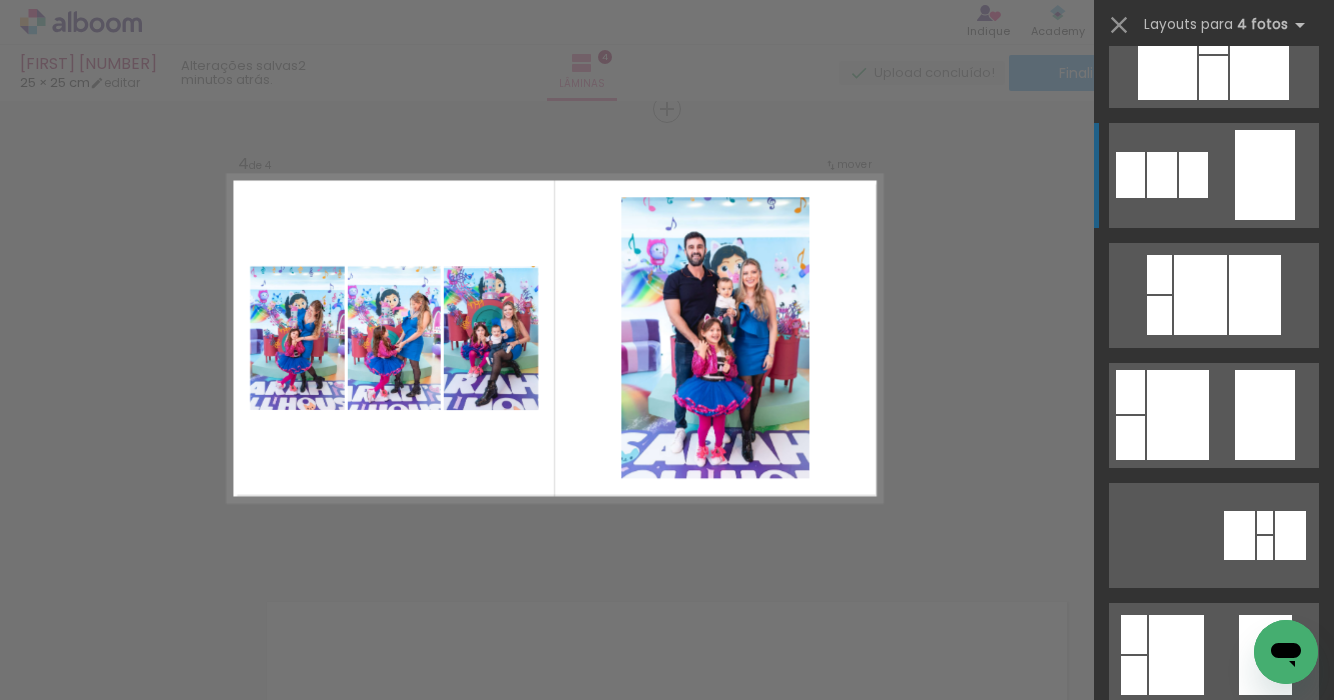 click at bounding box center (1214, 55) 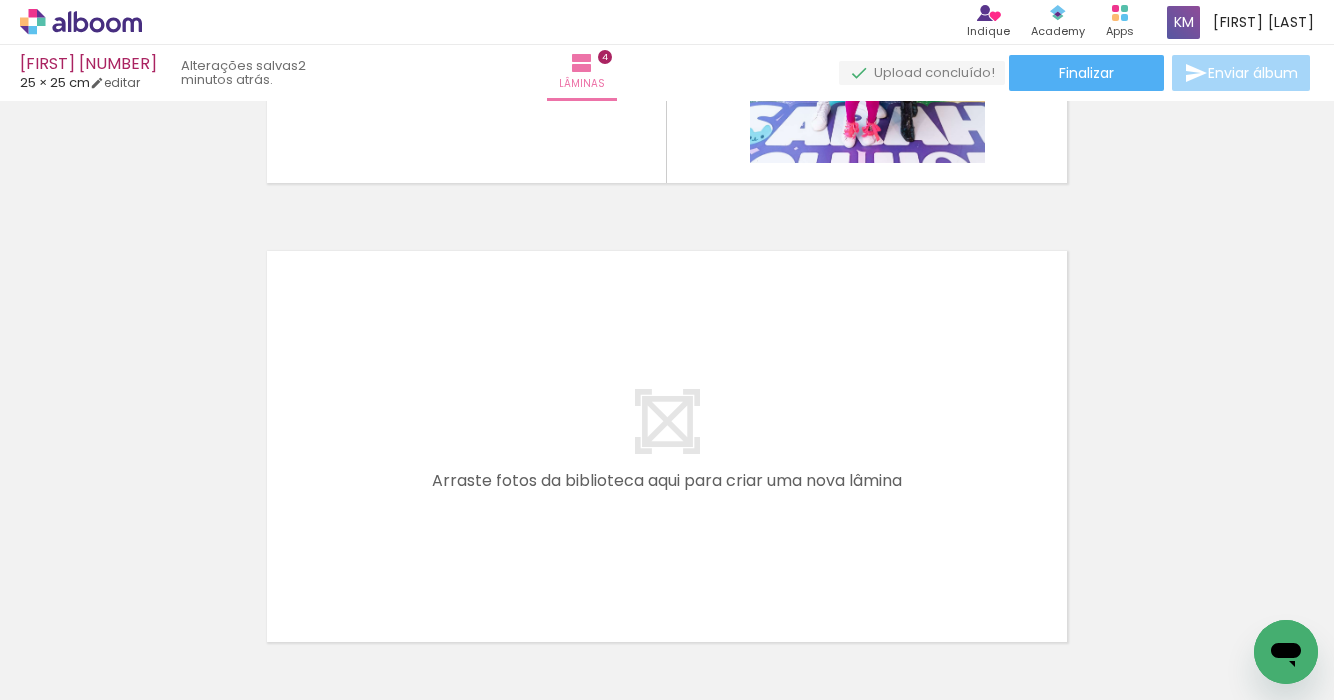 scroll, scrollTop: 1861, scrollLeft: 0, axis: vertical 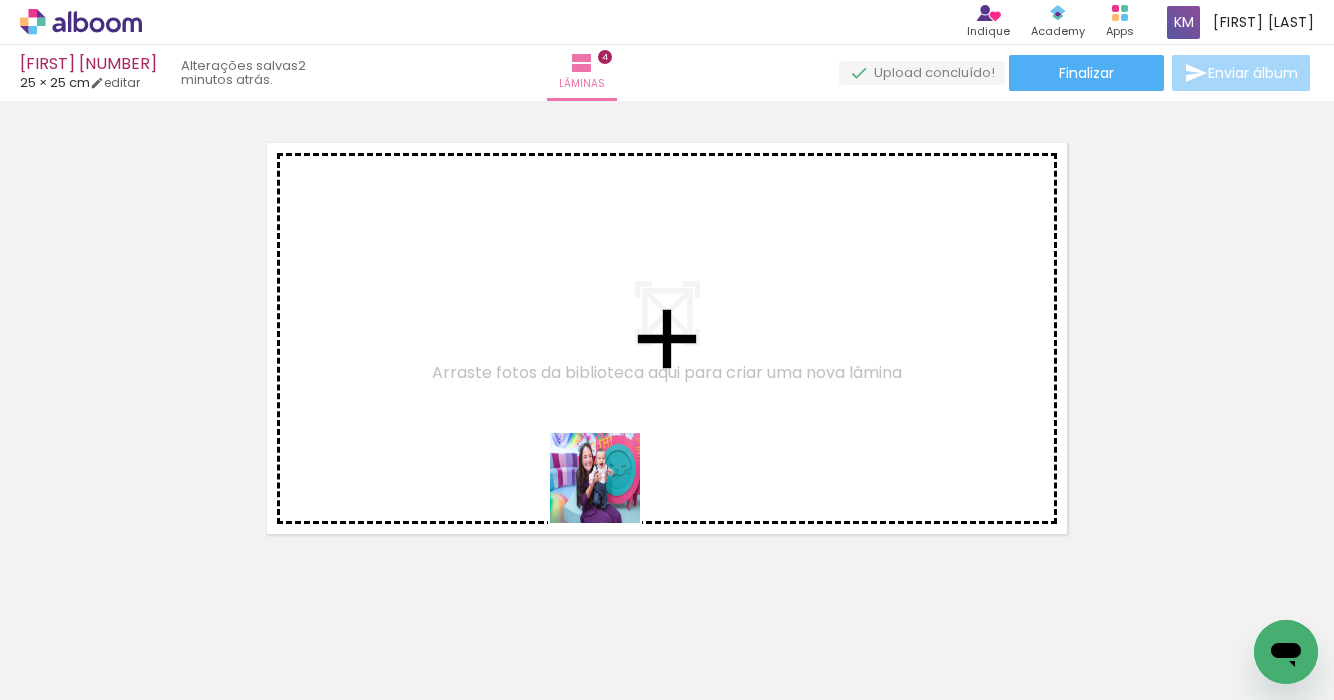 drag, startPoint x: 558, startPoint y: 626, endPoint x: 622, endPoint y: 474, distance: 164.92422 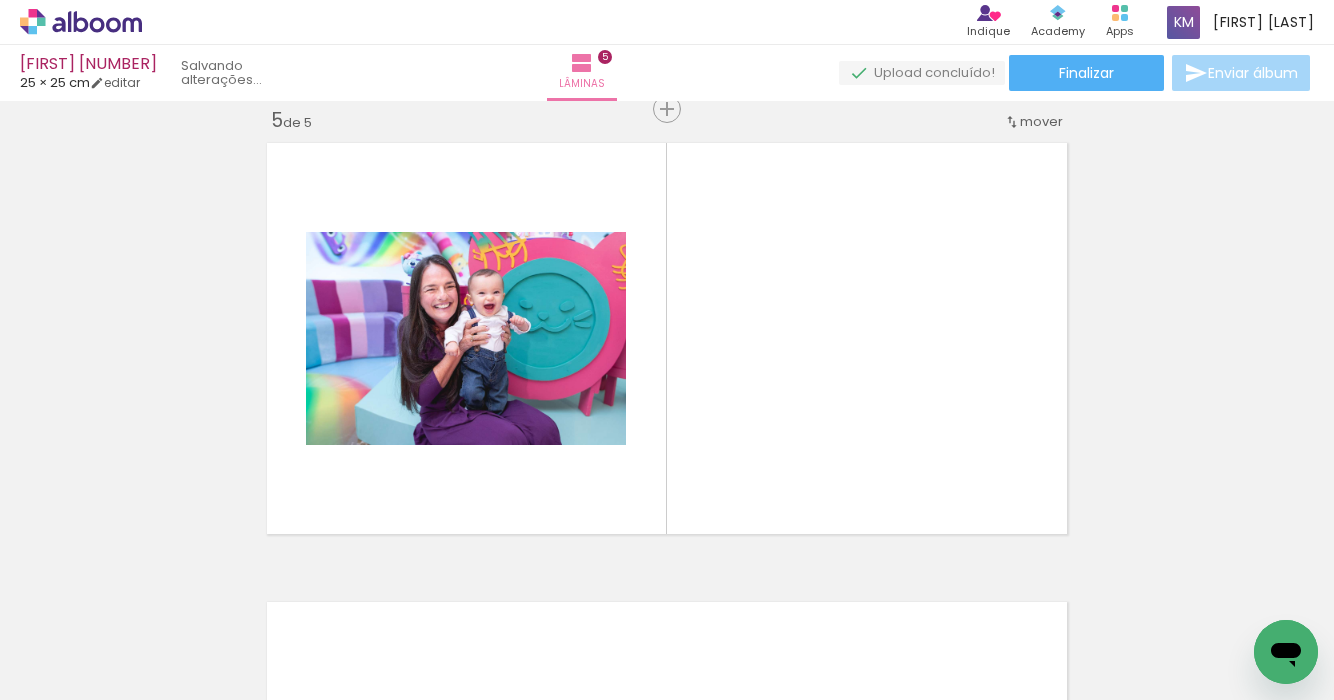 scroll, scrollTop: 1861, scrollLeft: 0, axis: vertical 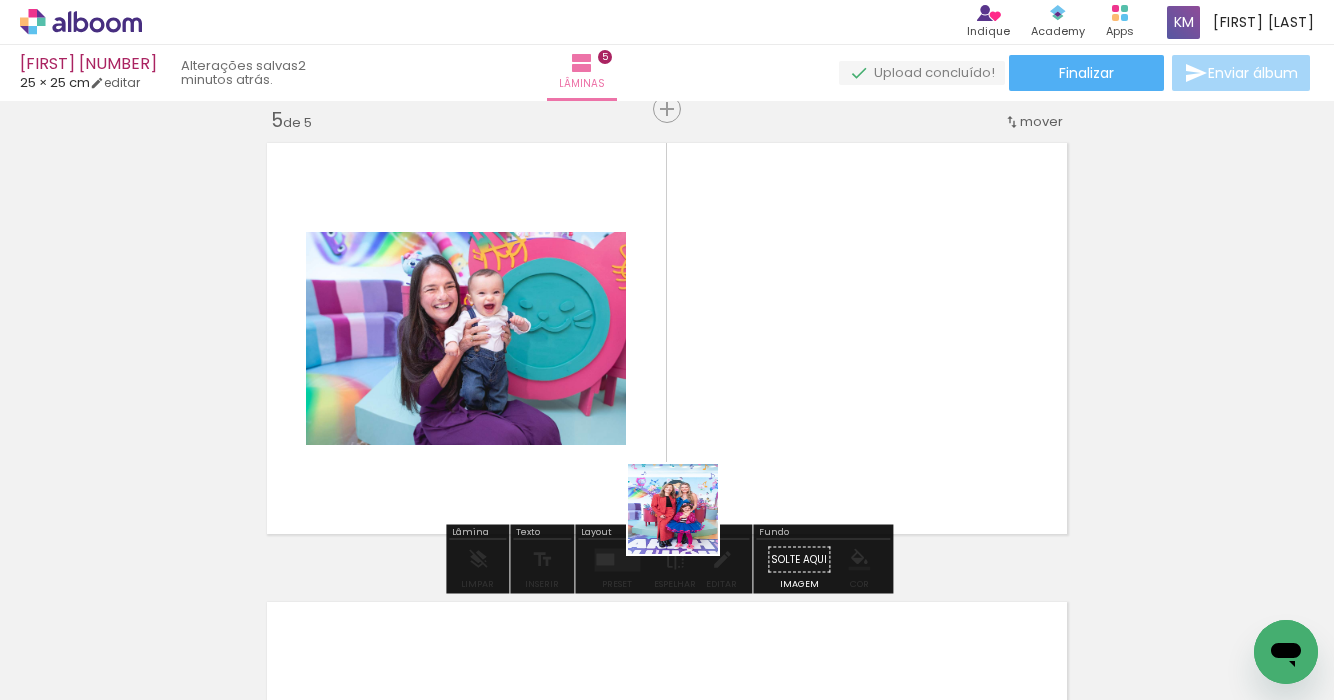 drag, startPoint x: 677, startPoint y: 624, endPoint x: 712, endPoint y: 435, distance: 192.21342 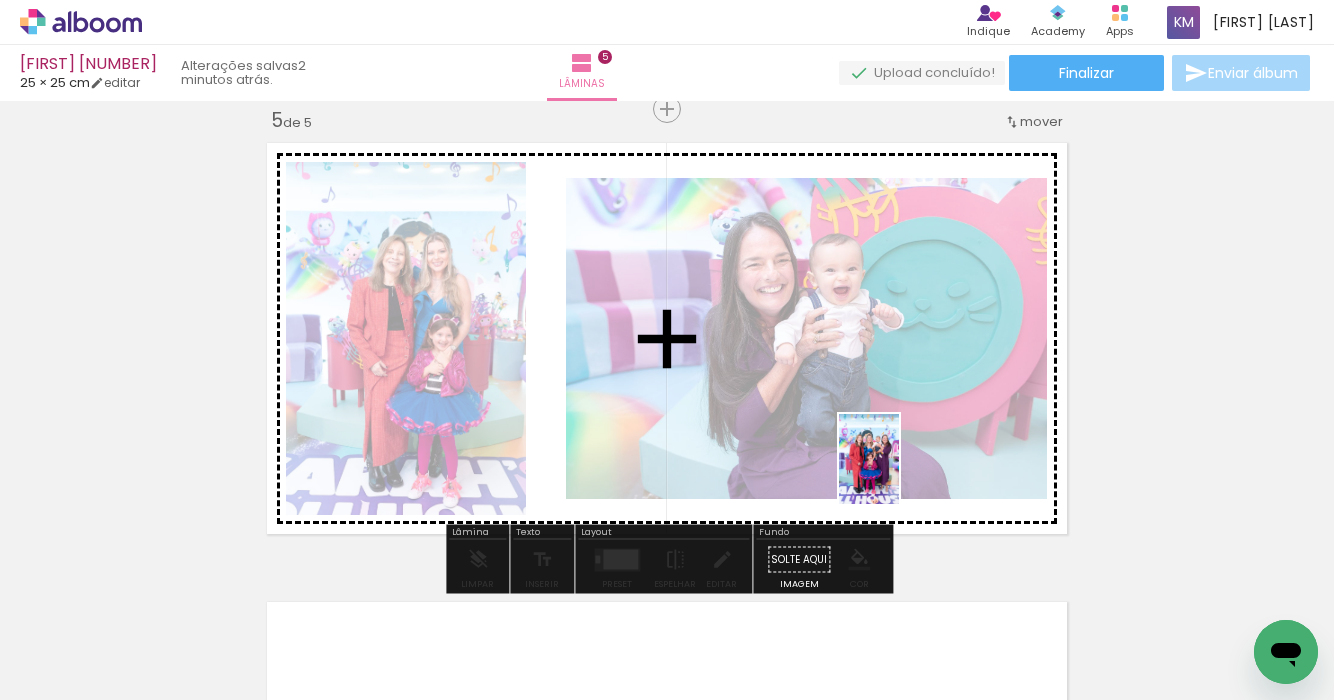 drag, startPoint x: 789, startPoint y: 626, endPoint x: 900, endPoint y: 474, distance: 188.2153 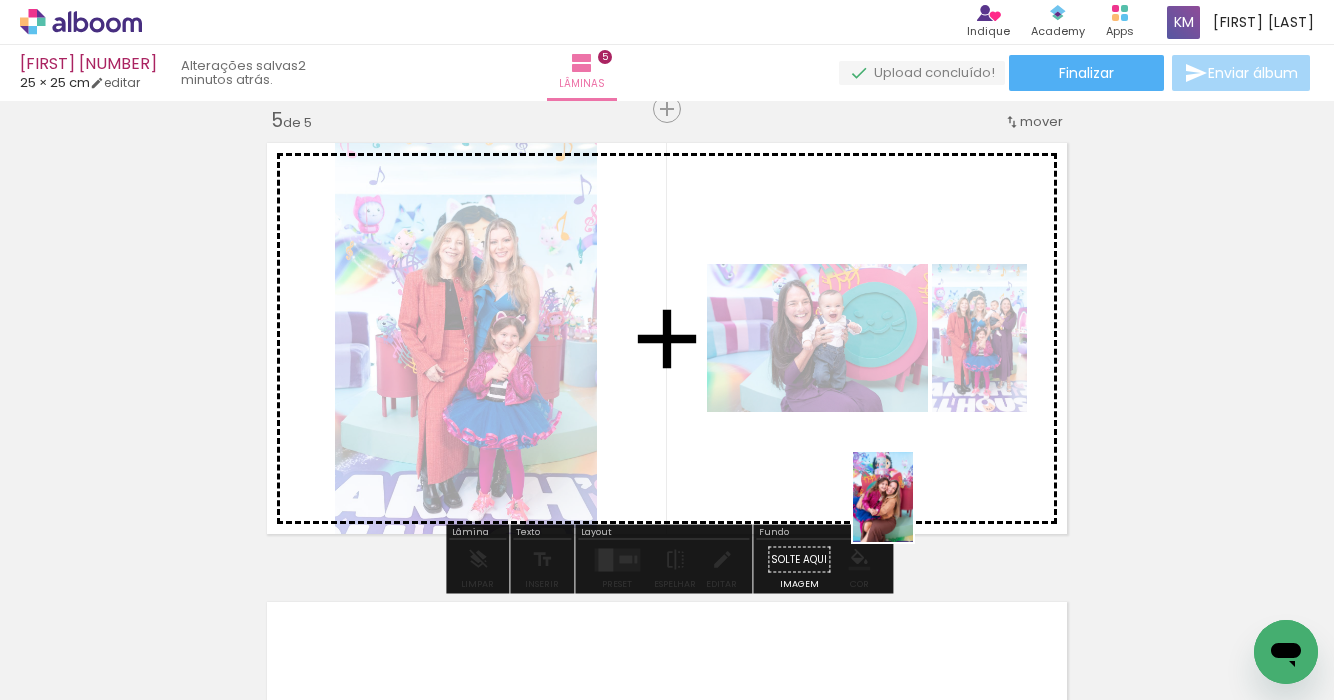 drag, startPoint x: 899, startPoint y: 614, endPoint x: 913, endPoint y: 511, distance: 103.947105 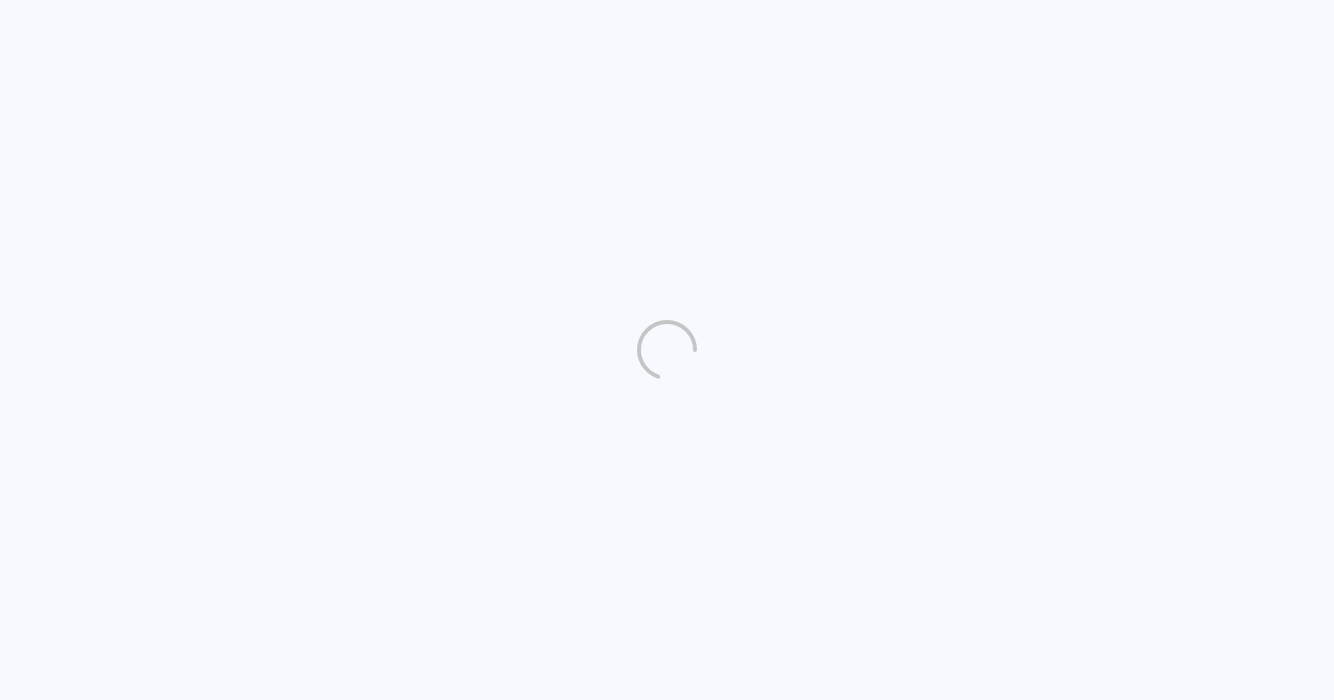 scroll, scrollTop: 0, scrollLeft: 0, axis: both 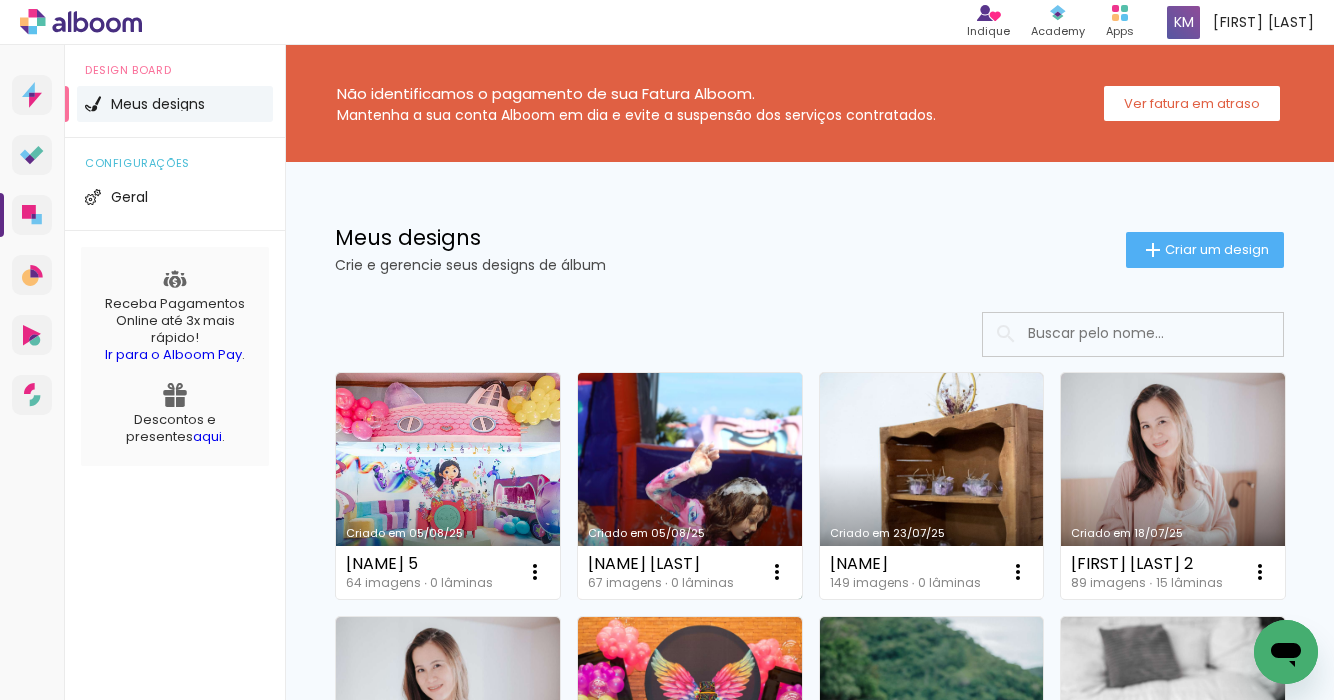 click on "Criado em 05/08/25" at bounding box center [690, 486] 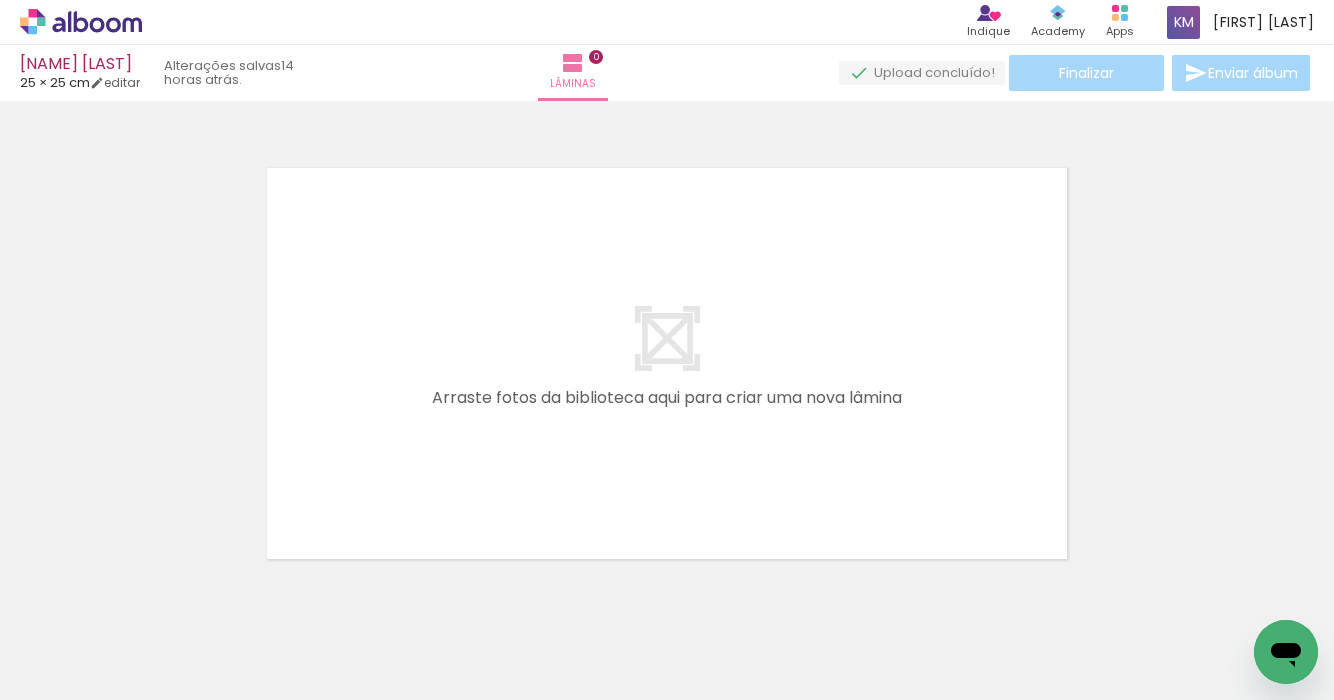scroll, scrollTop: 0, scrollLeft: 0, axis: both 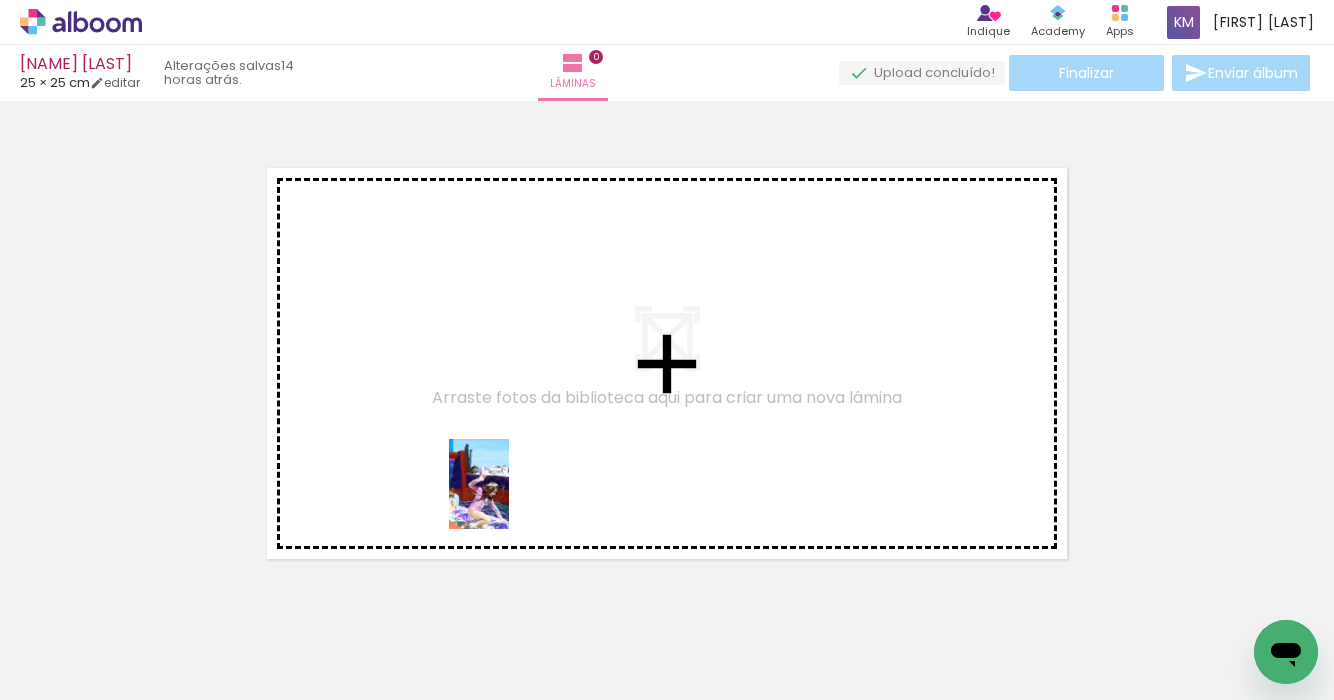 drag, startPoint x: 216, startPoint y: 633, endPoint x: 513, endPoint y: 498, distance: 326.24225 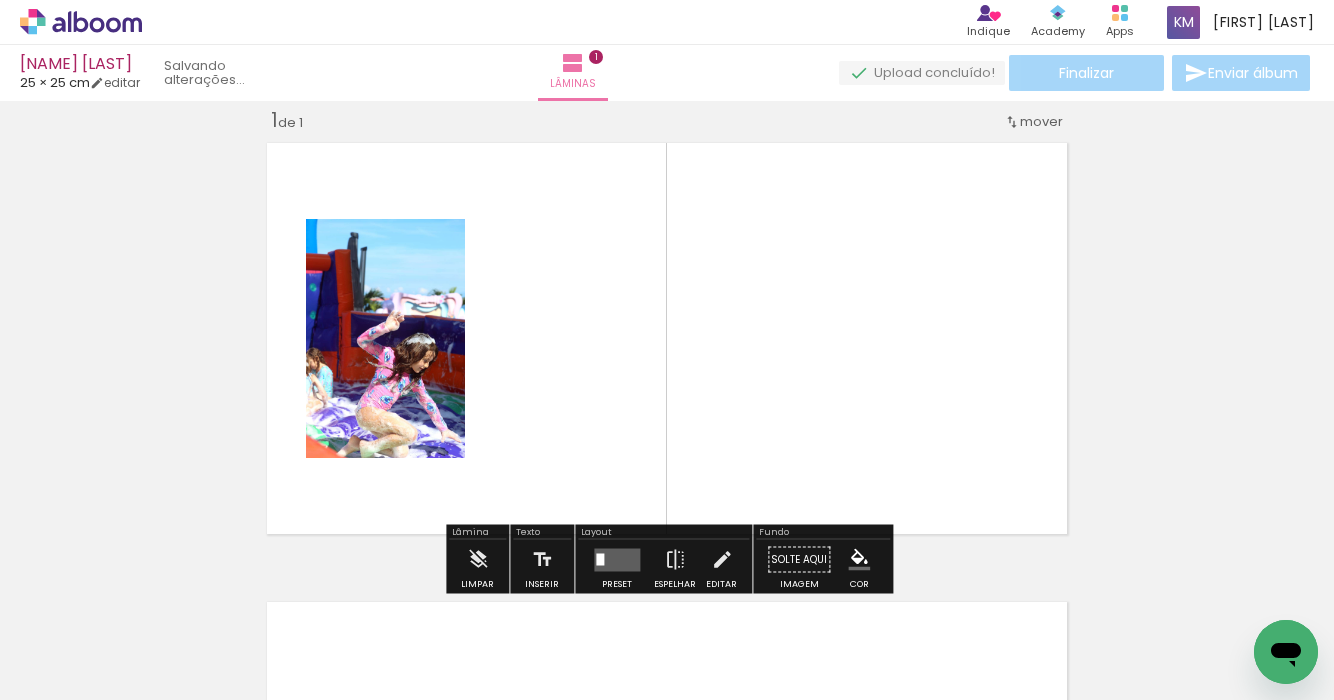 scroll, scrollTop: 25, scrollLeft: 0, axis: vertical 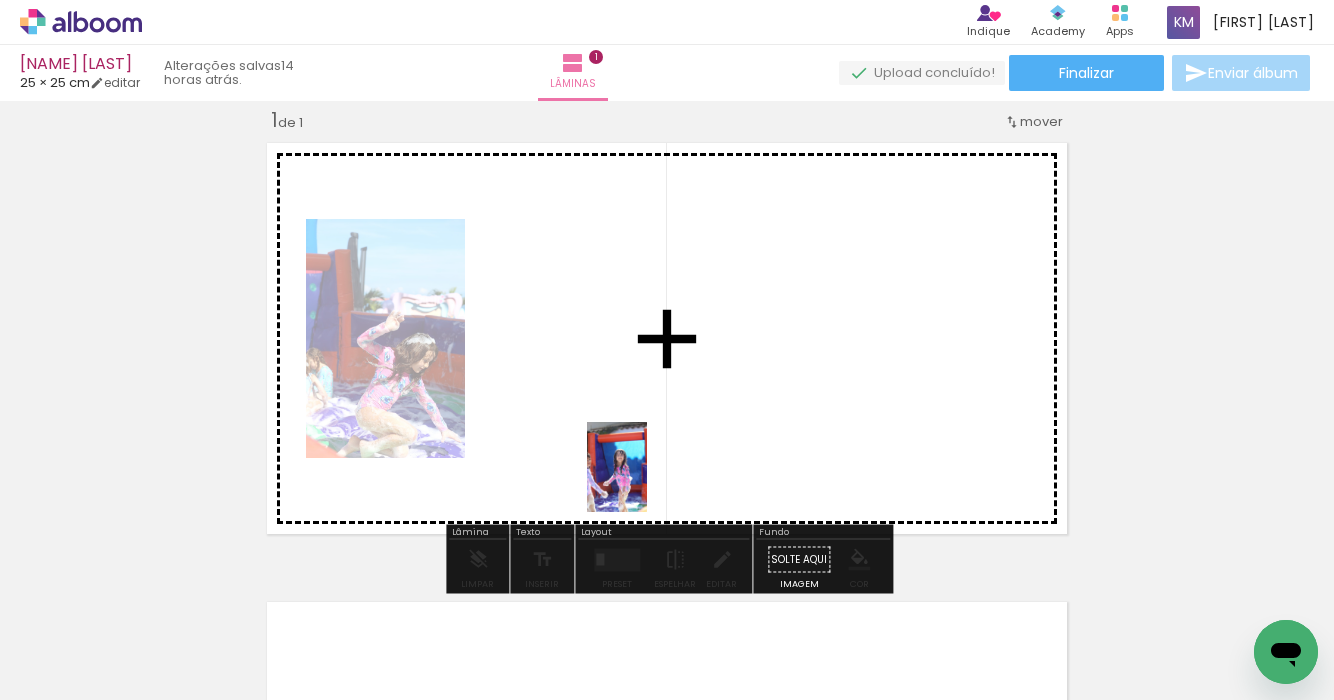 drag, startPoint x: 326, startPoint y: 628, endPoint x: 647, endPoint y: 482, distance: 352.64288 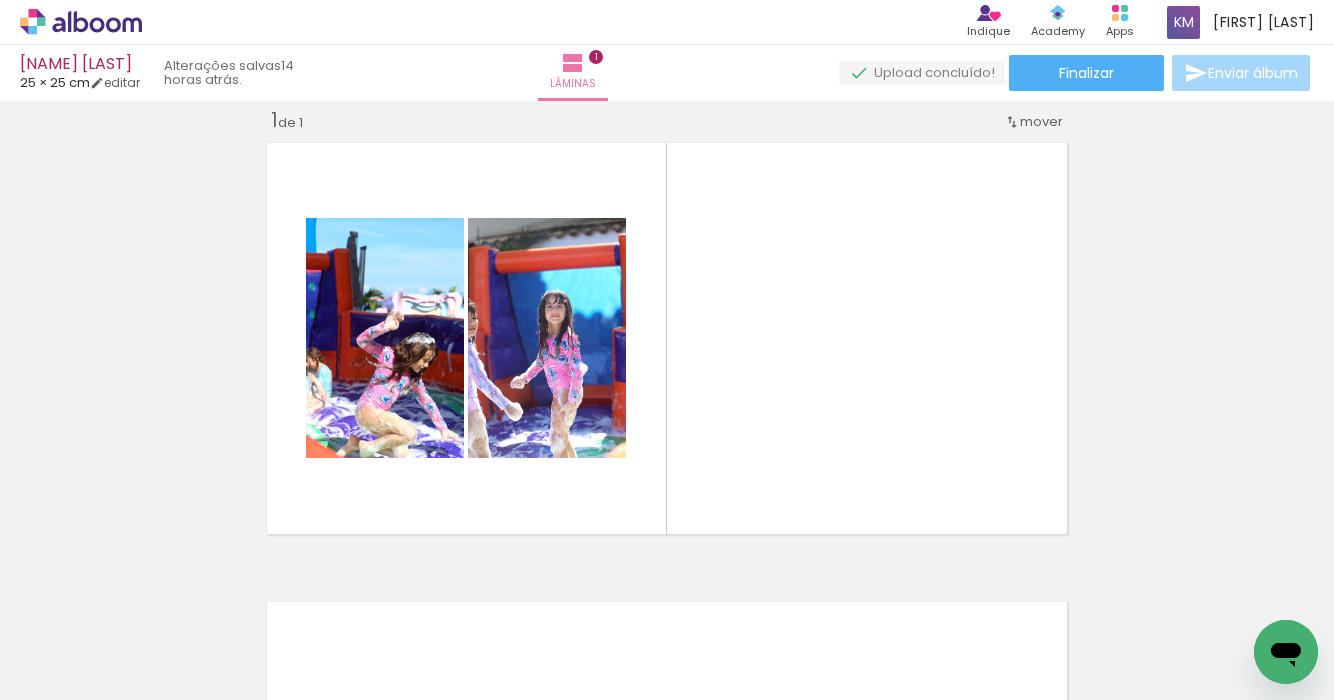 scroll, scrollTop: 0, scrollLeft: 487, axis: horizontal 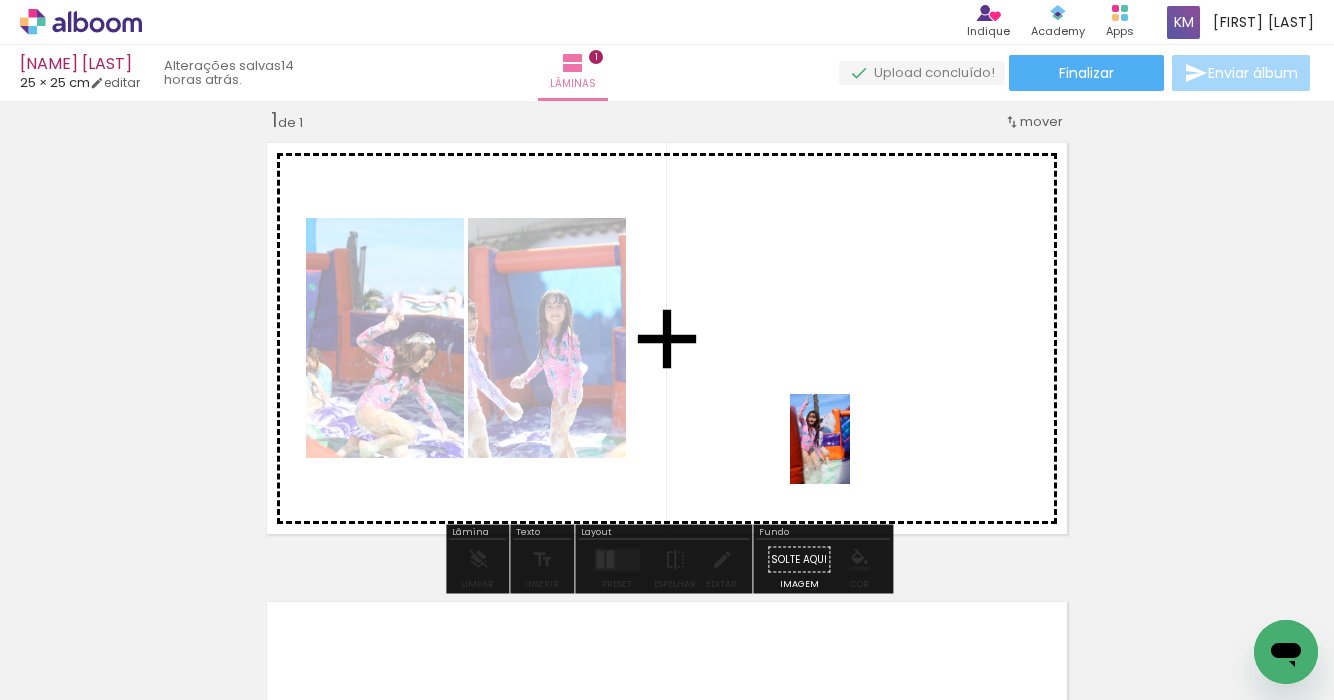 drag, startPoint x: 837, startPoint y: 621, endPoint x: 850, endPoint y: 454, distance: 167.50522 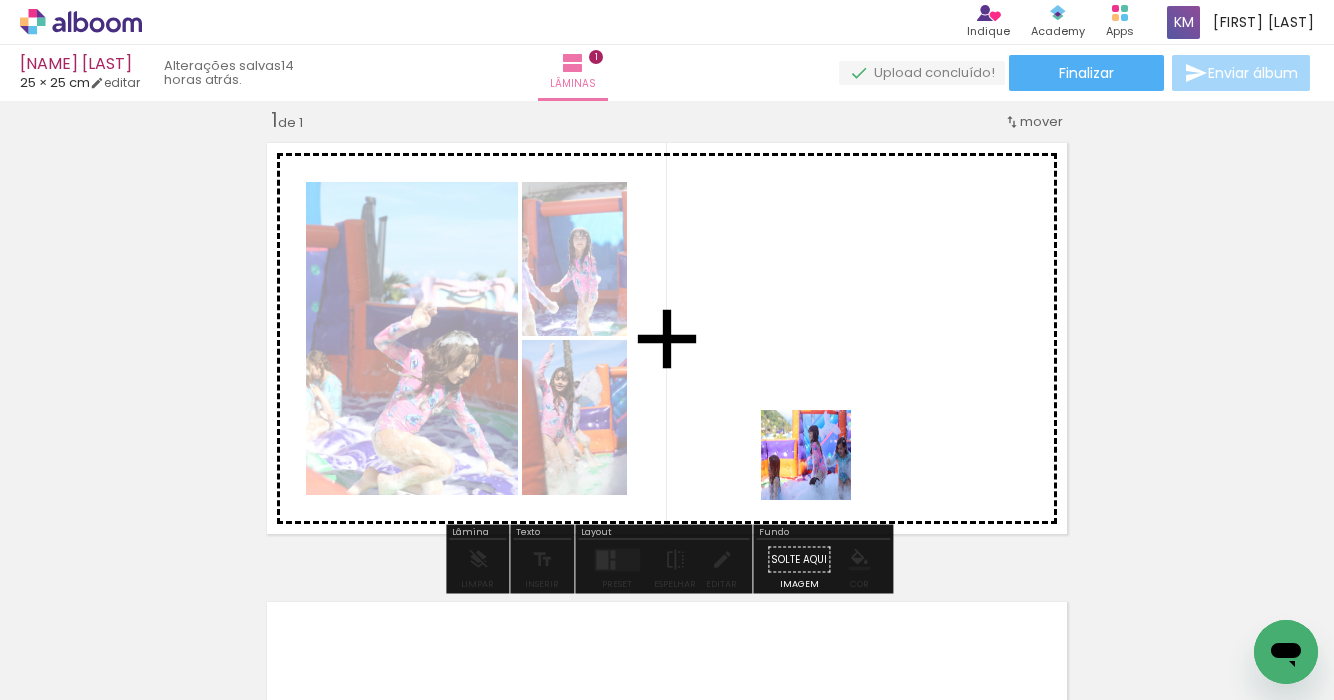 drag, startPoint x: 746, startPoint y: 621, endPoint x: 822, endPoint y: 468, distance: 170.83618 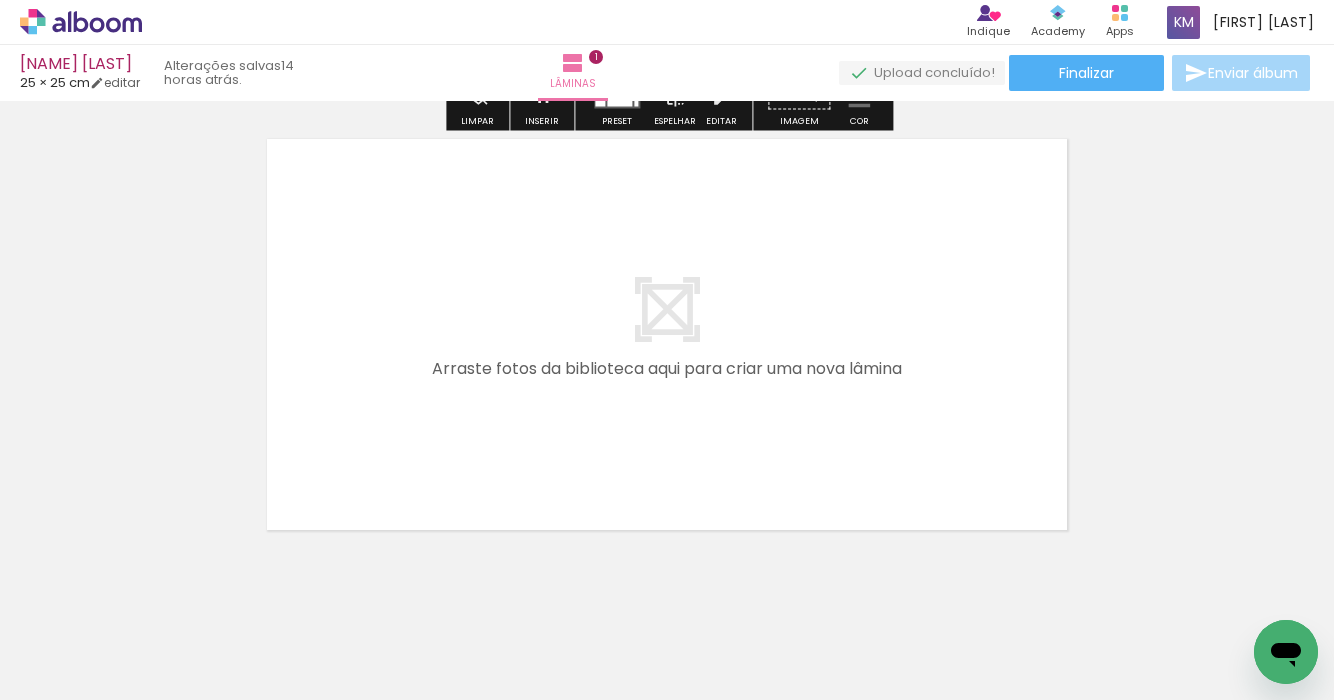 scroll, scrollTop: 492, scrollLeft: 0, axis: vertical 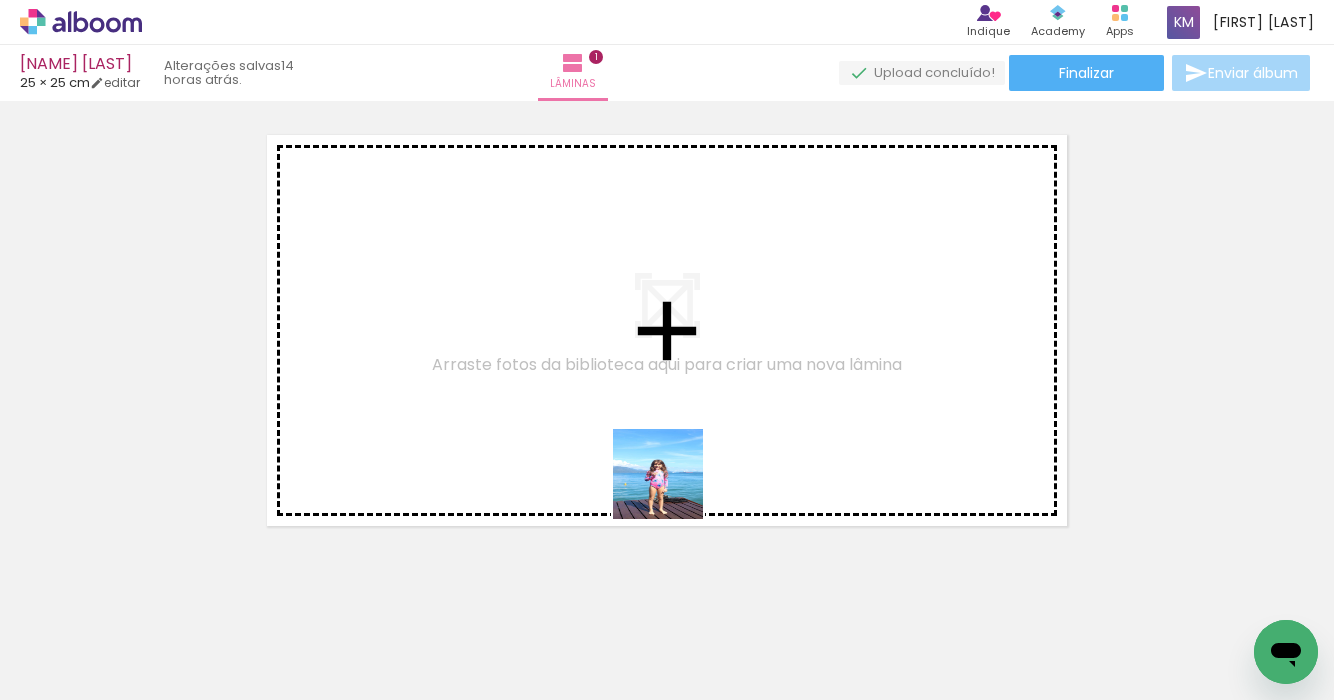 drag, startPoint x: 648, startPoint y: 610, endPoint x: 678, endPoint y: 484, distance: 129.5222 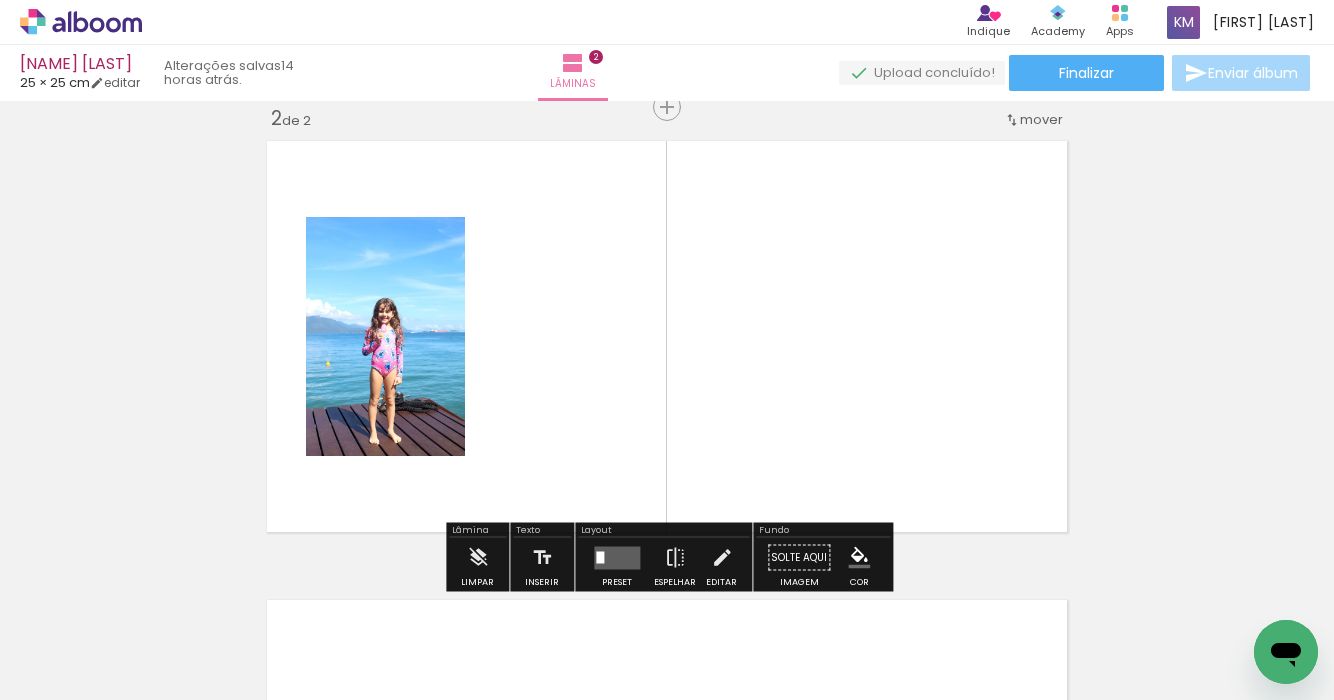 scroll, scrollTop: 484, scrollLeft: 0, axis: vertical 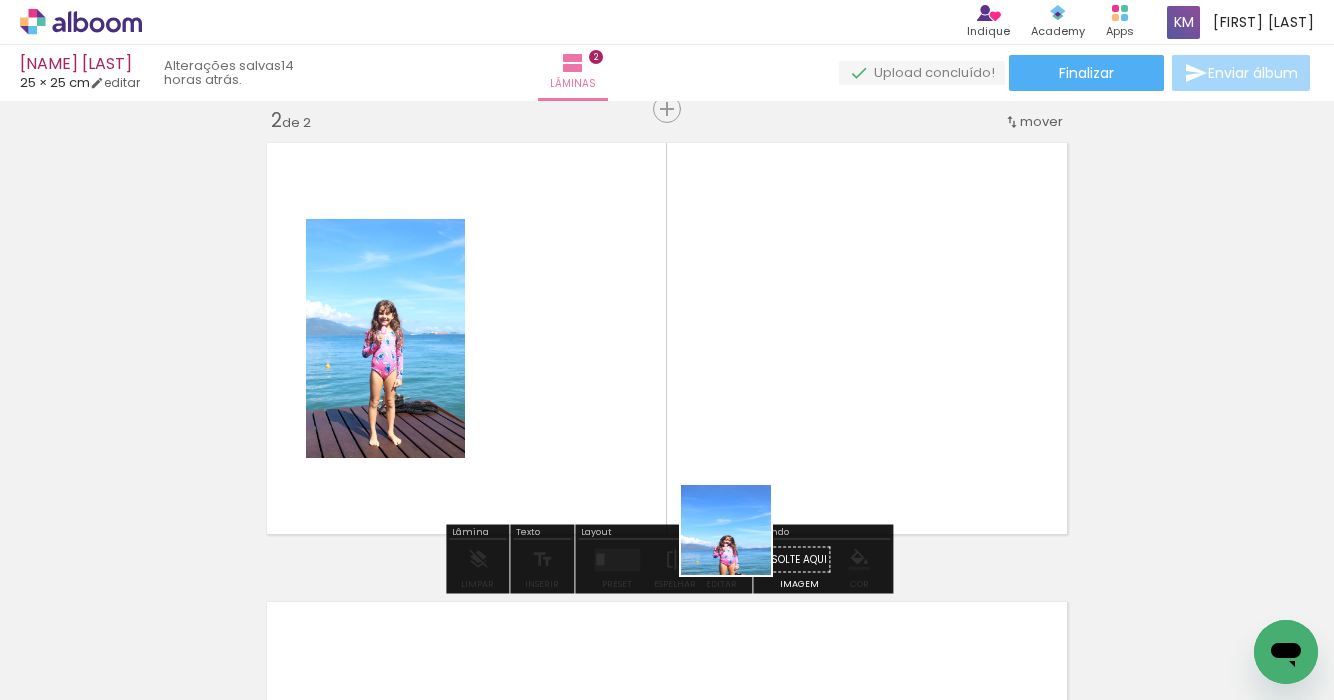 drag, startPoint x: 752, startPoint y: 616, endPoint x: 845, endPoint y: 541, distance: 119.47385 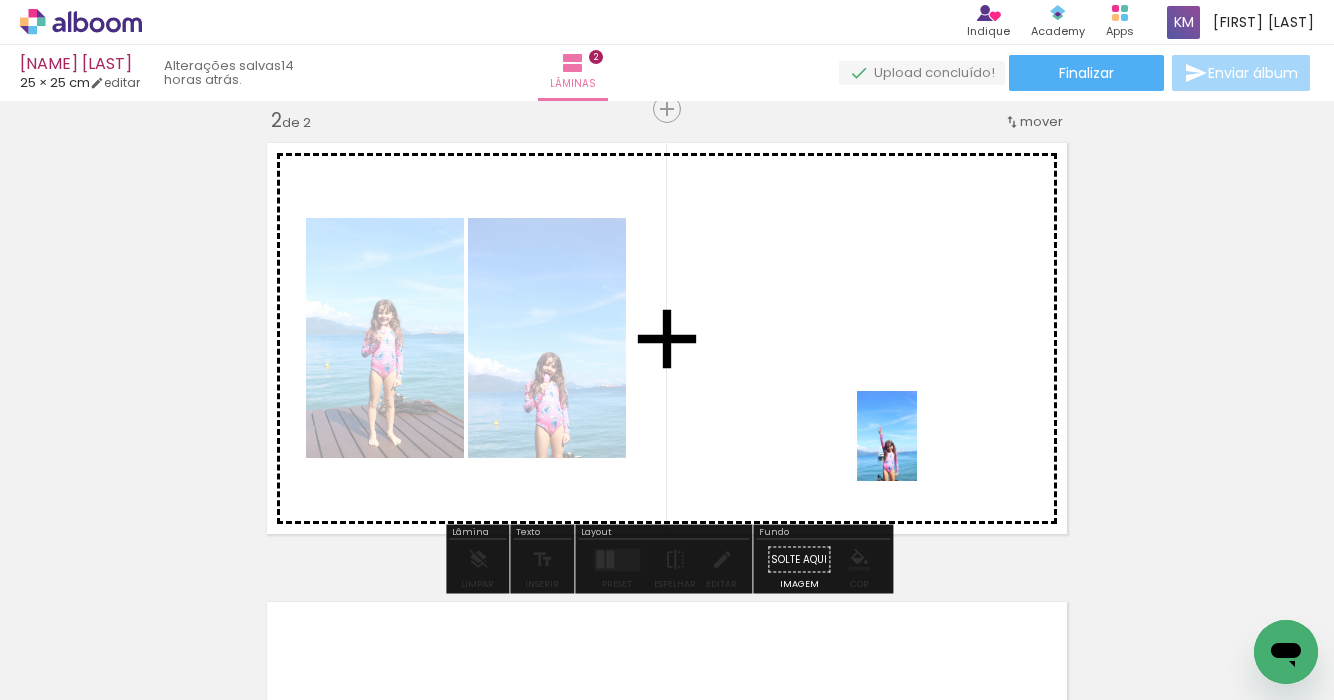 drag, startPoint x: 879, startPoint y: 626, endPoint x: 917, endPoint y: 451, distance: 179.0782 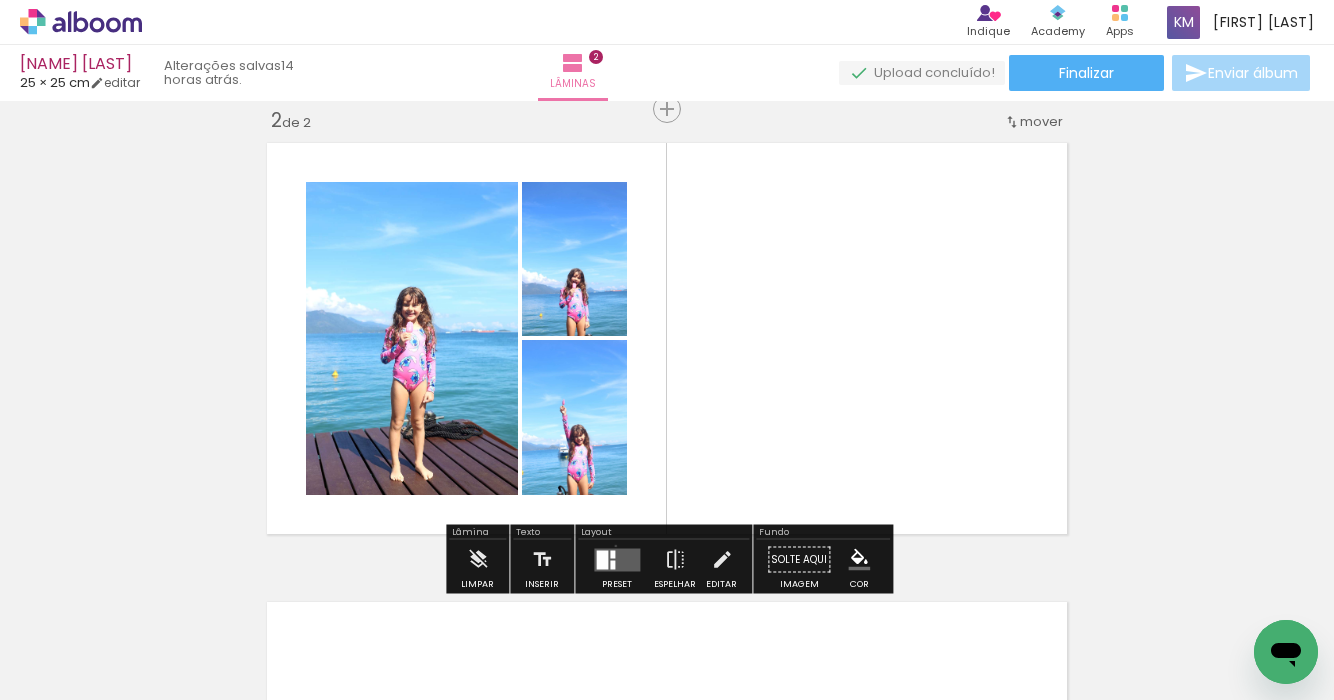 click at bounding box center [617, 560] 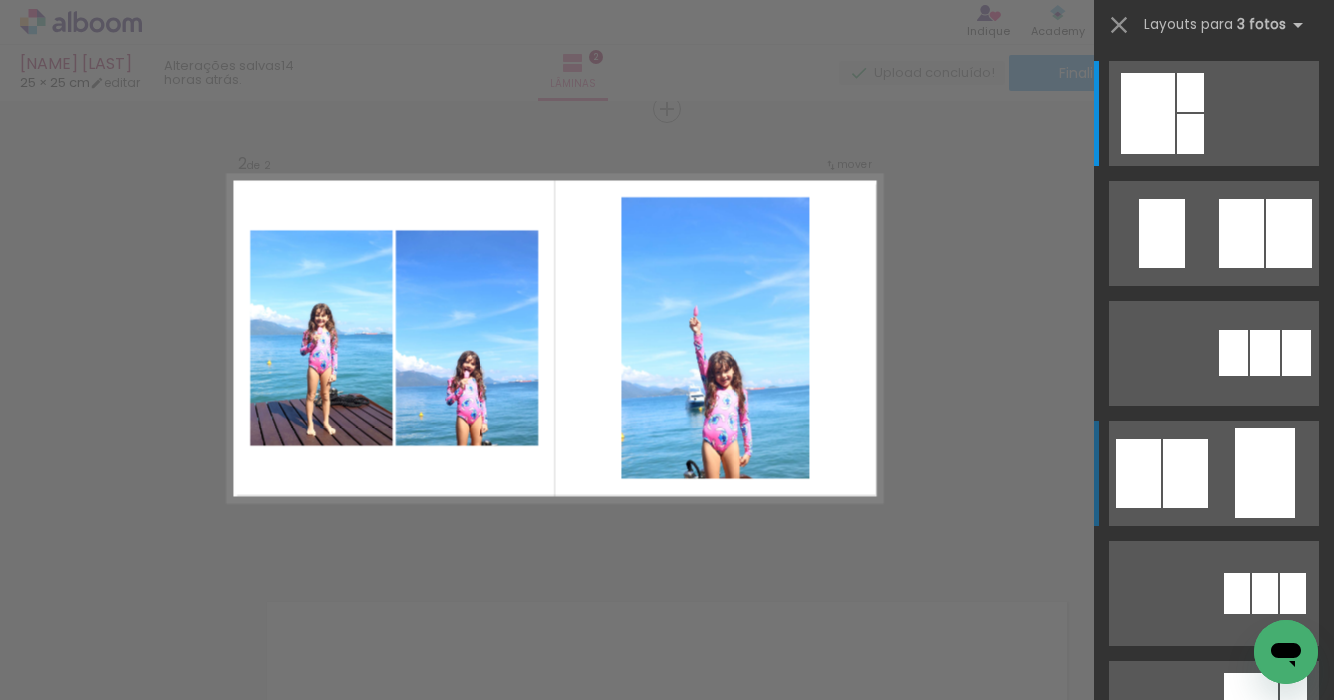 click at bounding box center [1190, 92] 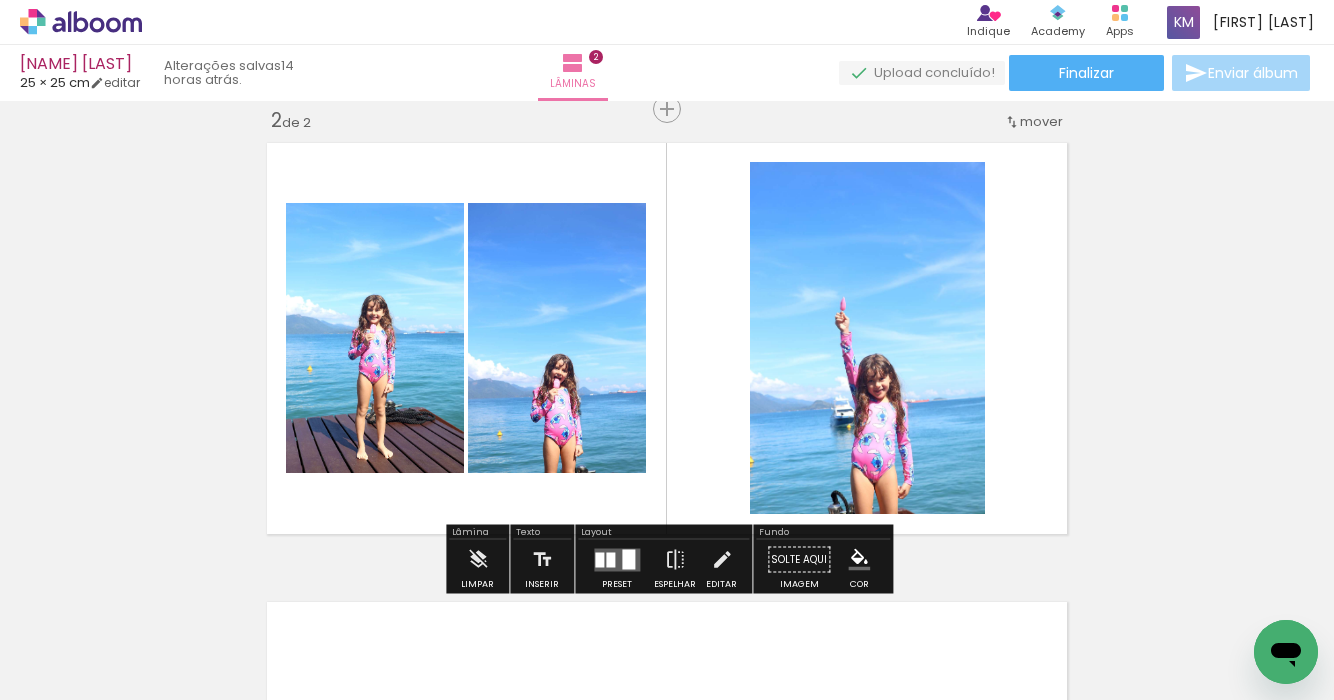 scroll, scrollTop: 539, scrollLeft: 0, axis: vertical 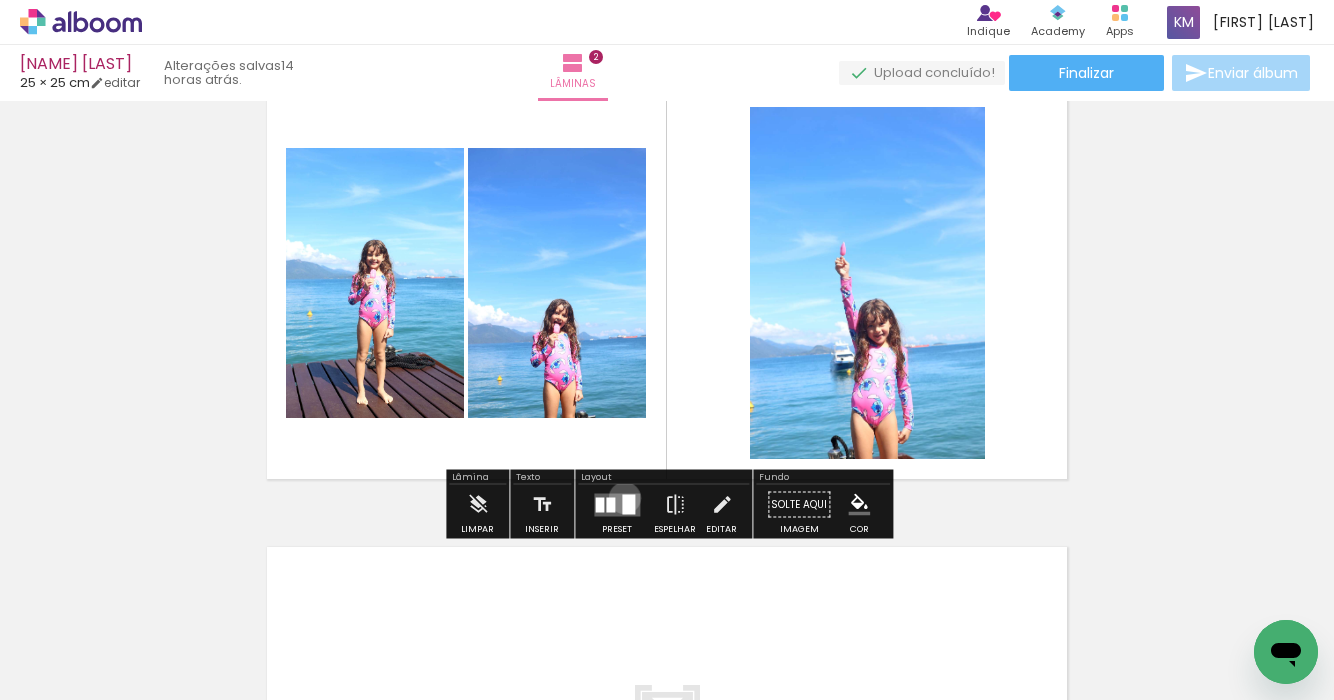 click at bounding box center [628, 504] 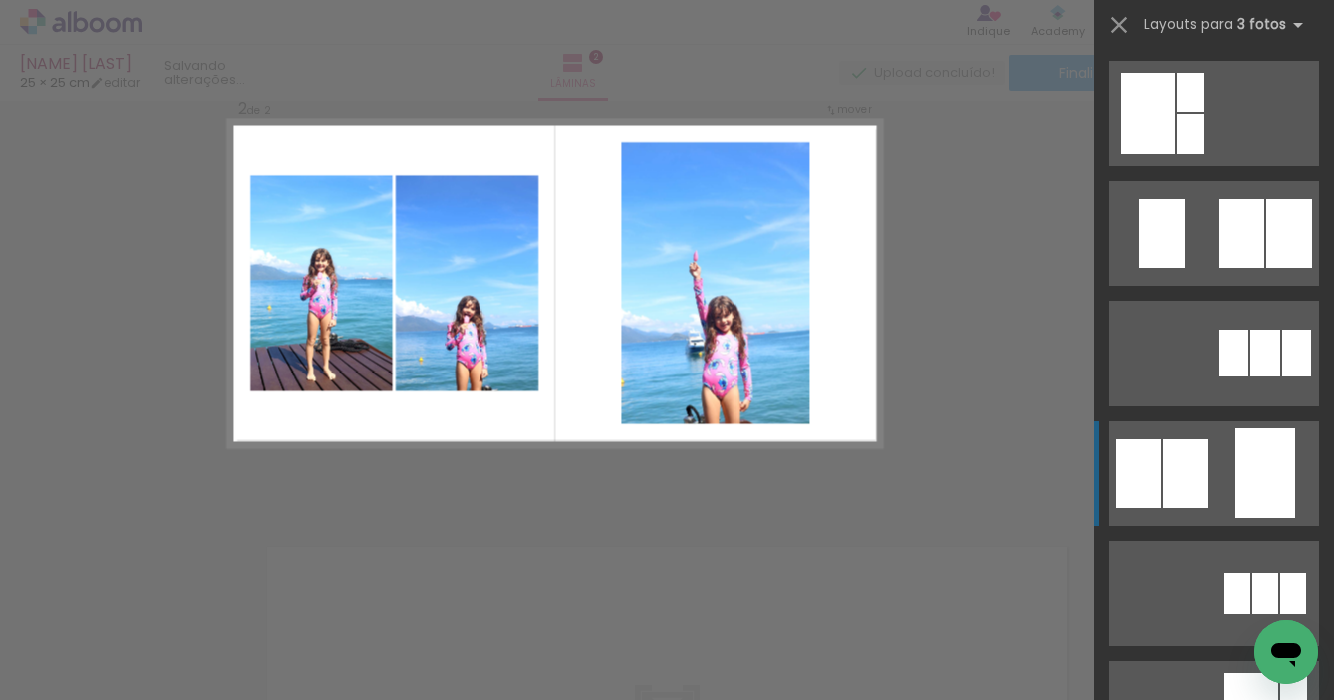 scroll, scrollTop: 360, scrollLeft: 0, axis: vertical 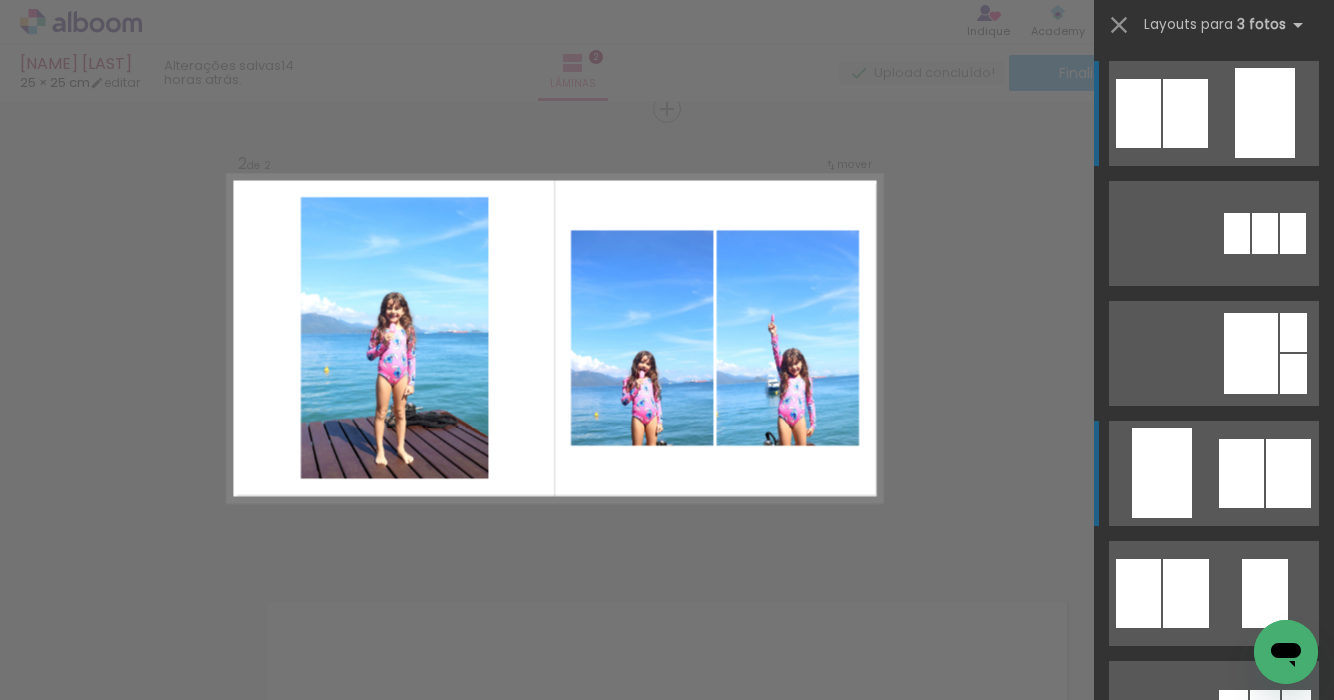 click at bounding box center [1214, -247] 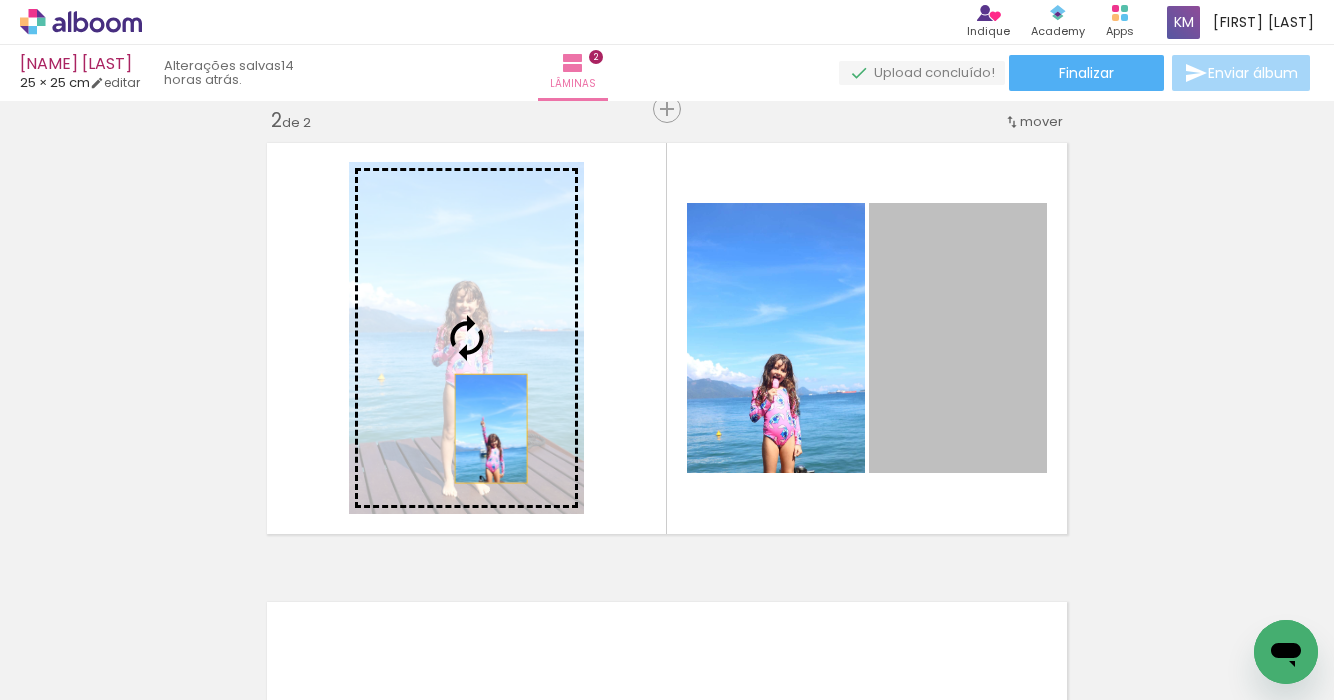 drag, startPoint x: 903, startPoint y: 419, endPoint x: 491, endPoint y: 425, distance: 412.0437 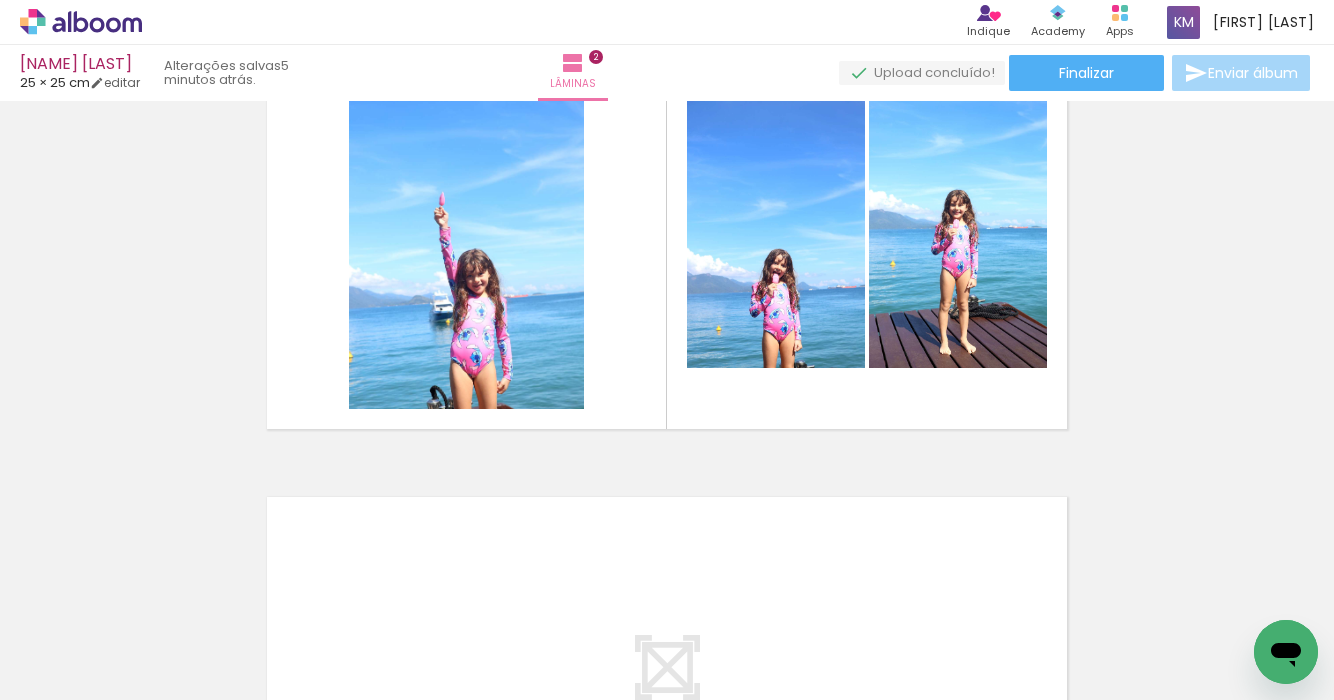 scroll, scrollTop: 592, scrollLeft: 0, axis: vertical 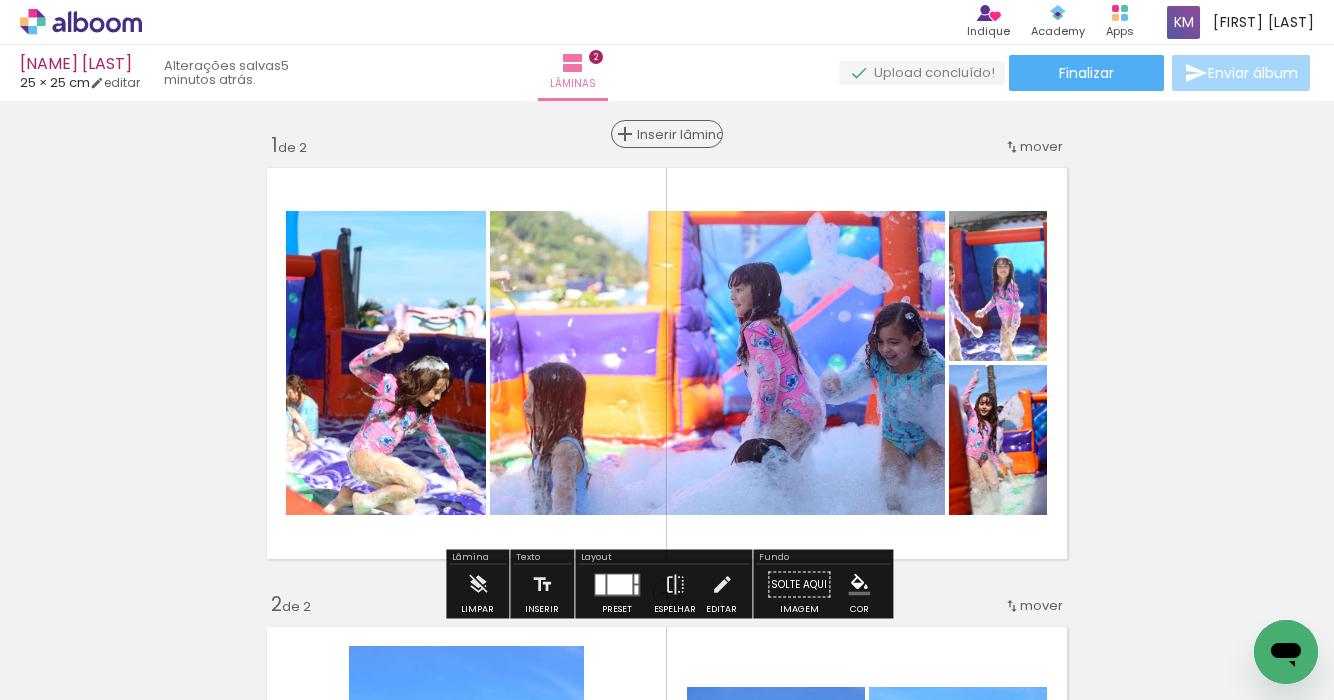 click on "Inserir lâmina" at bounding box center [676, 134] 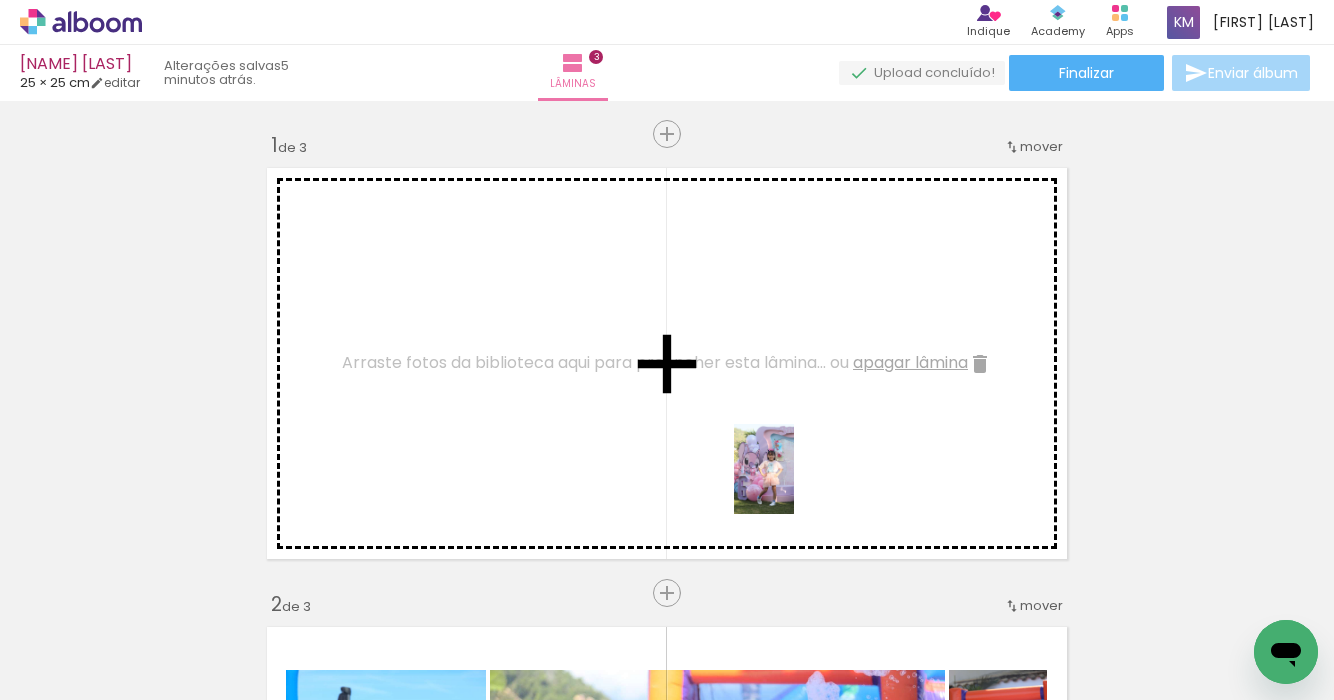 drag, startPoint x: 788, startPoint y: 625, endPoint x: 794, endPoint y: 483, distance: 142.12671 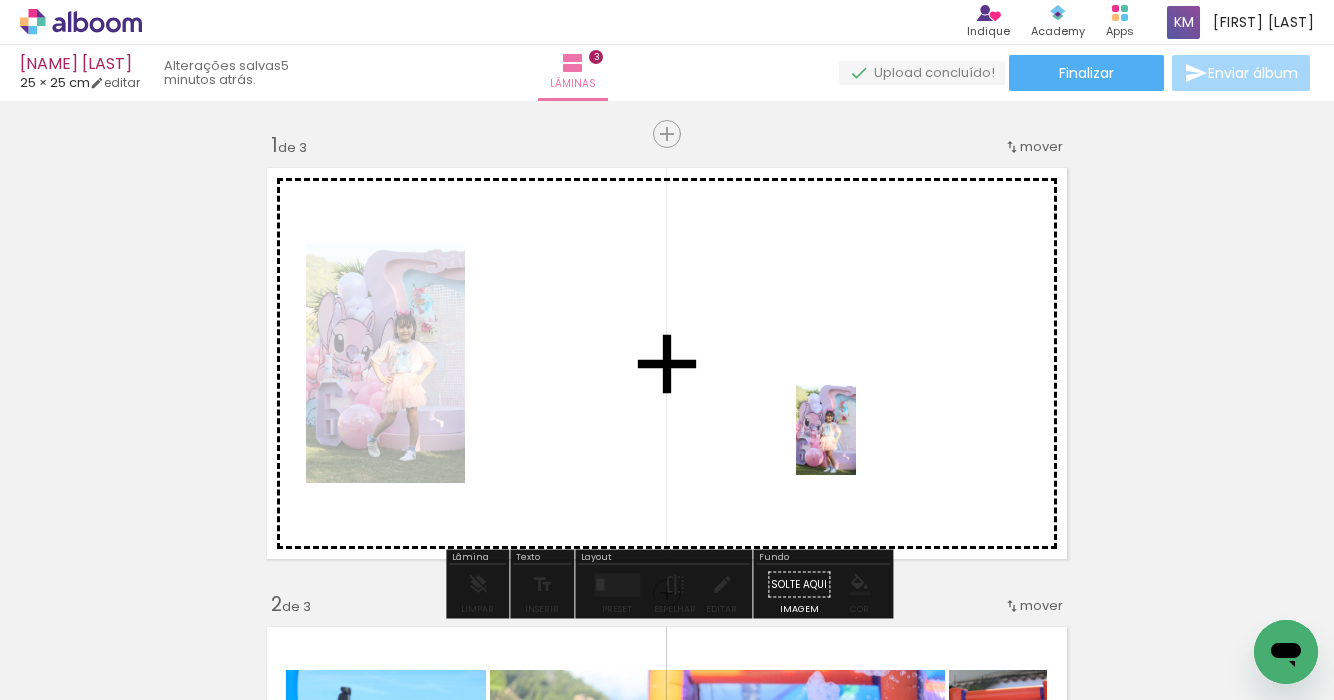 drag, startPoint x: 905, startPoint y: 647, endPoint x: 856, endPoint y: 443, distance: 209.80229 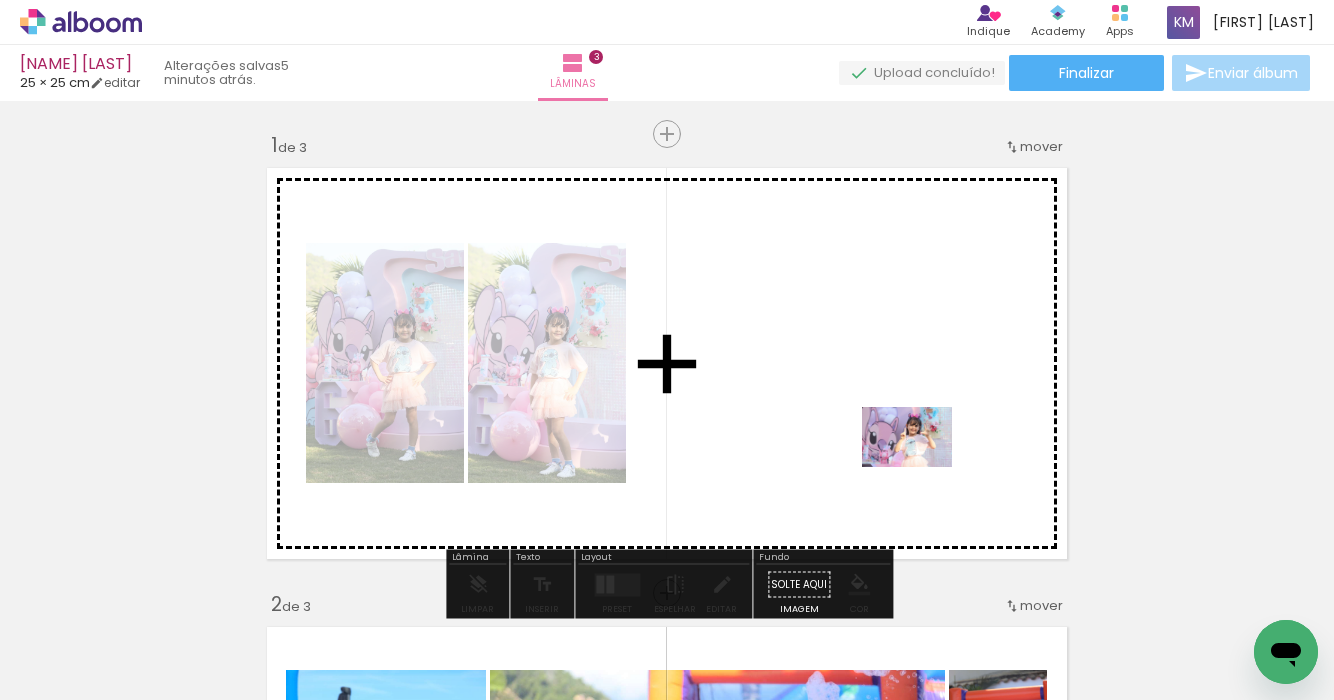 drag, startPoint x: 1003, startPoint y: 635, endPoint x: 922, endPoint y: 467, distance: 186.50737 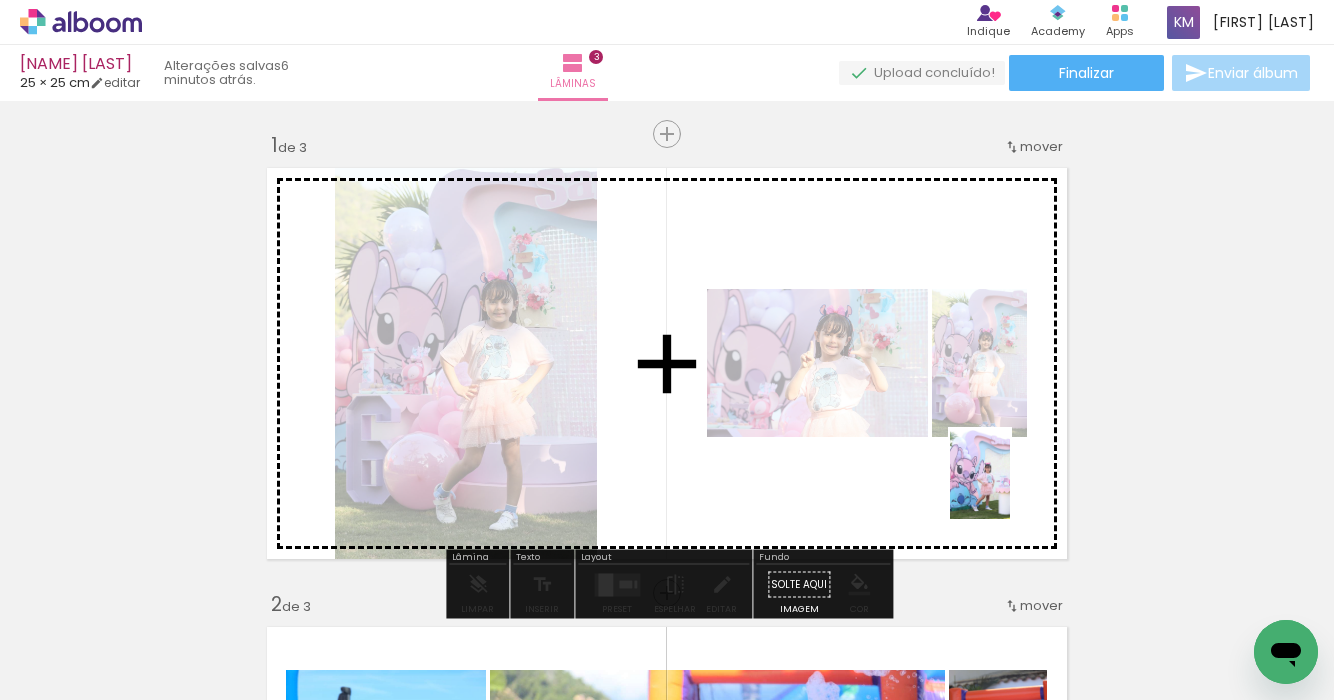 drag, startPoint x: 1110, startPoint y: 621, endPoint x: 1010, endPoint y: 489, distance: 165.60193 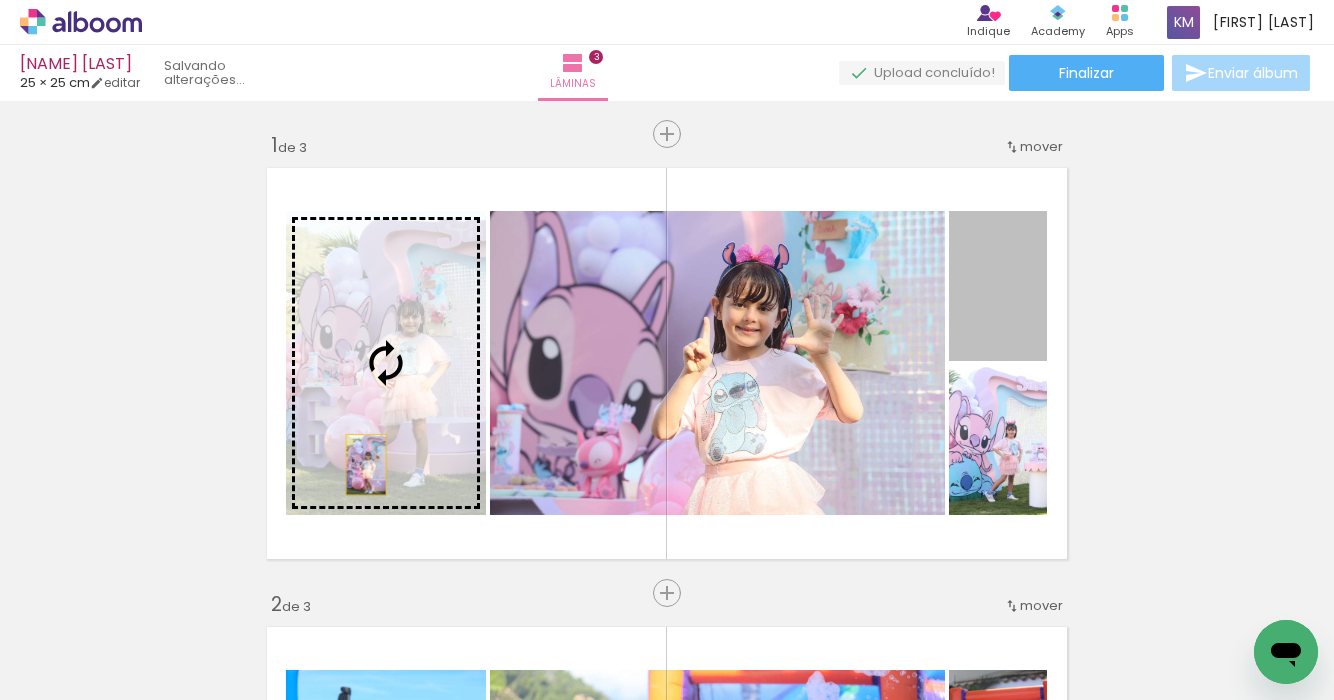 drag, startPoint x: 1022, startPoint y: 331, endPoint x: 366, endPoint y: 465, distance: 669.54614 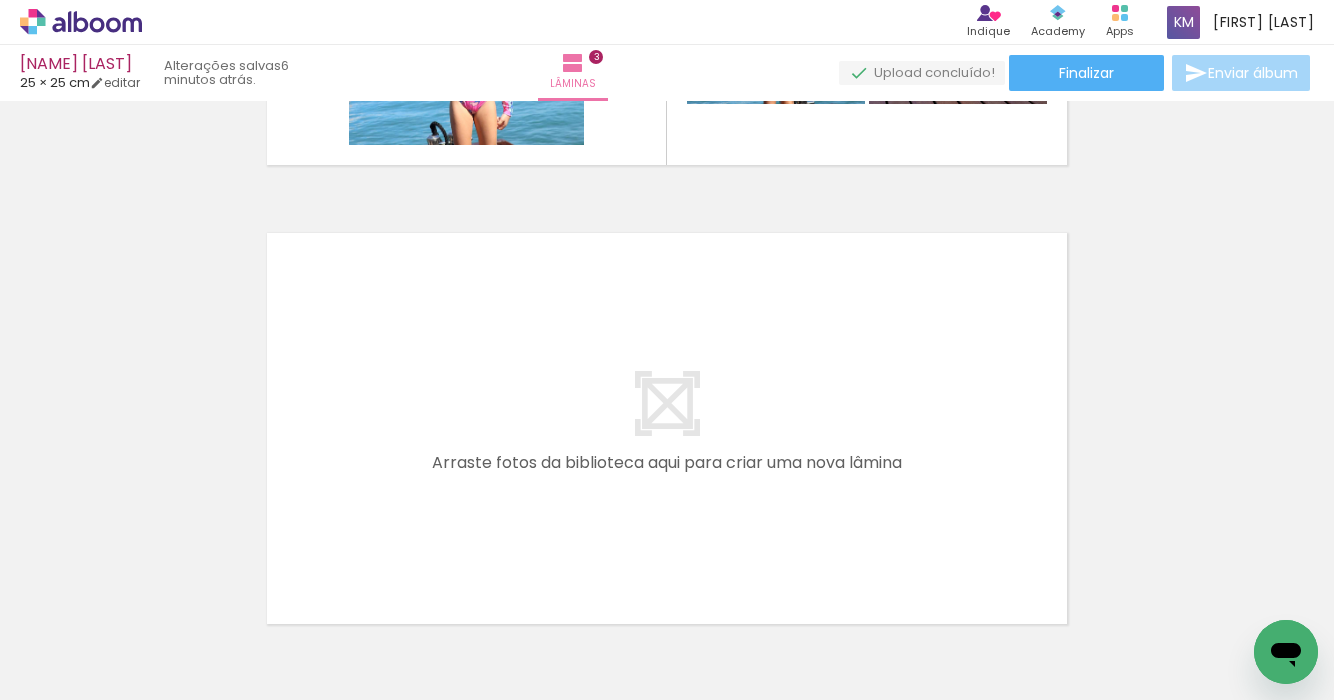 scroll, scrollTop: 1406, scrollLeft: 0, axis: vertical 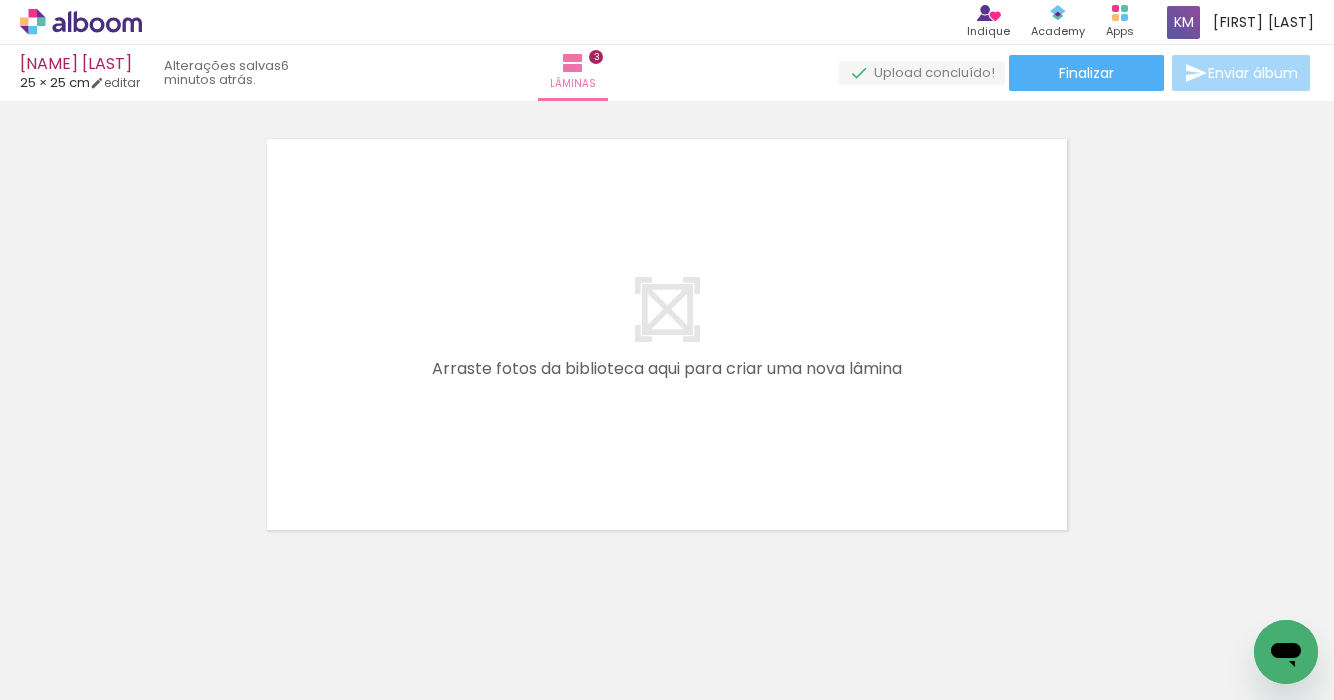 drag, startPoint x: 558, startPoint y: 618, endPoint x: 557, endPoint y: 458, distance: 160.00313 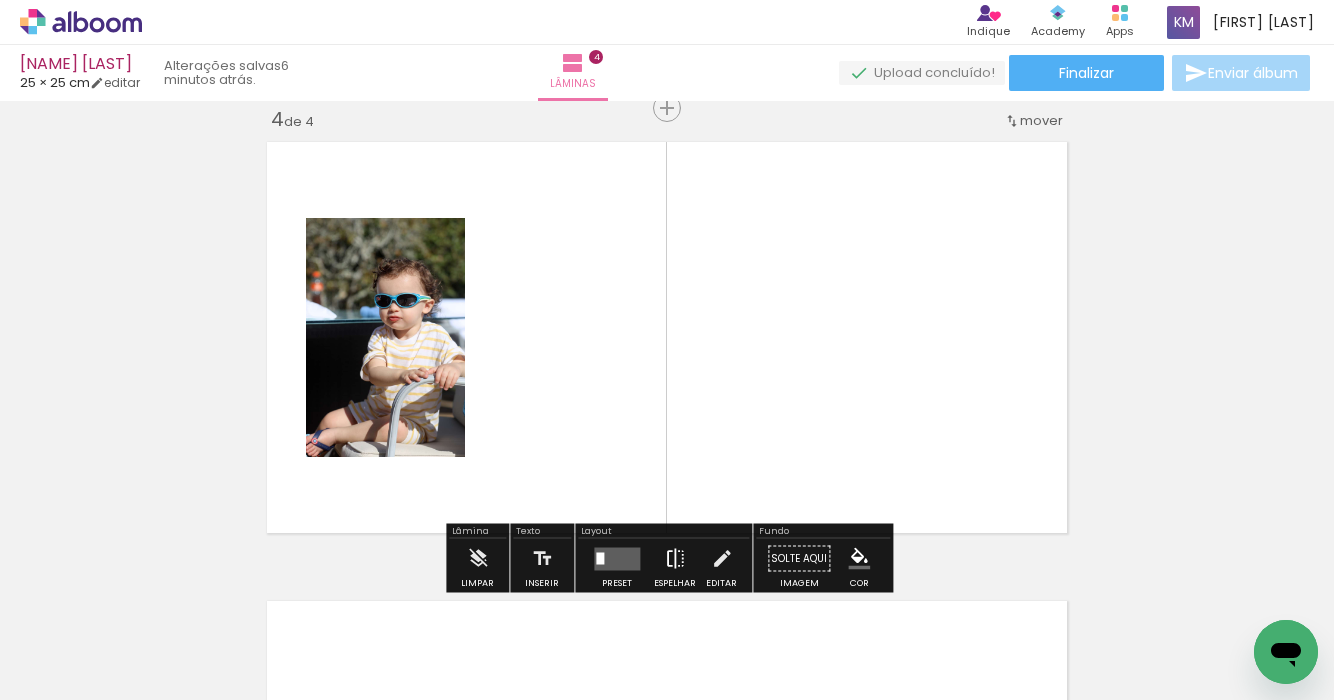 scroll, scrollTop: 1402, scrollLeft: 0, axis: vertical 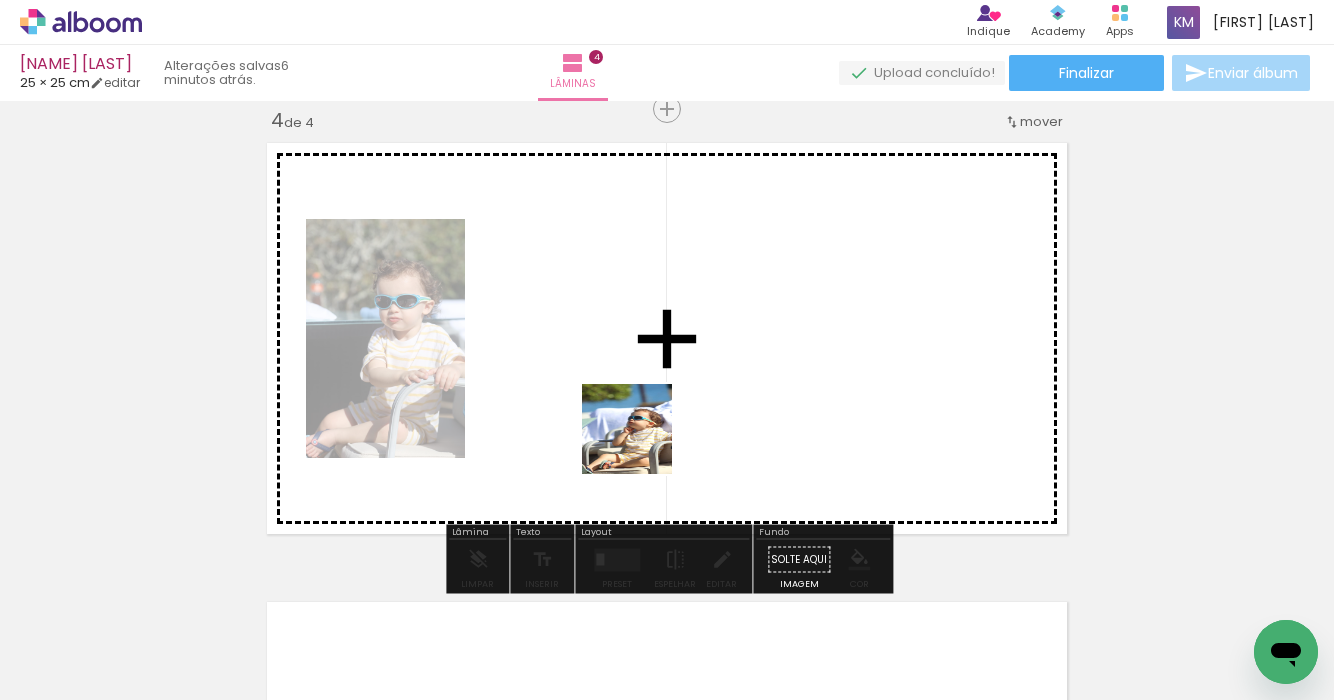 drag, startPoint x: 660, startPoint y: 615, endPoint x: 641, endPoint y: 440, distance: 176.02841 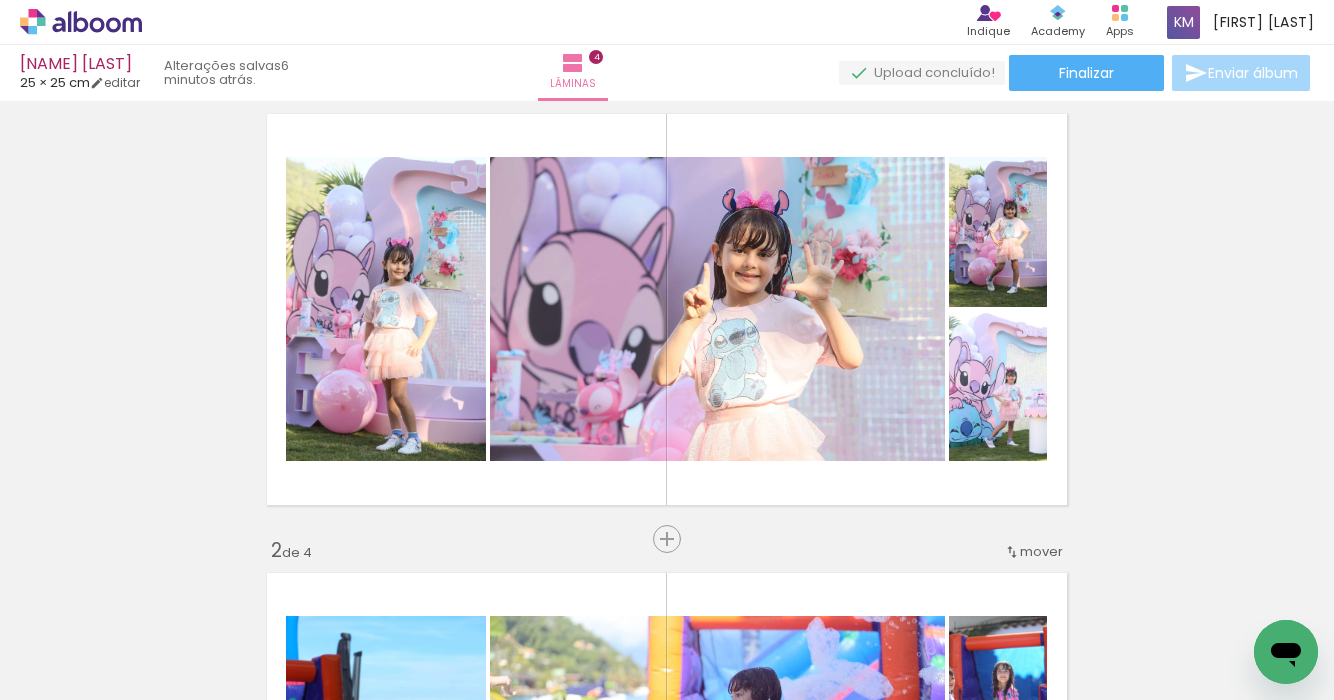 scroll, scrollTop: 0, scrollLeft: 0, axis: both 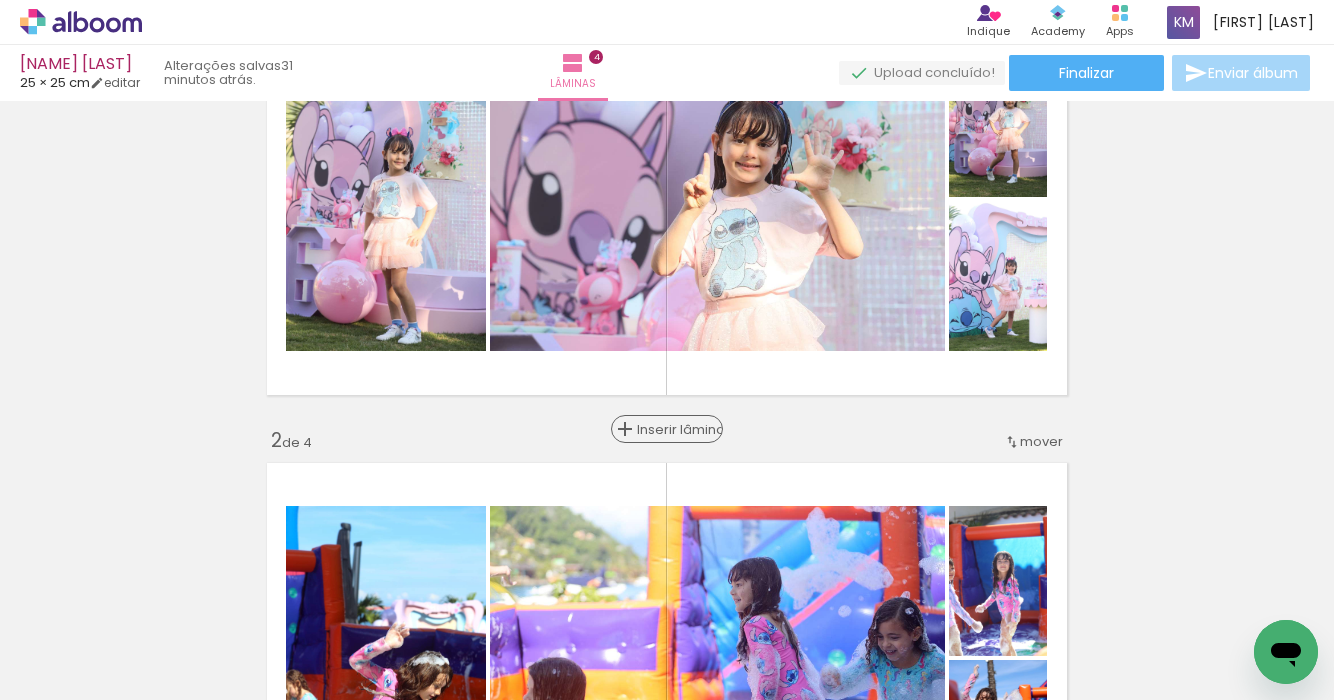 click on "Inserir lâmina" at bounding box center [676, 429] 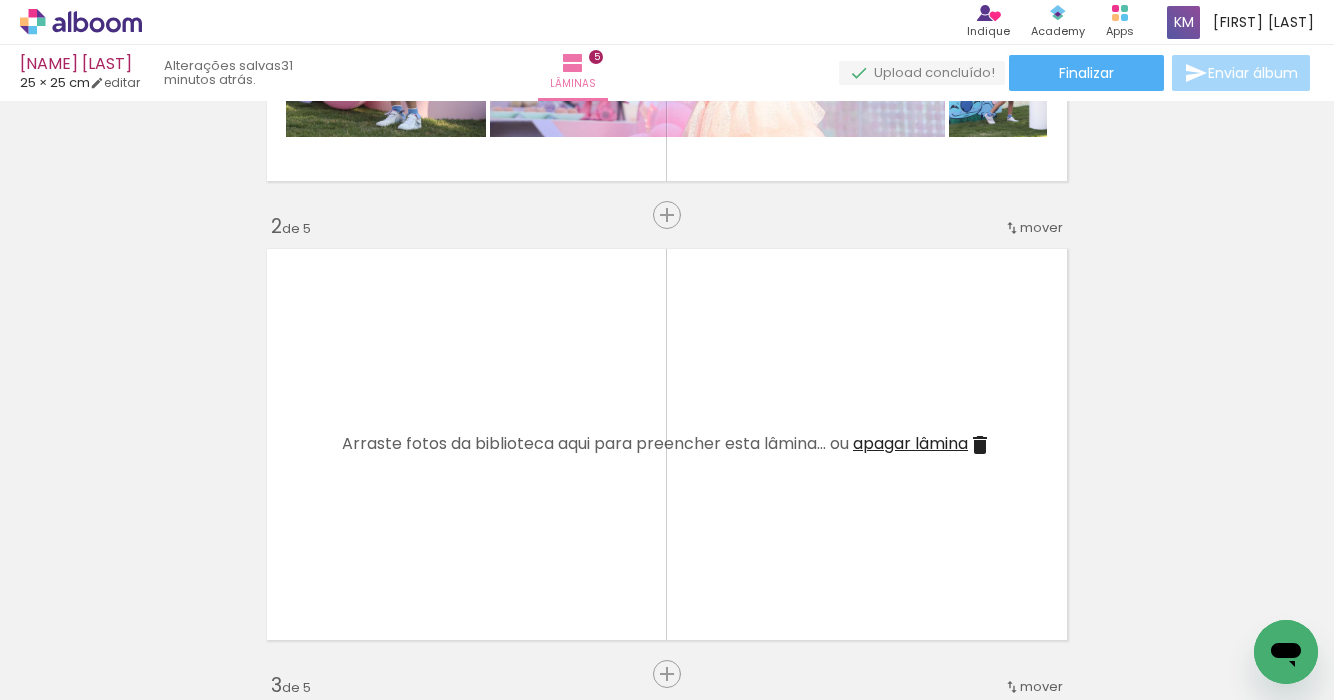 scroll, scrollTop: 402, scrollLeft: 0, axis: vertical 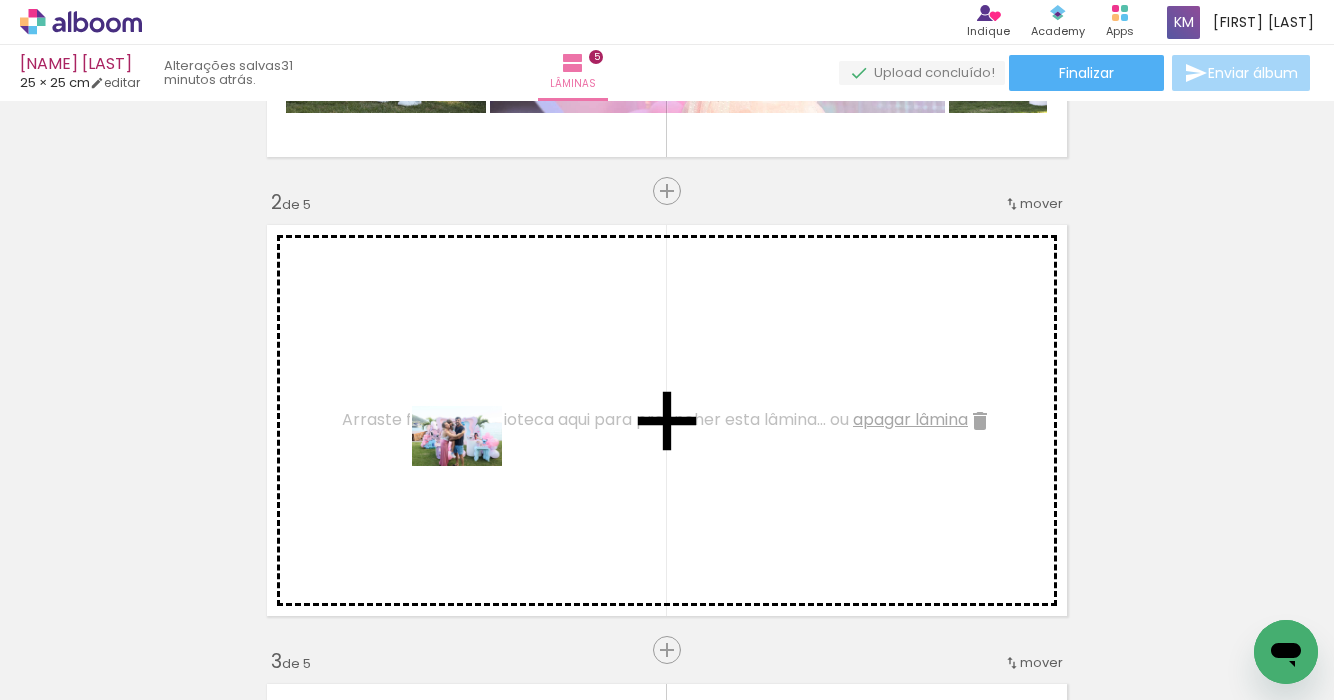 drag, startPoint x: 459, startPoint y: 630, endPoint x: 472, endPoint y: 466, distance: 164.51443 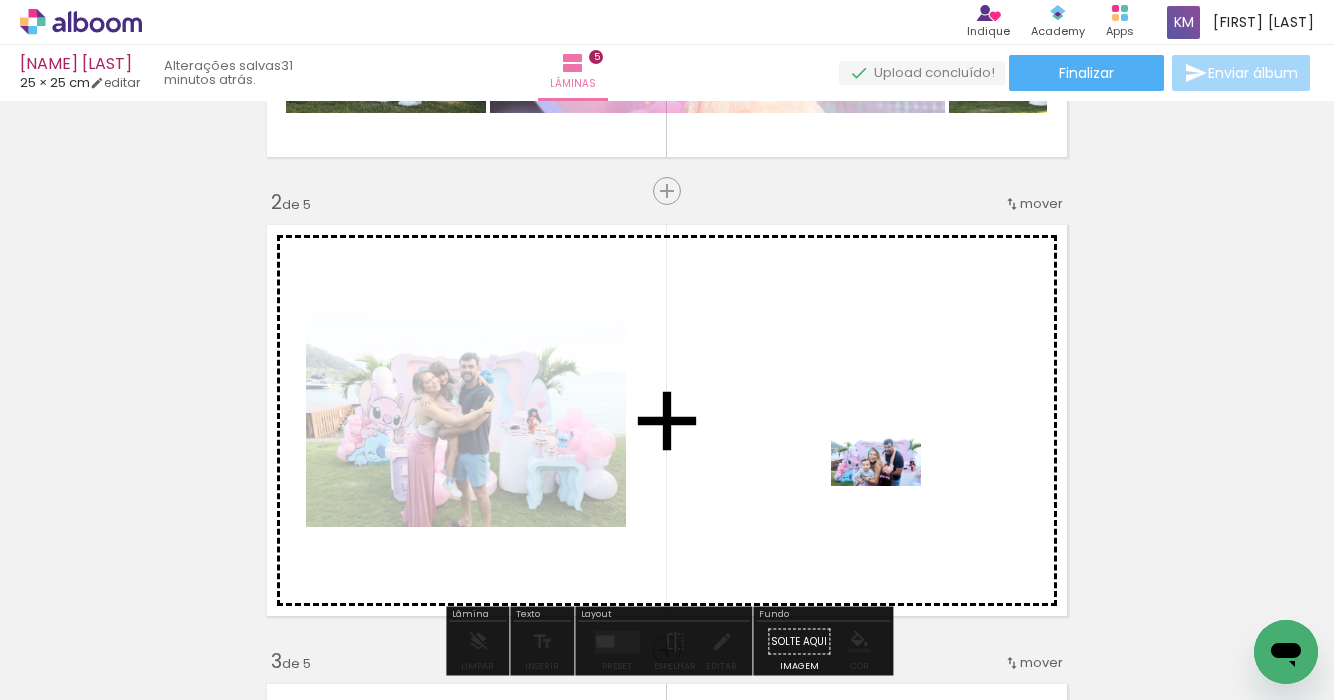 drag, startPoint x: 896, startPoint y: 640, endPoint x: 891, endPoint y: 486, distance: 154.08115 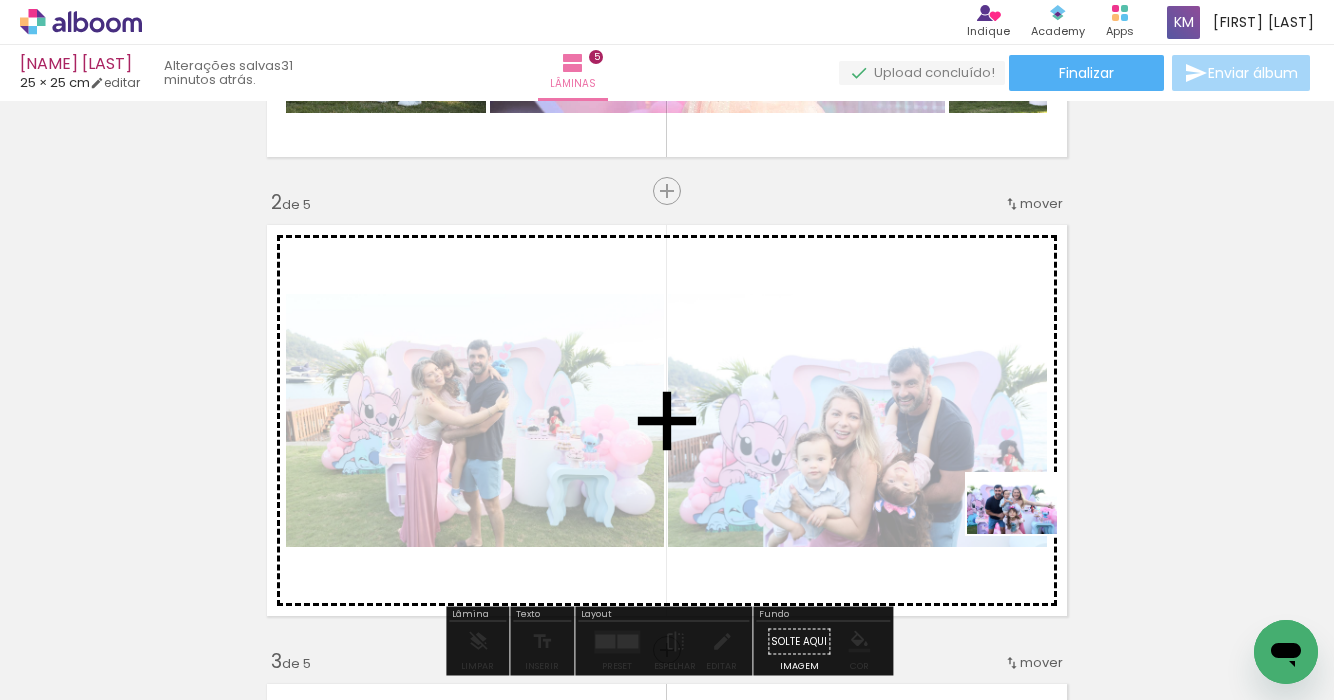drag, startPoint x: 1240, startPoint y: 644, endPoint x: 1026, endPoint y: 533, distance: 241.07468 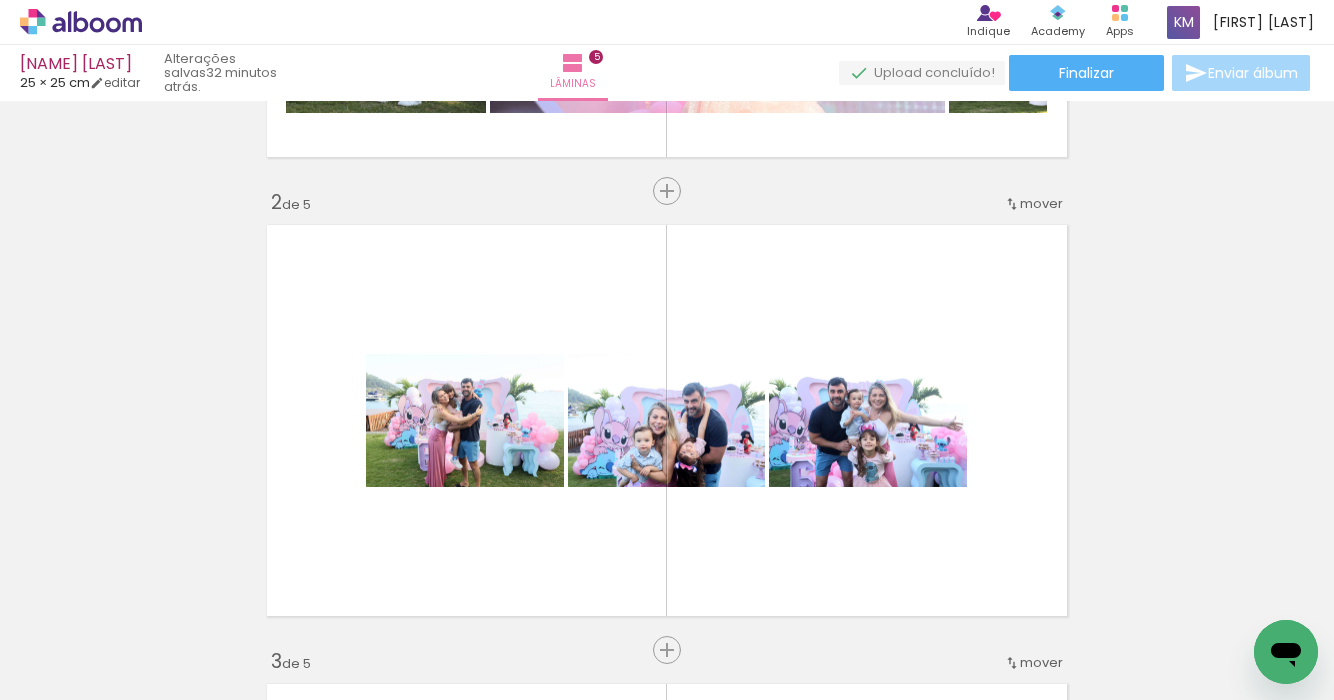 scroll, scrollTop: 0, scrollLeft: 5700, axis: horizontal 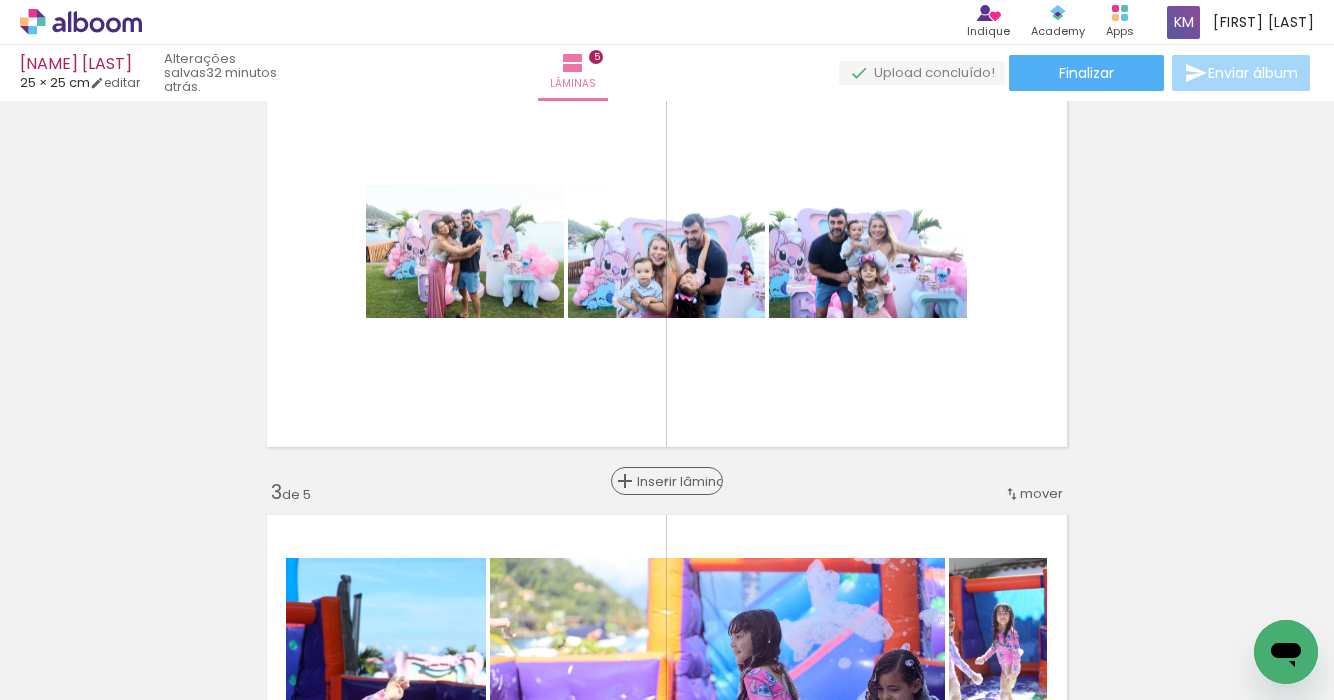 click on "Inserir lâmina" at bounding box center (676, 481) 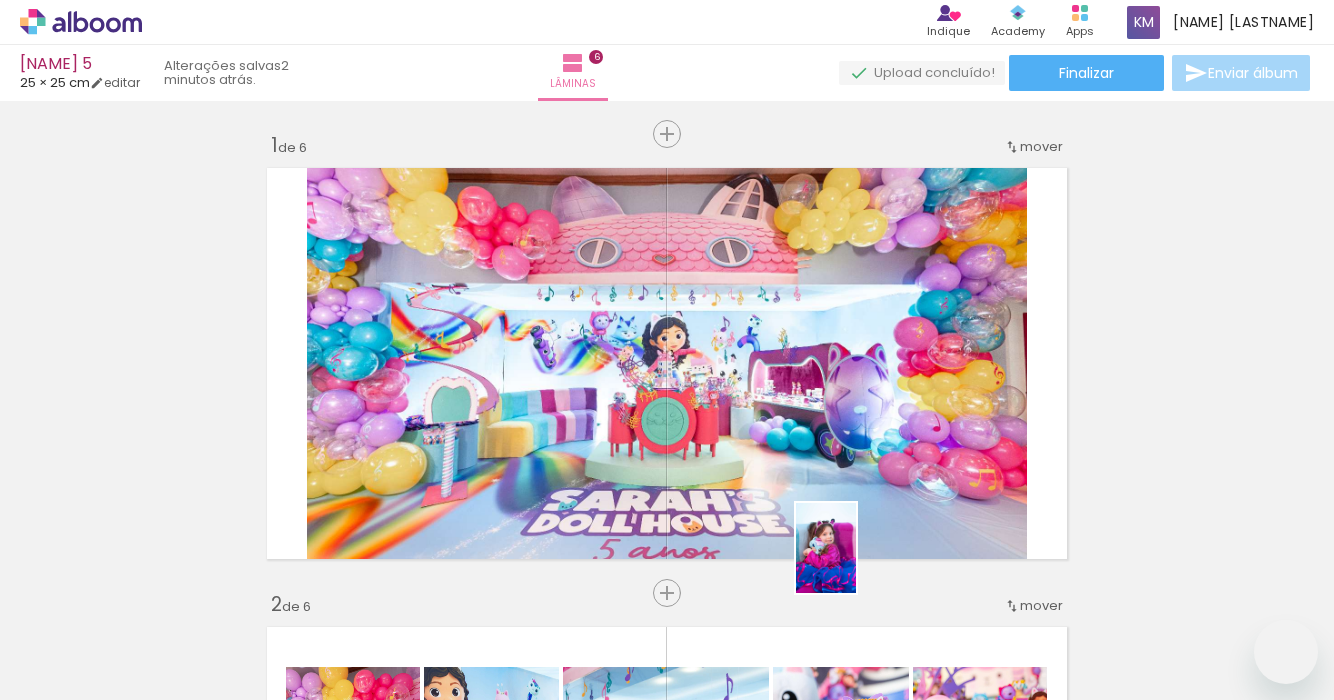 click at bounding box center (667, 350) 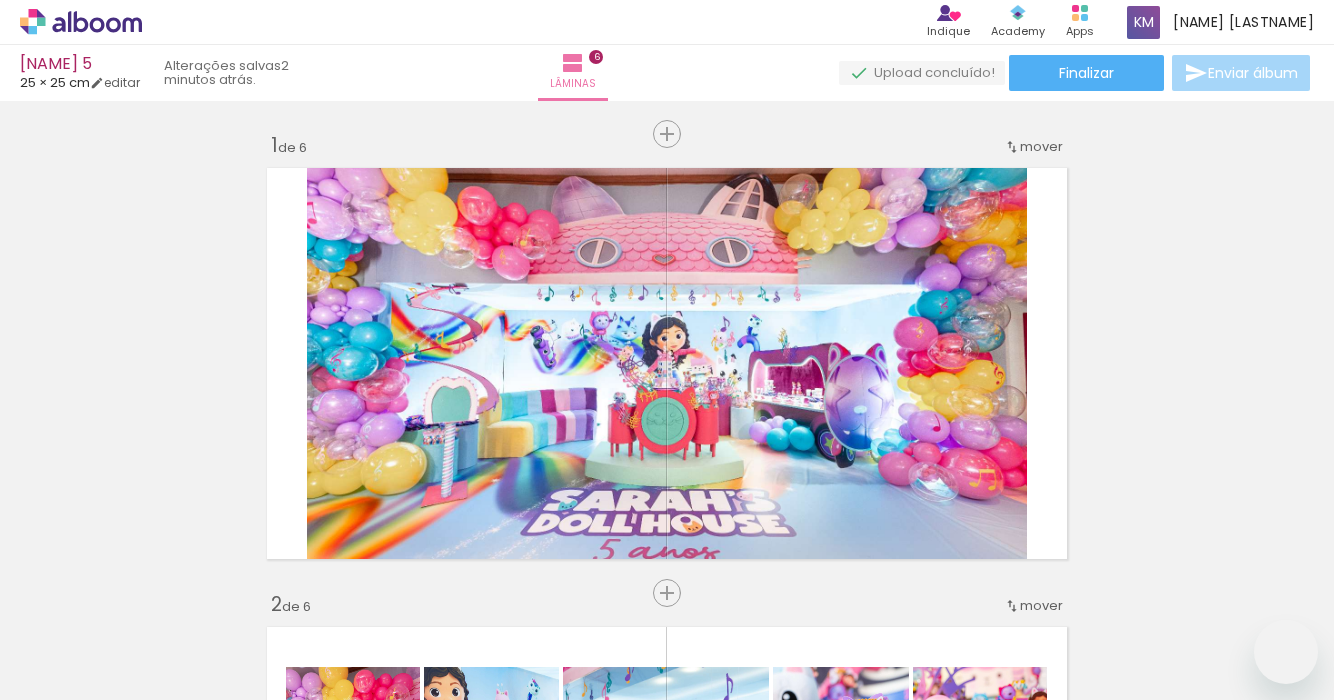 scroll, scrollTop: 875, scrollLeft: 0, axis: vertical 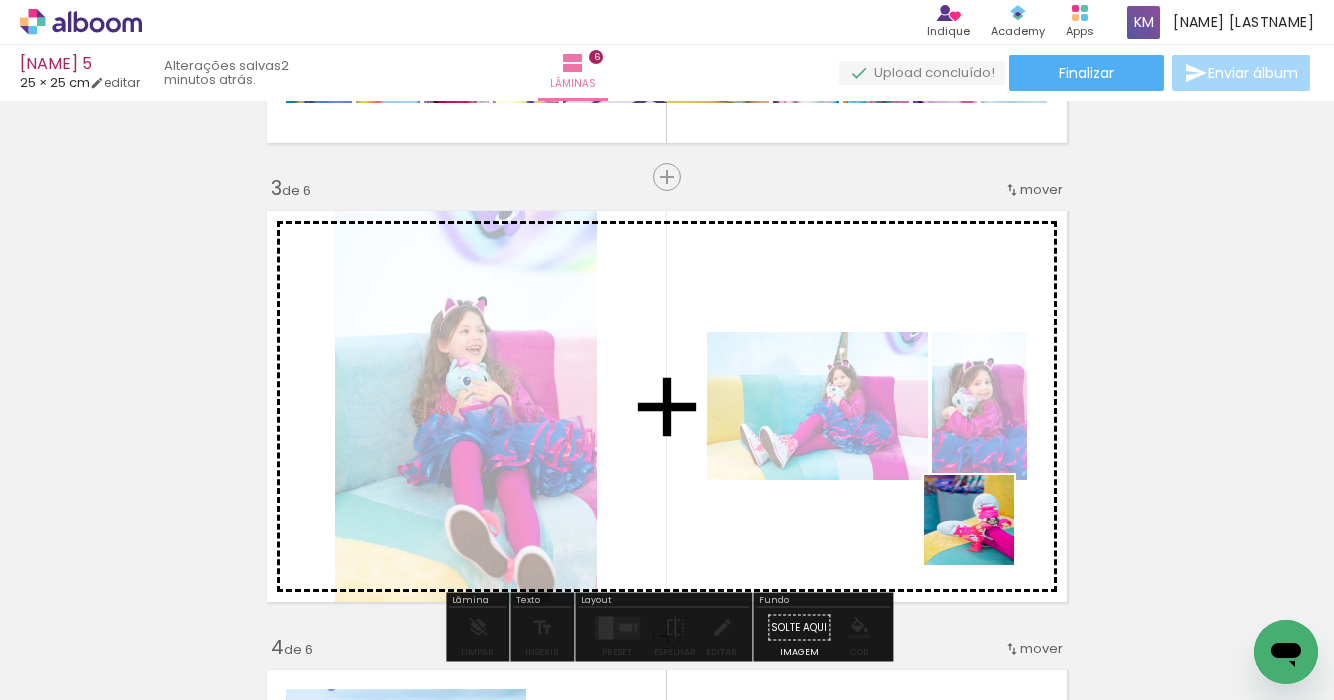drag, startPoint x: 999, startPoint y: 624, endPoint x: 983, endPoint y: 515, distance: 110.16805 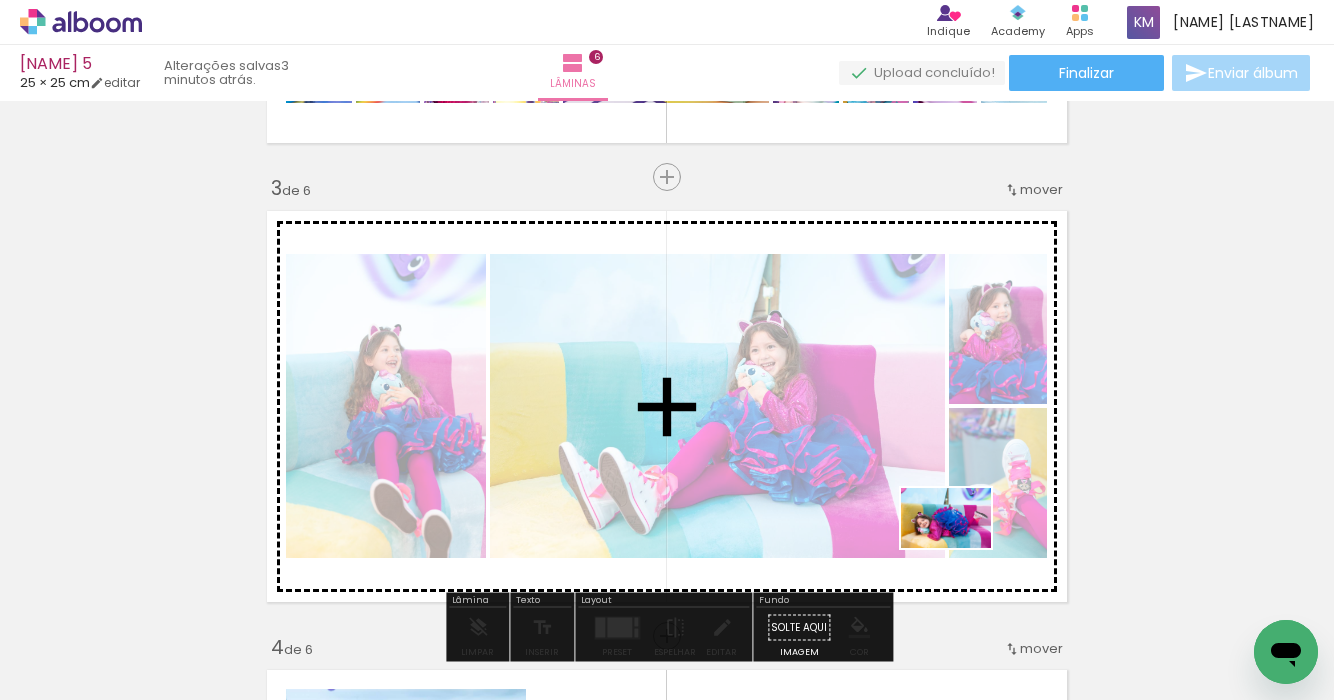 drag, startPoint x: 1104, startPoint y: 615, endPoint x: 960, endPoint y: 548, distance: 158.8238 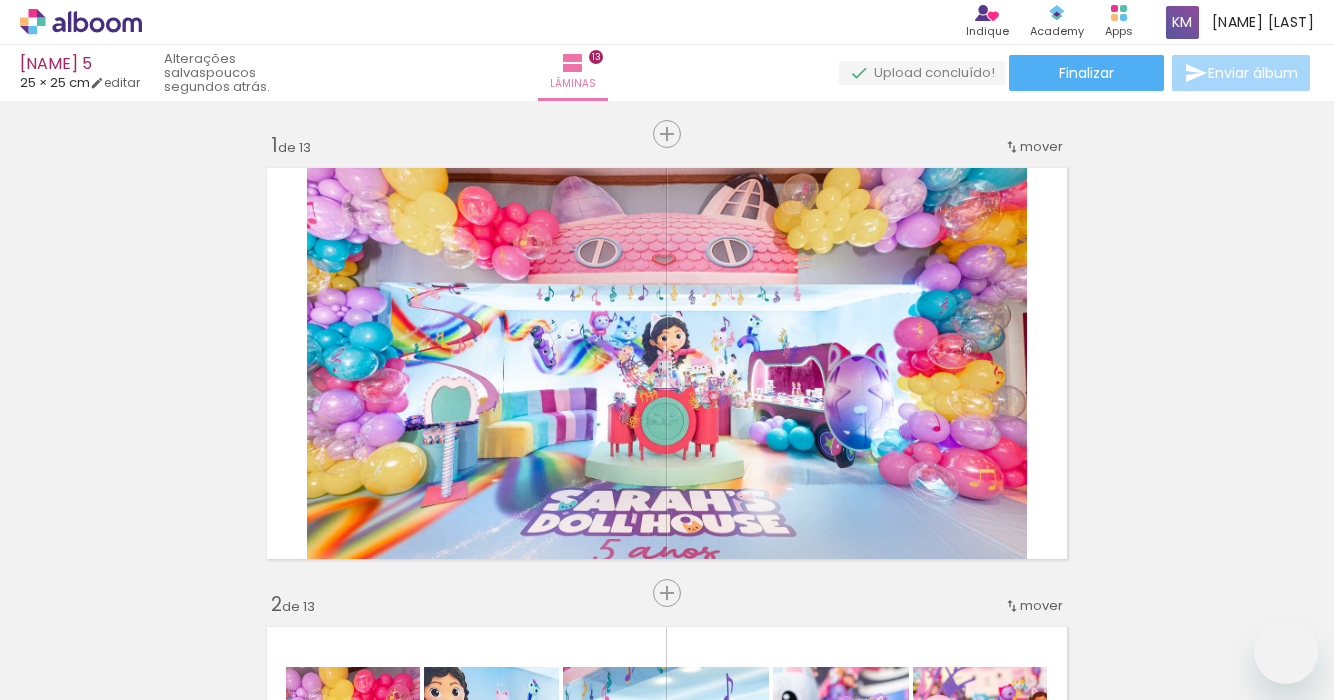 scroll, scrollTop: 0, scrollLeft: 0, axis: both 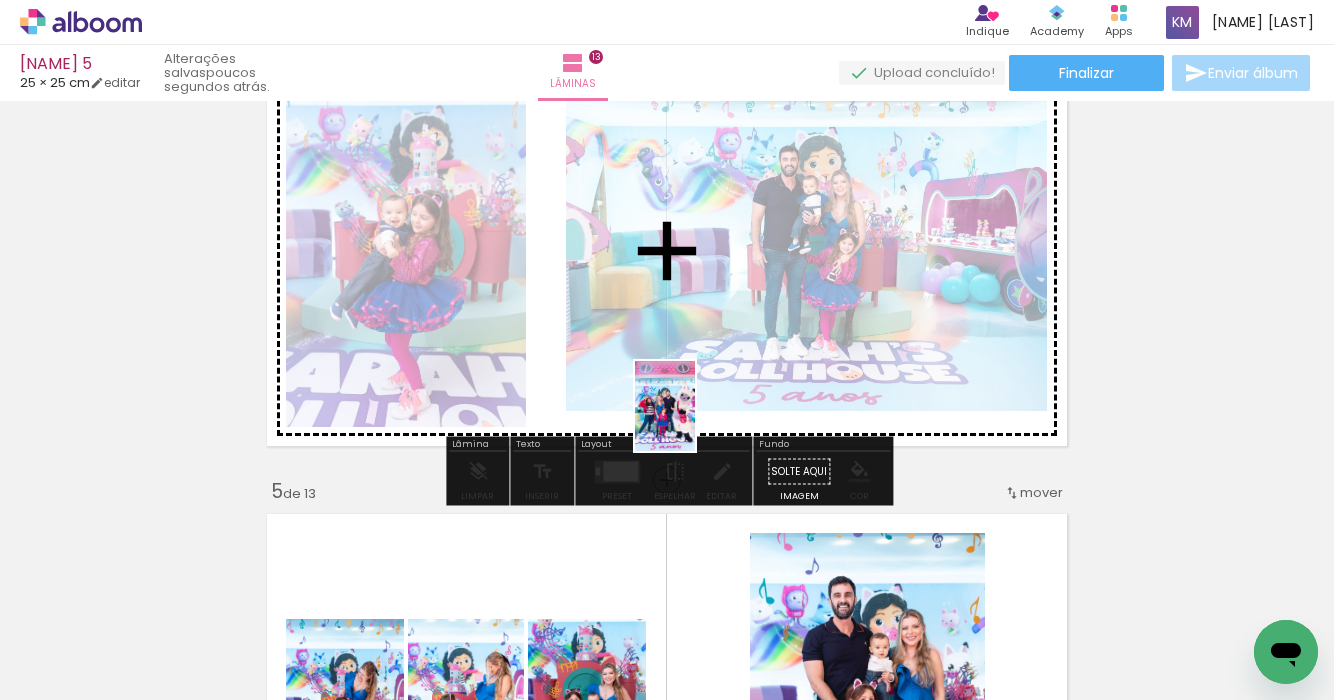 drag, startPoint x: 508, startPoint y: 608, endPoint x: 700, endPoint y: 418, distance: 270.1185 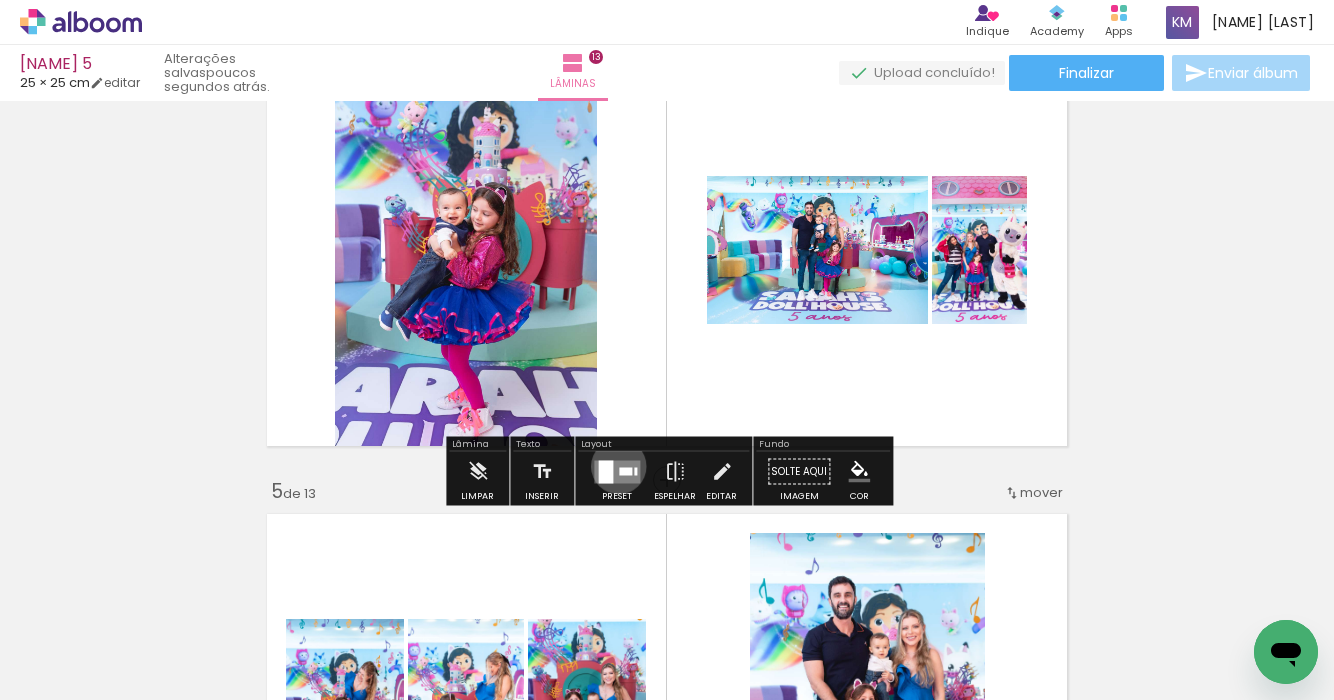 click at bounding box center (617, 471) 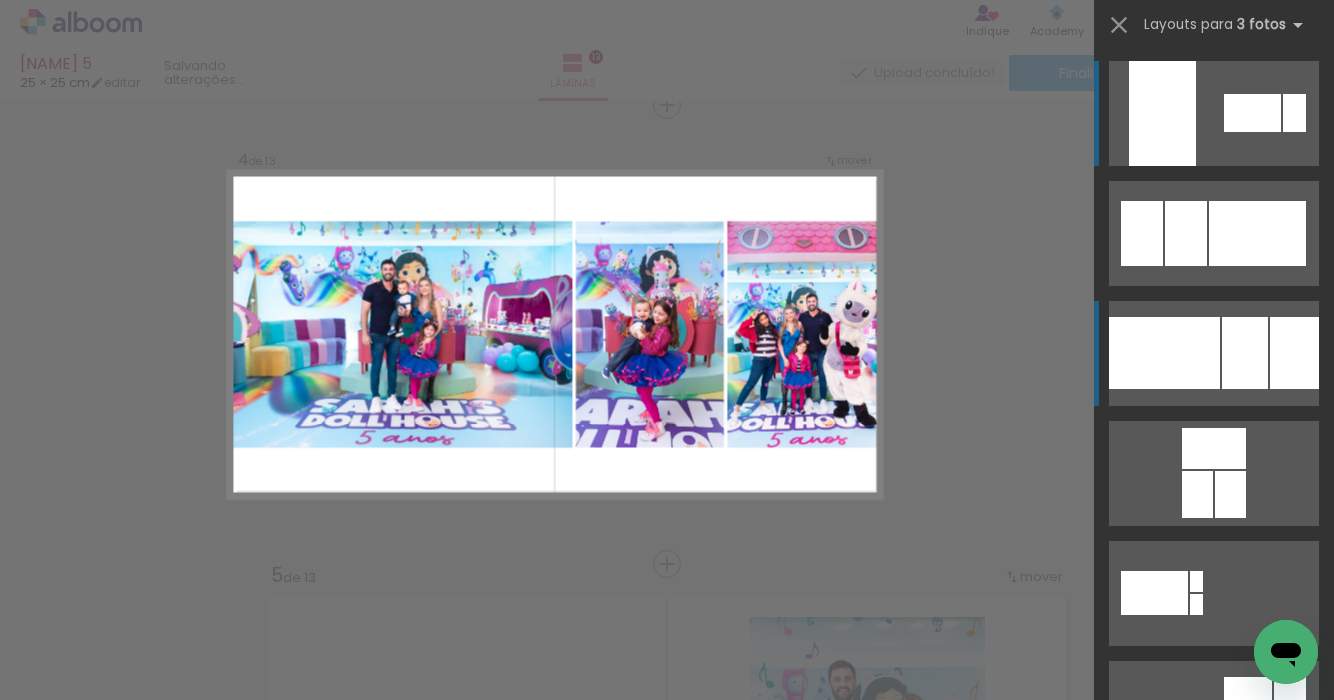 scroll, scrollTop: 1402, scrollLeft: 0, axis: vertical 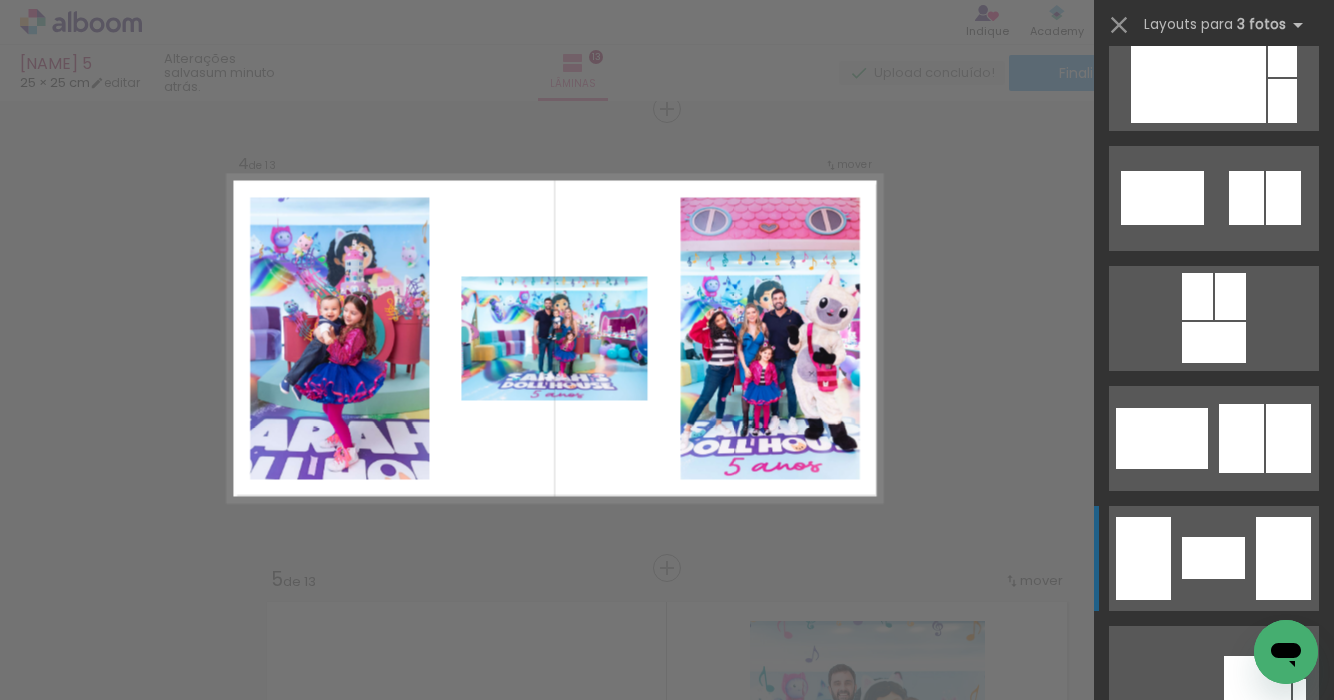 click at bounding box center (1213, 558) 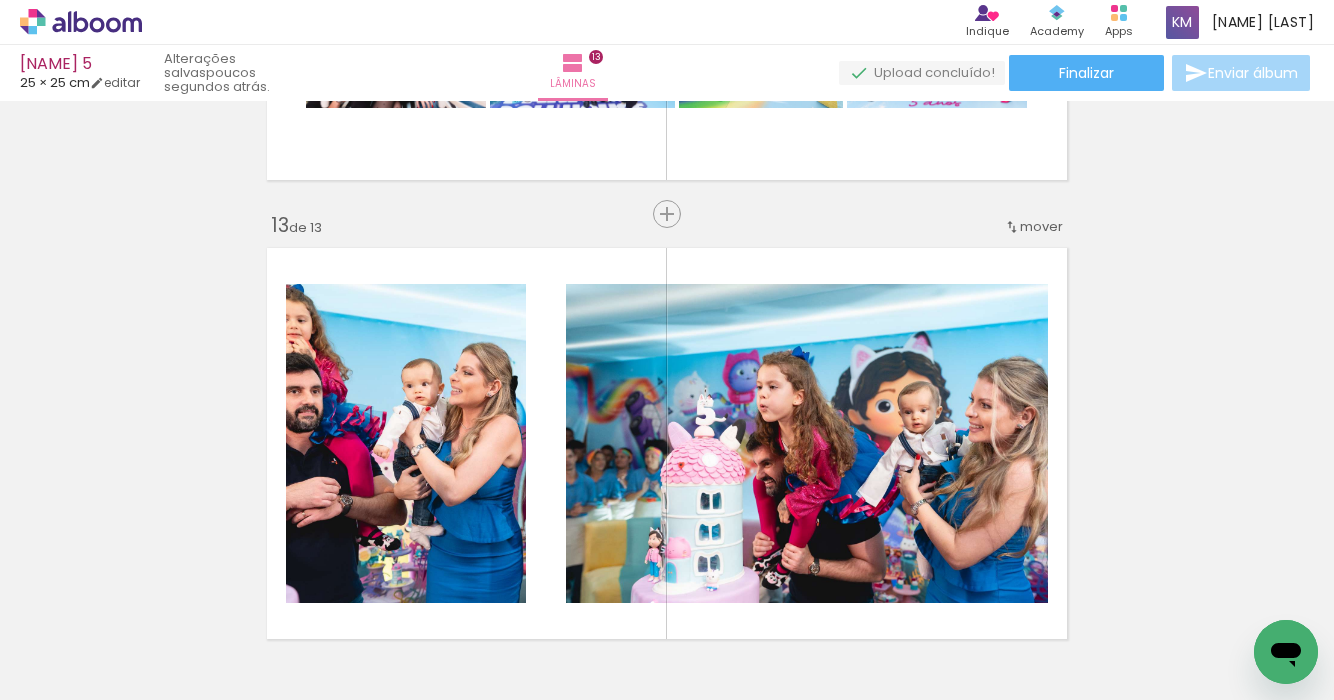 scroll, scrollTop: 5577, scrollLeft: 0, axis: vertical 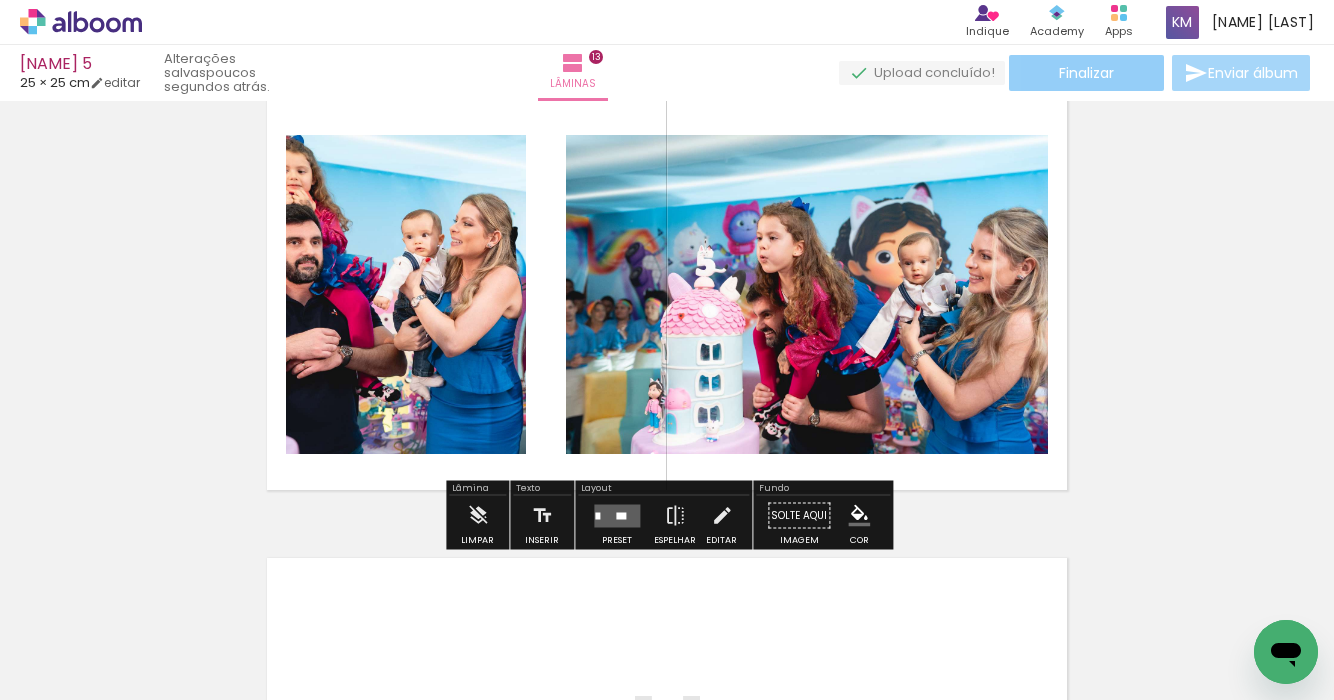 click on "Finalizar" 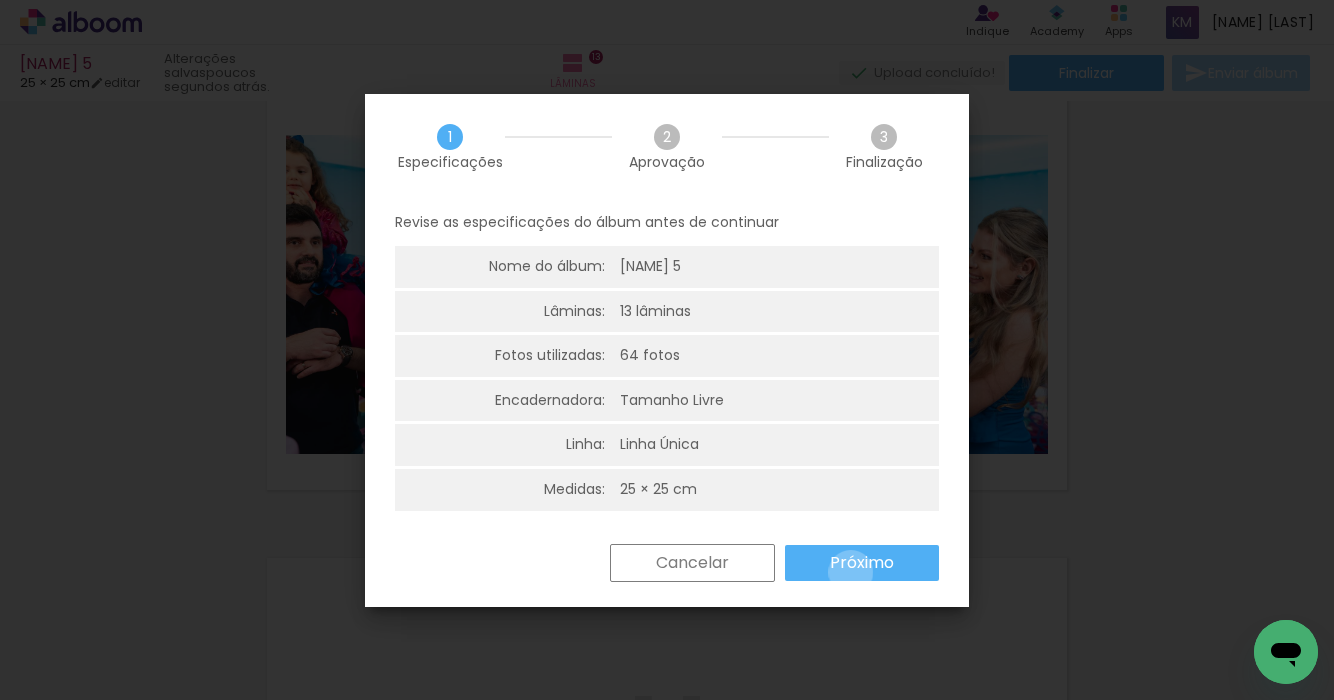click on "Próximo" at bounding box center [0, 0] 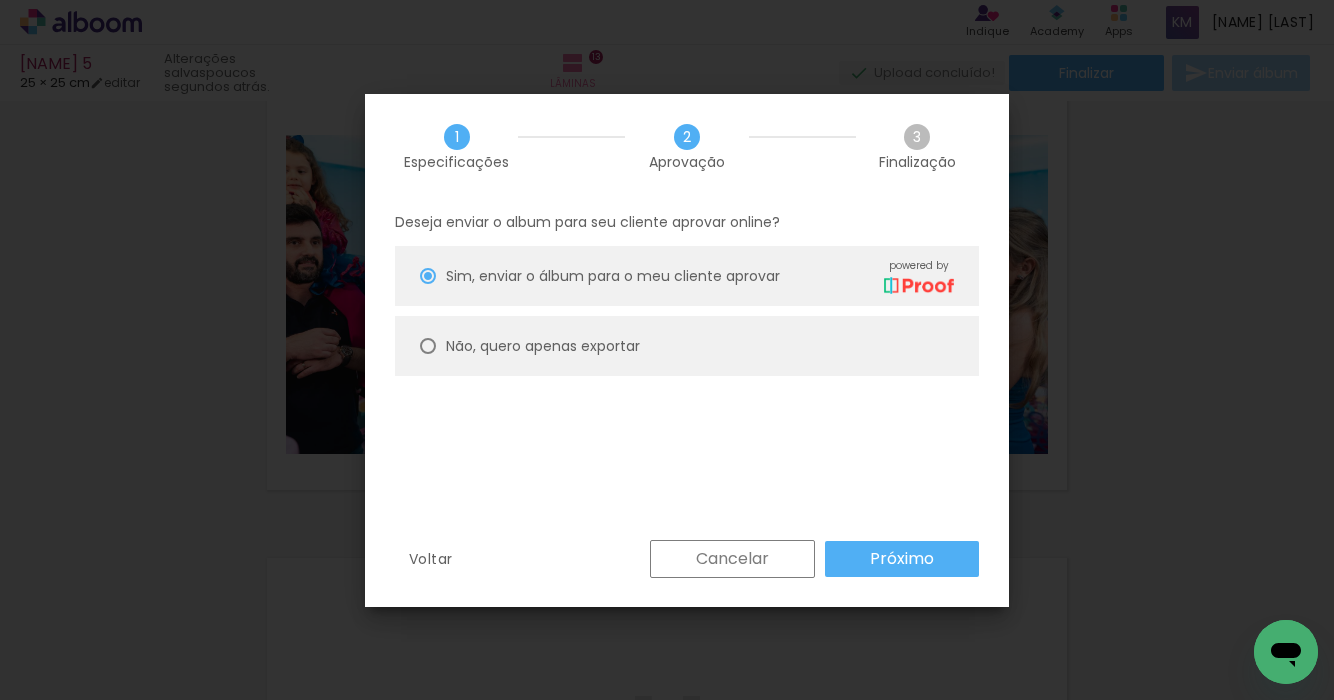 click at bounding box center [428, 276] 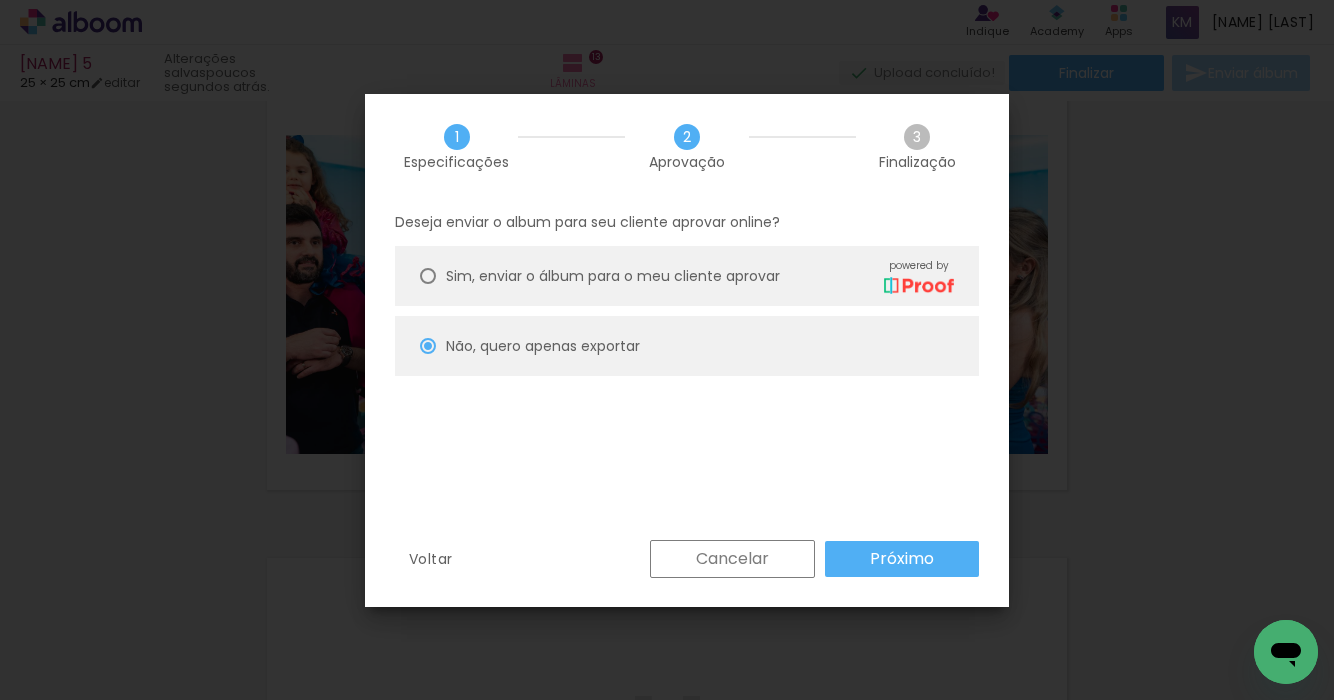 click on "Próximo" at bounding box center (0, 0) 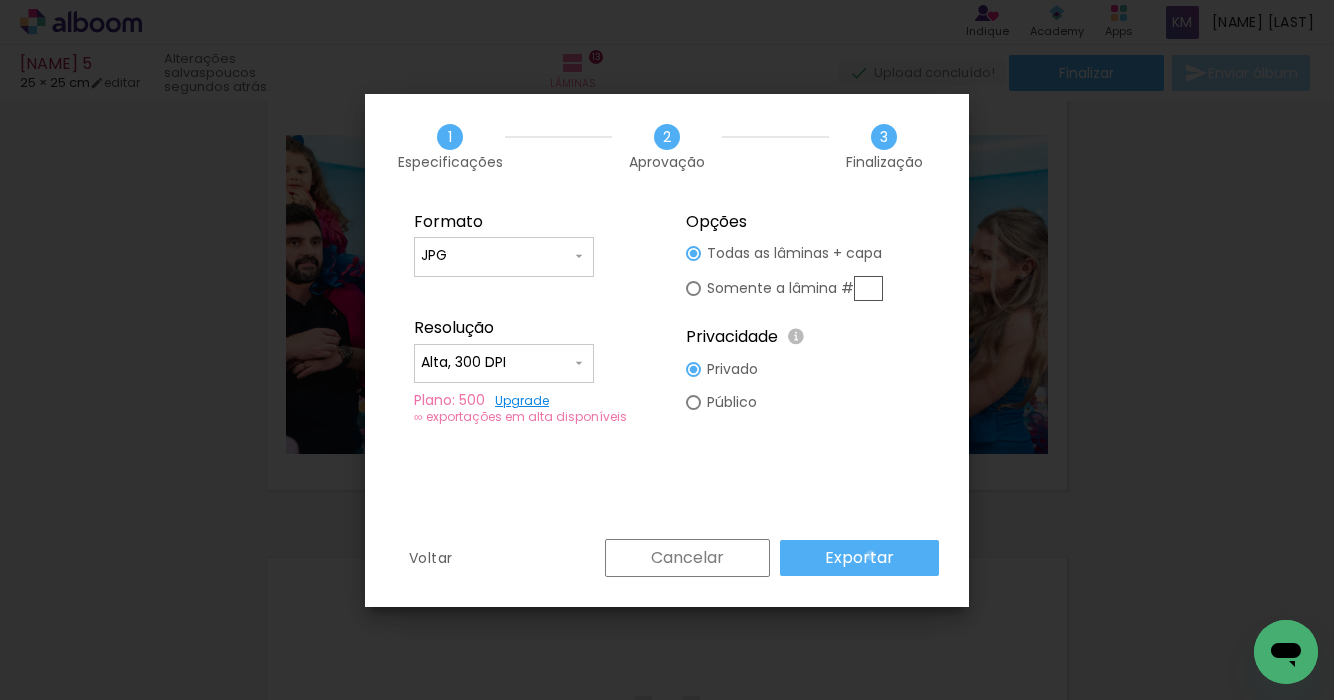 click on "Exportar" at bounding box center [0, 0] 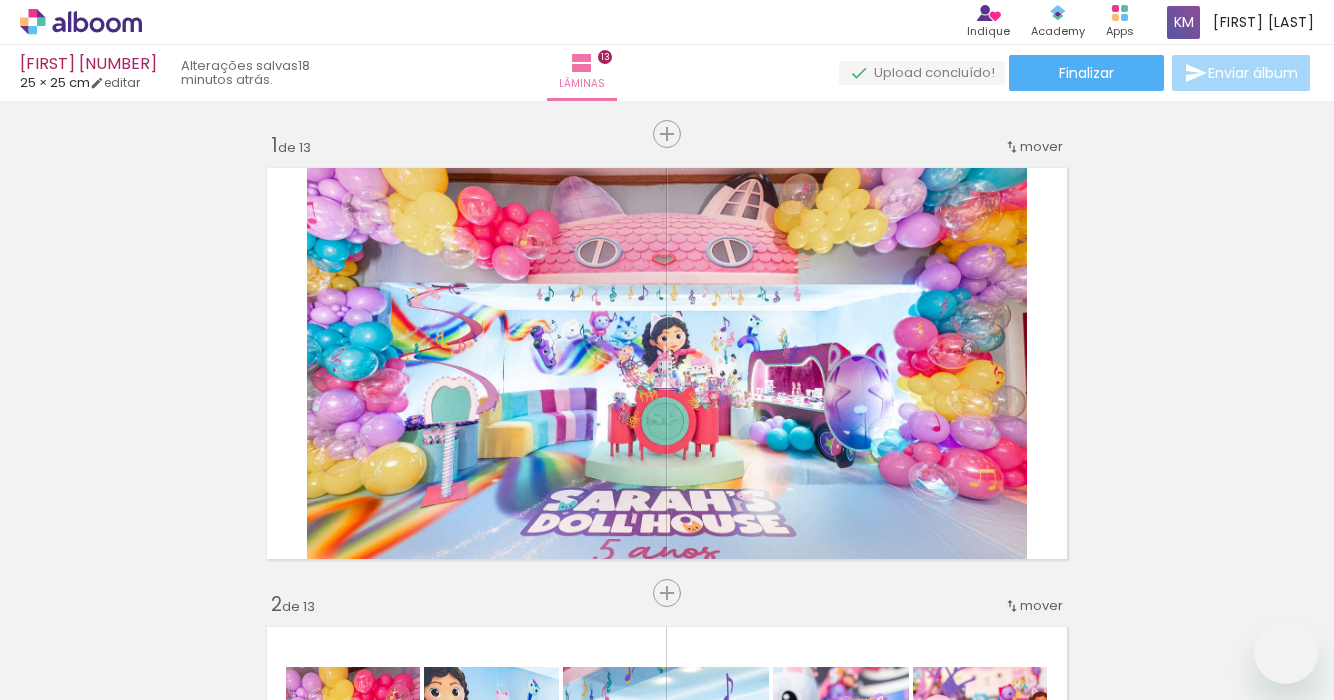 scroll, scrollTop: 0, scrollLeft: 0, axis: both 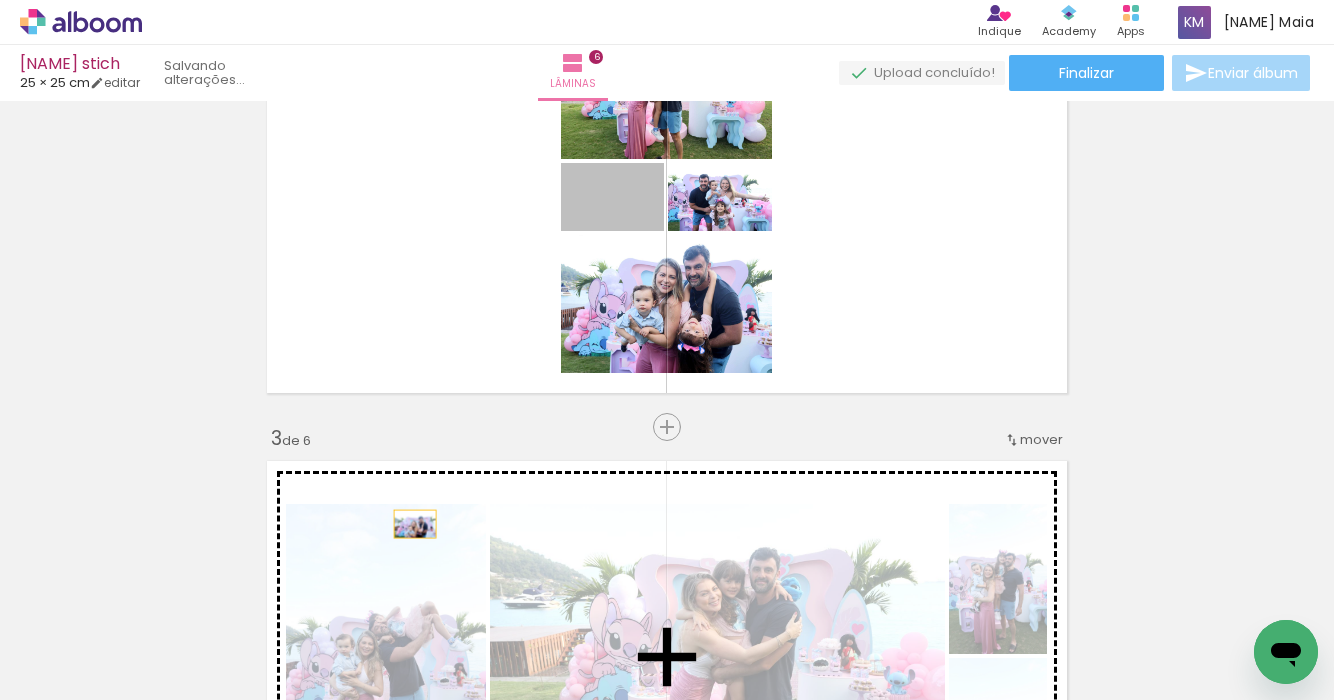 drag, startPoint x: 652, startPoint y: 212, endPoint x: 414, endPoint y: 521, distance: 390.03204 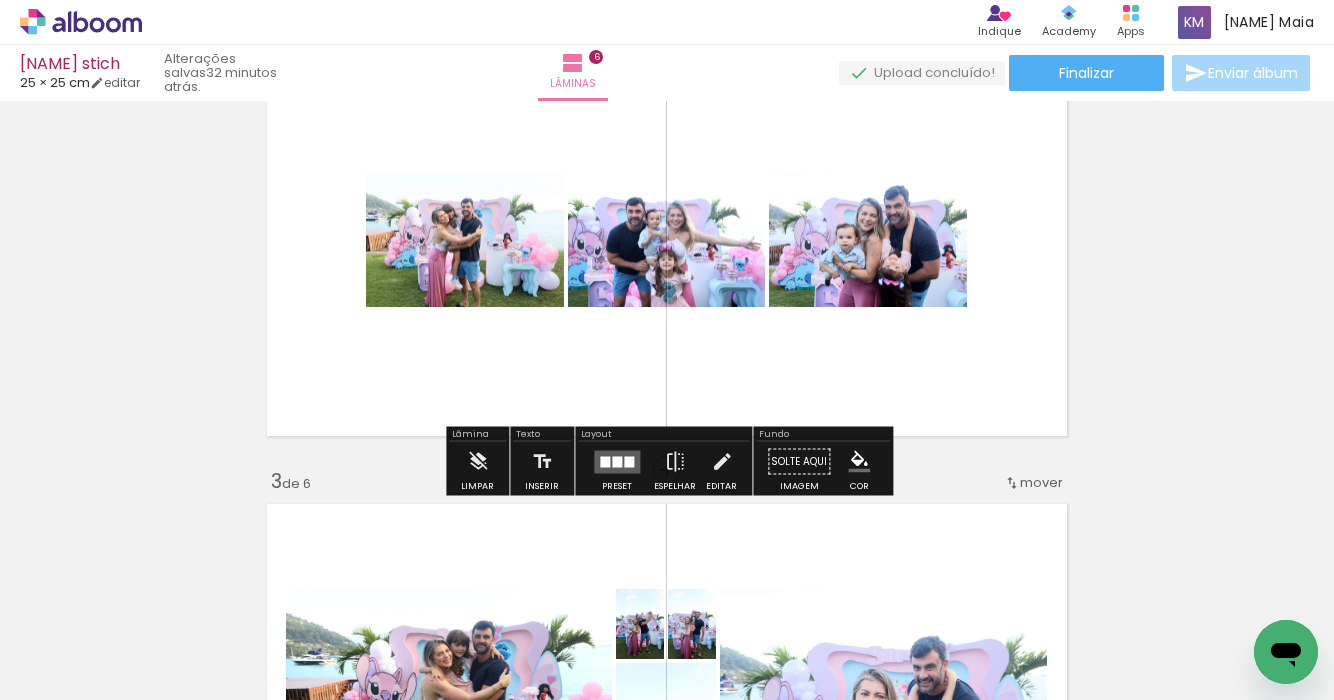scroll, scrollTop: 558, scrollLeft: 0, axis: vertical 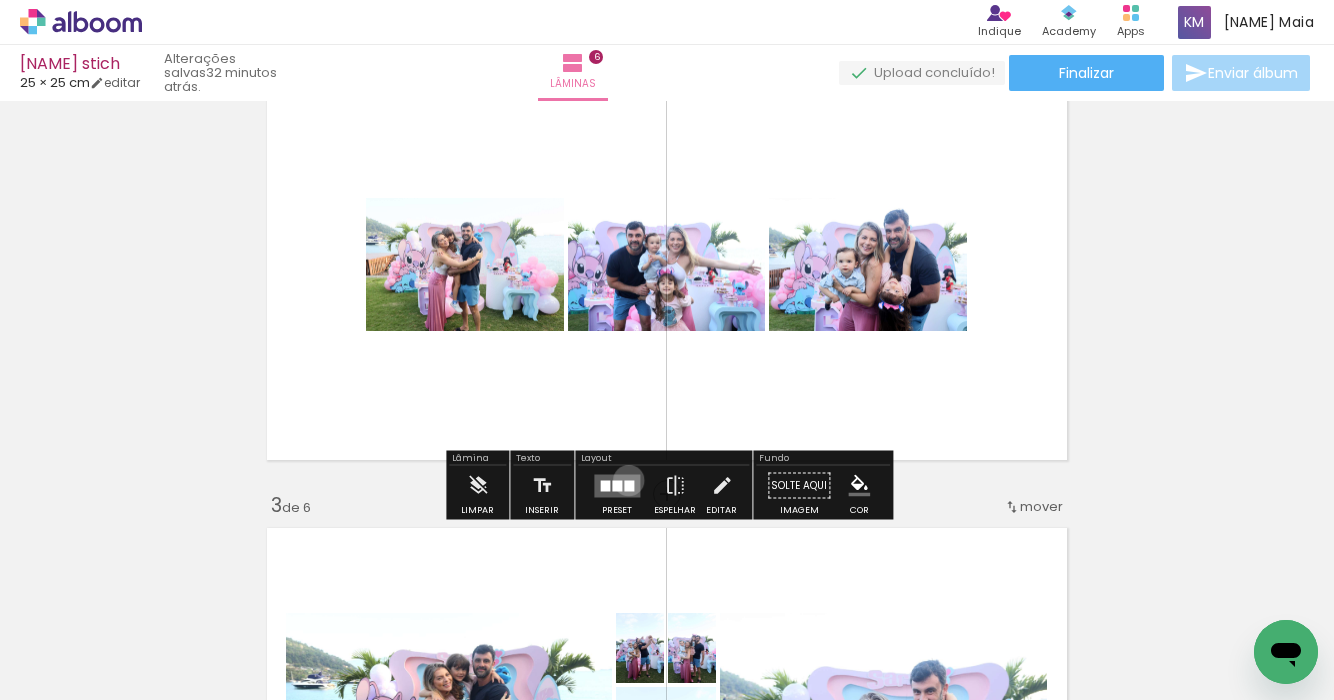 click at bounding box center [629, 485] 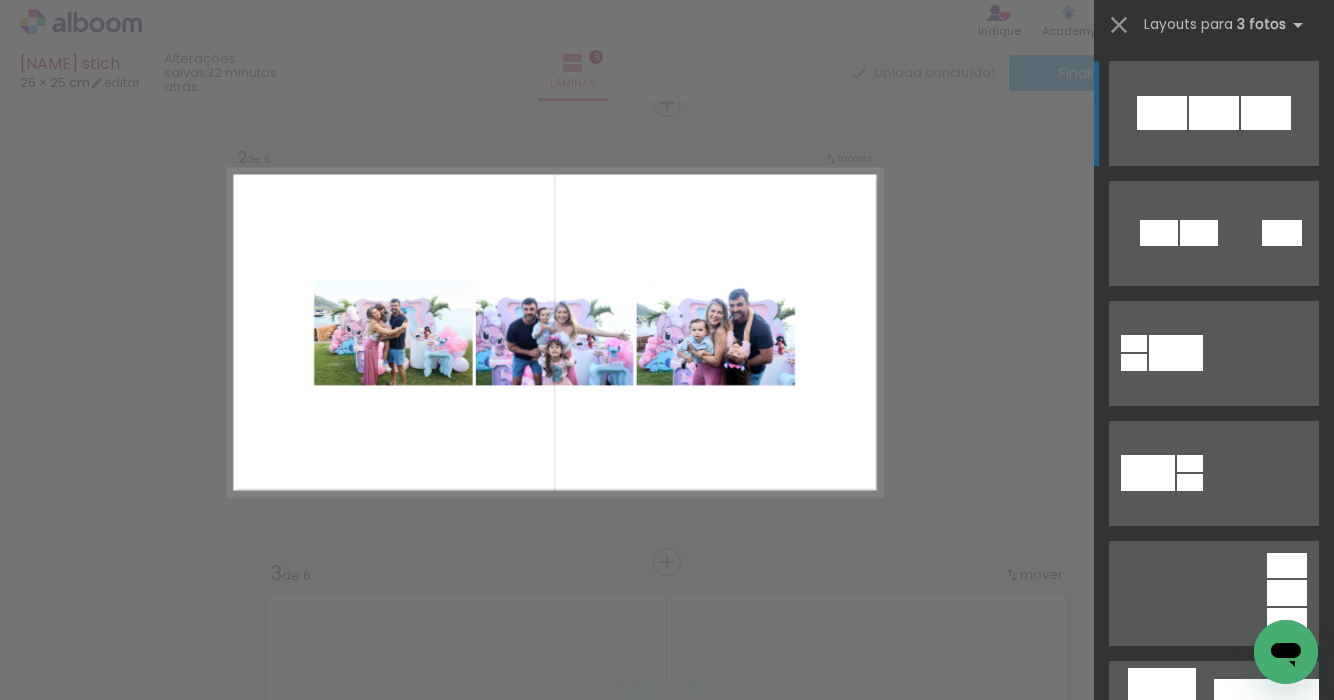 scroll, scrollTop: 484, scrollLeft: 0, axis: vertical 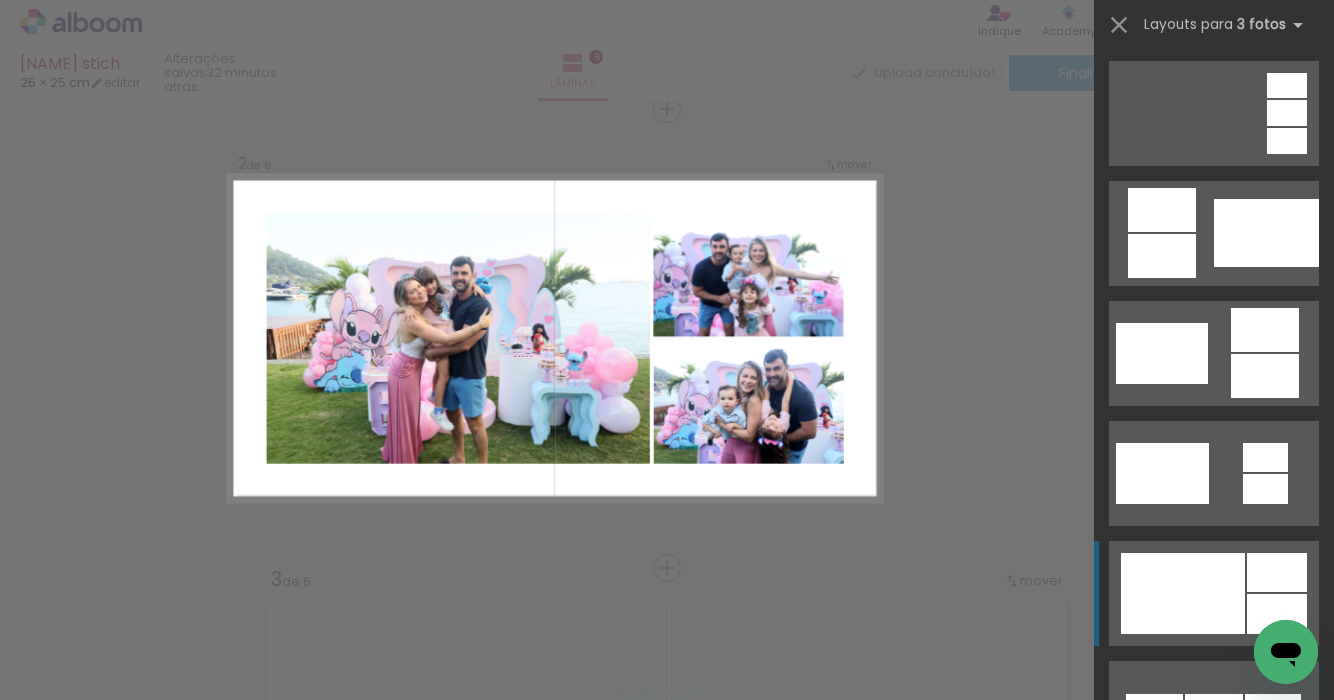 click at bounding box center [1199, -247] 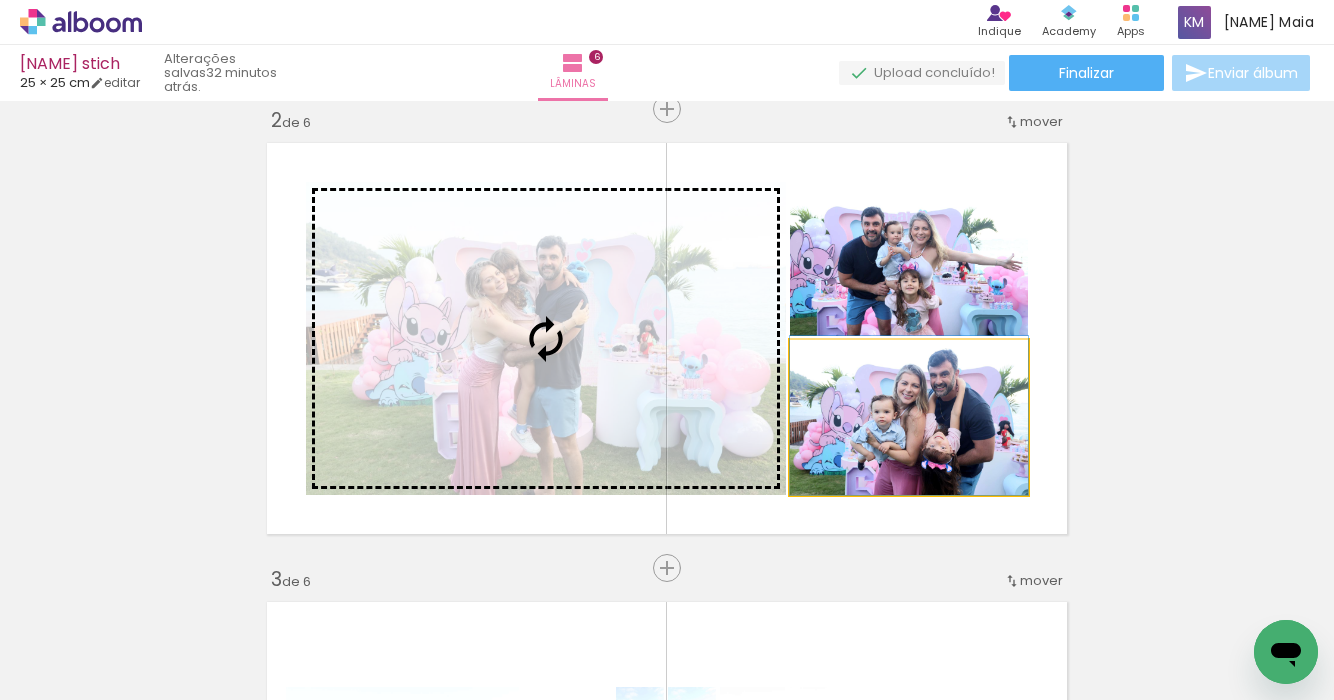 drag, startPoint x: 971, startPoint y: 486, endPoint x: 775, endPoint y: 452, distance: 198.92712 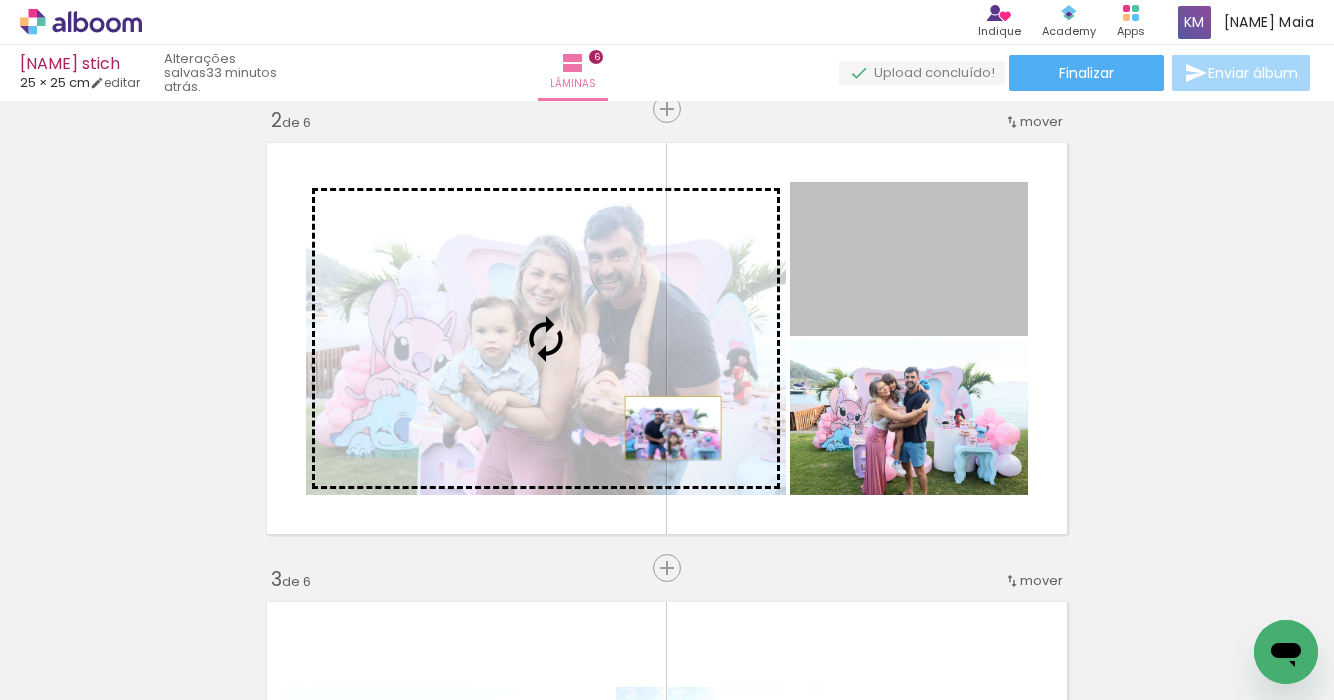 drag, startPoint x: 959, startPoint y: 304, endPoint x: 673, endPoint y: 427, distance: 311.3278 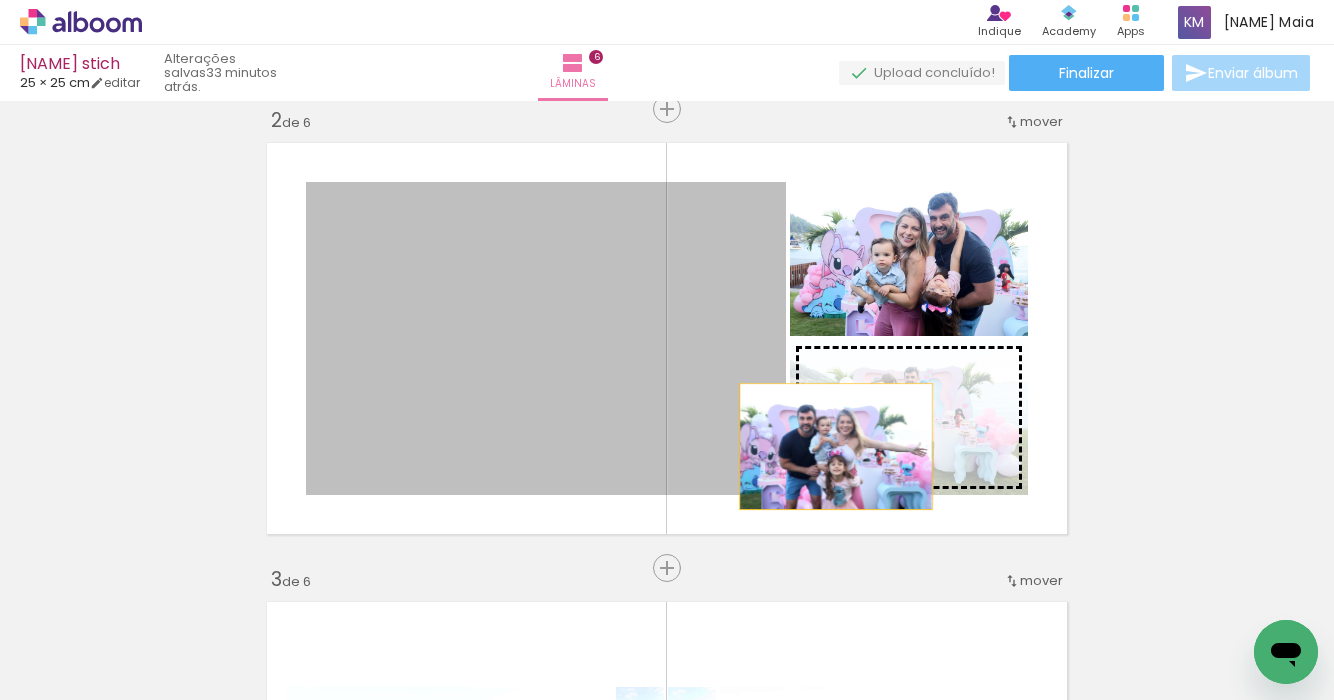 drag, startPoint x: 730, startPoint y: 445, endPoint x: 840, endPoint y: 446, distance: 110.00455 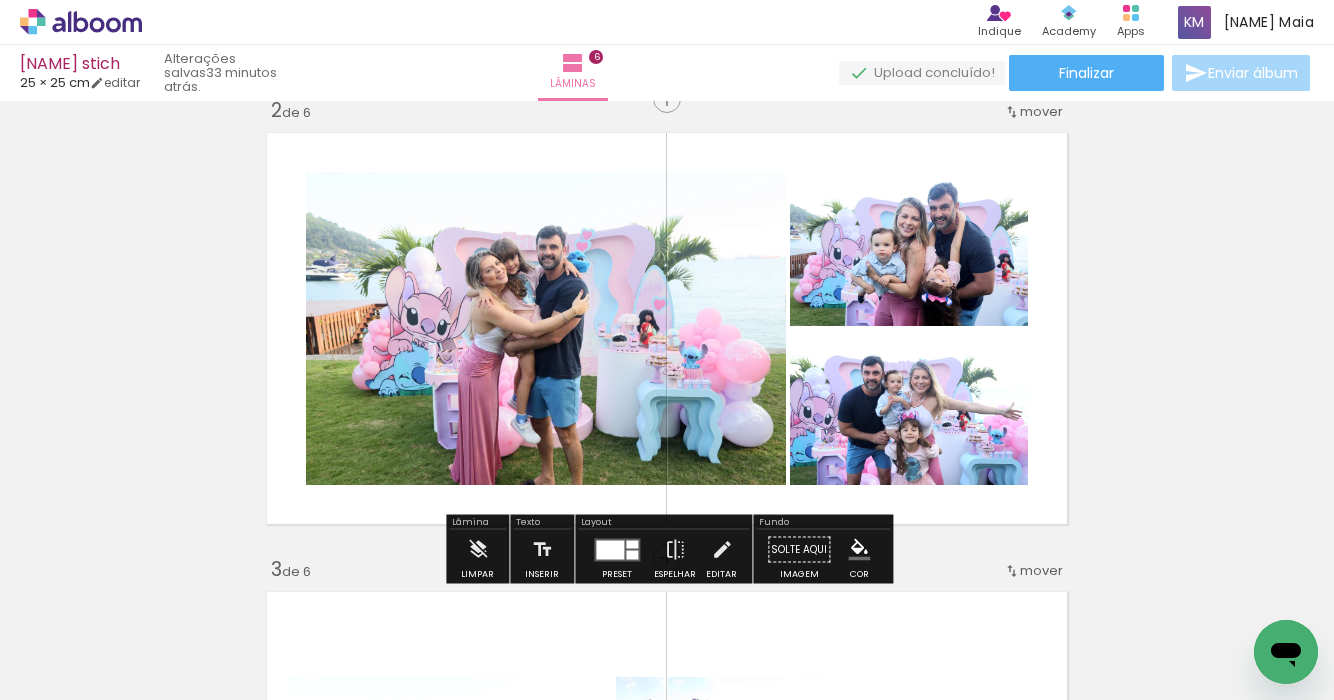 scroll, scrollTop: 490, scrollLeft: 0, axis: vertical 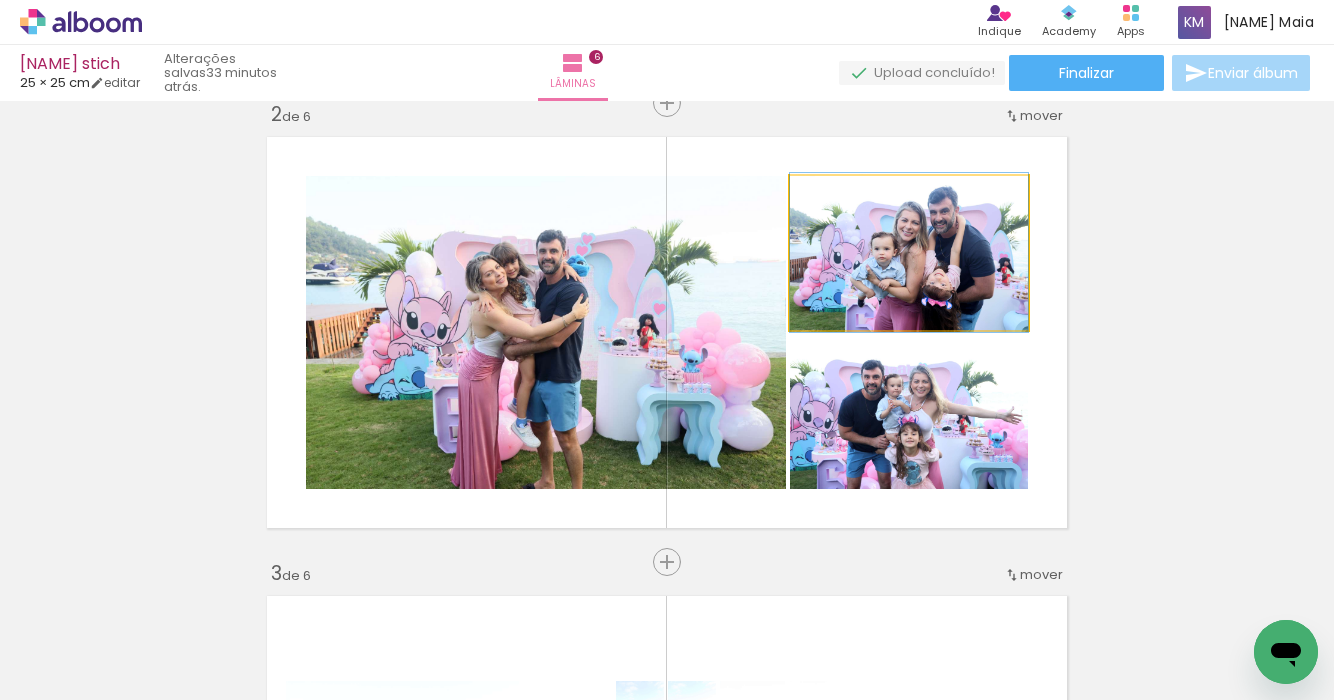 drag, startPoint x: 897, startPoint y: 301, endPoint x: 664, endPoint y: 331, distance: 234.92339 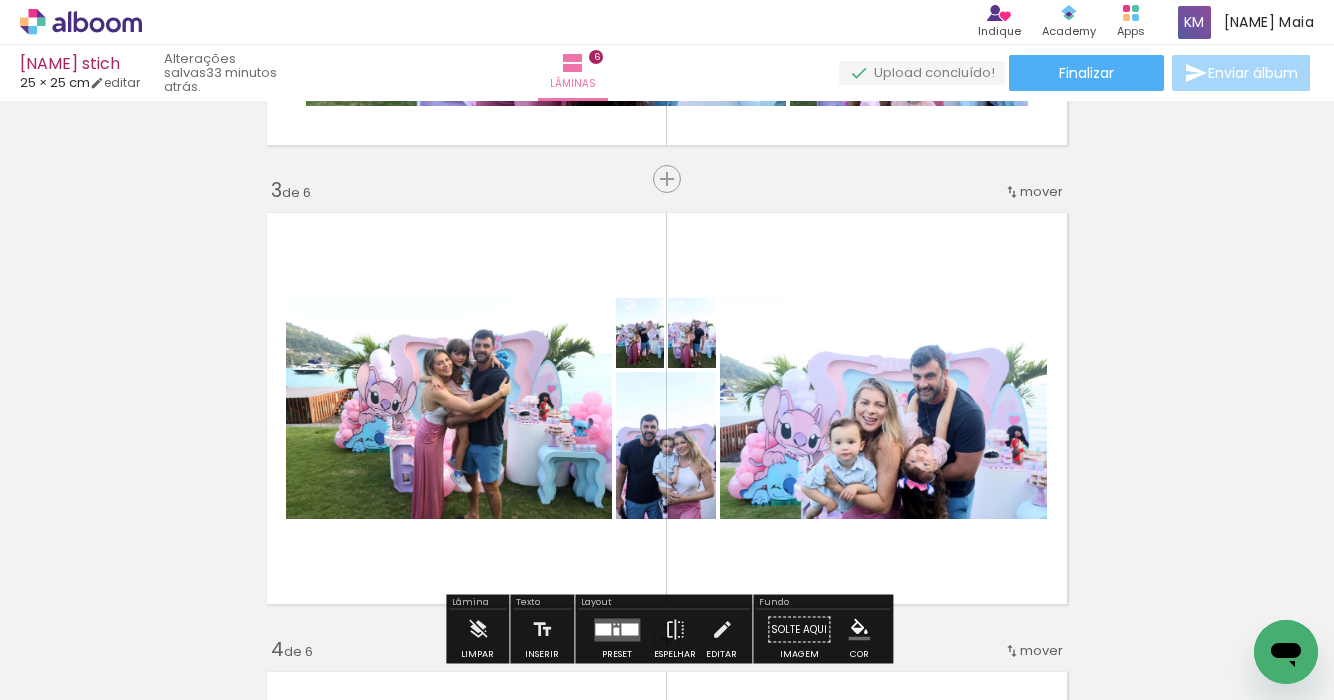 scroll, scrollTop: 1001, scrollLeft: 0, axis: vertical 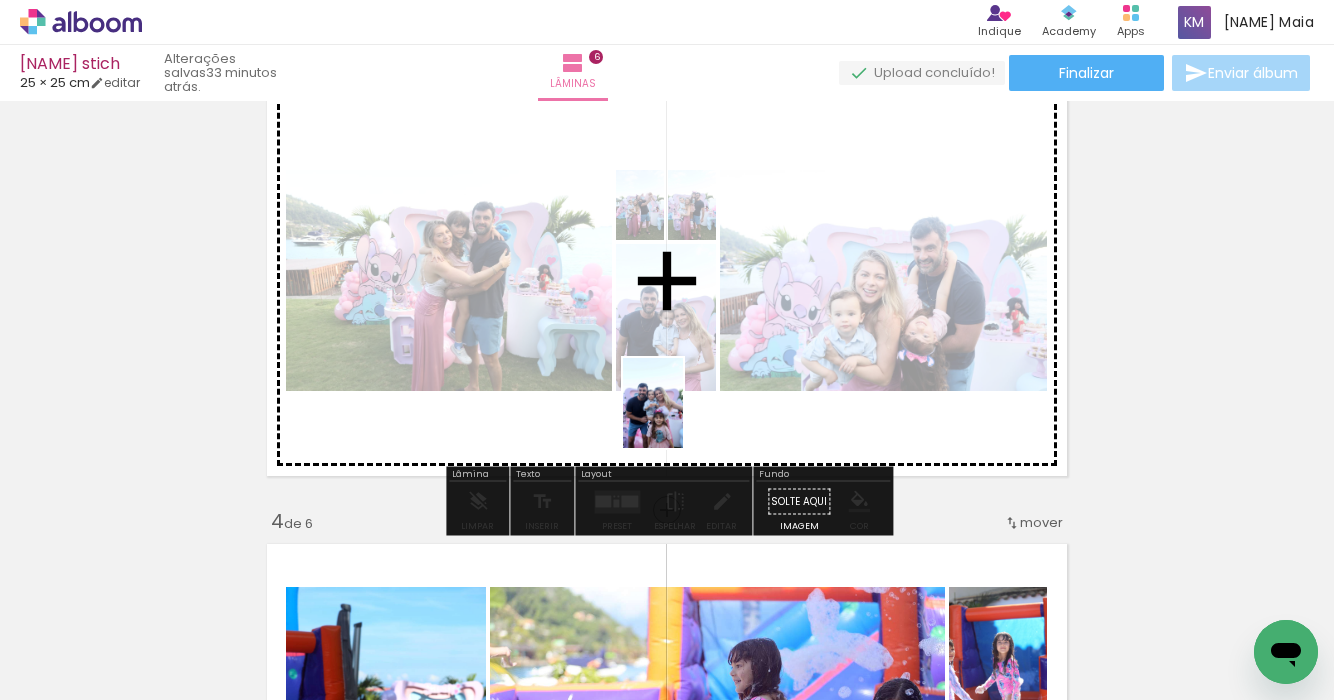 drag, startPoint x: 673, startPoint y: 597, endPoint x: 684, endPoint y: 416, distance: 181.33394 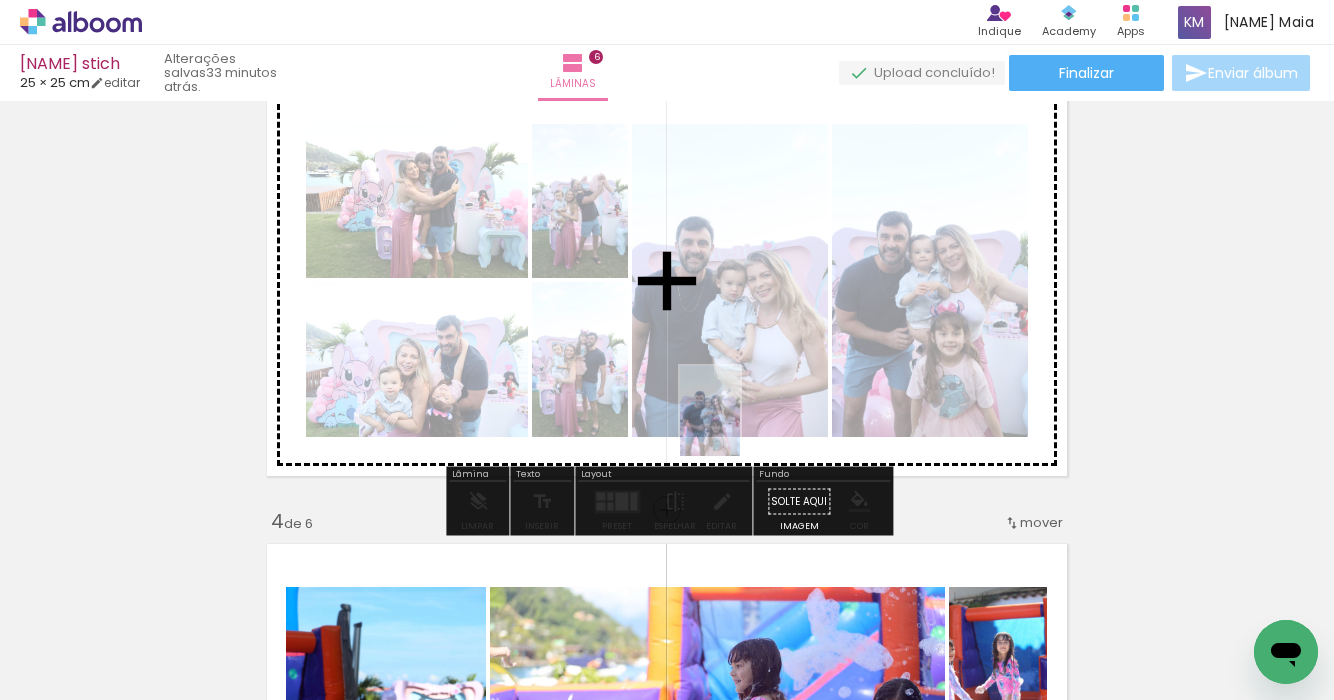 drag, startPoint x: 670, startPoint y: 637, endPoint x: 742, endPoint y: 424, distance: 224.83995 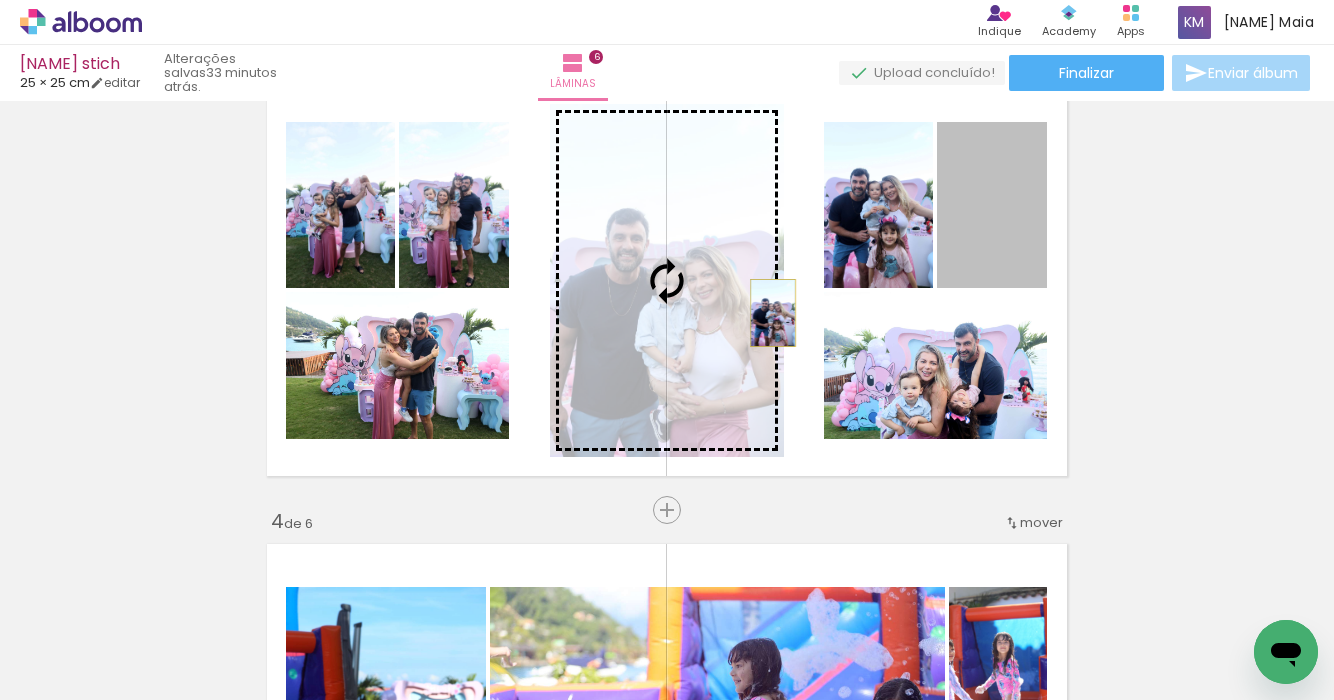 drag, startPoint x: 1003, startPoint y: 268, endPoint x: 773, endPoint y: 313, distance: 234.36084 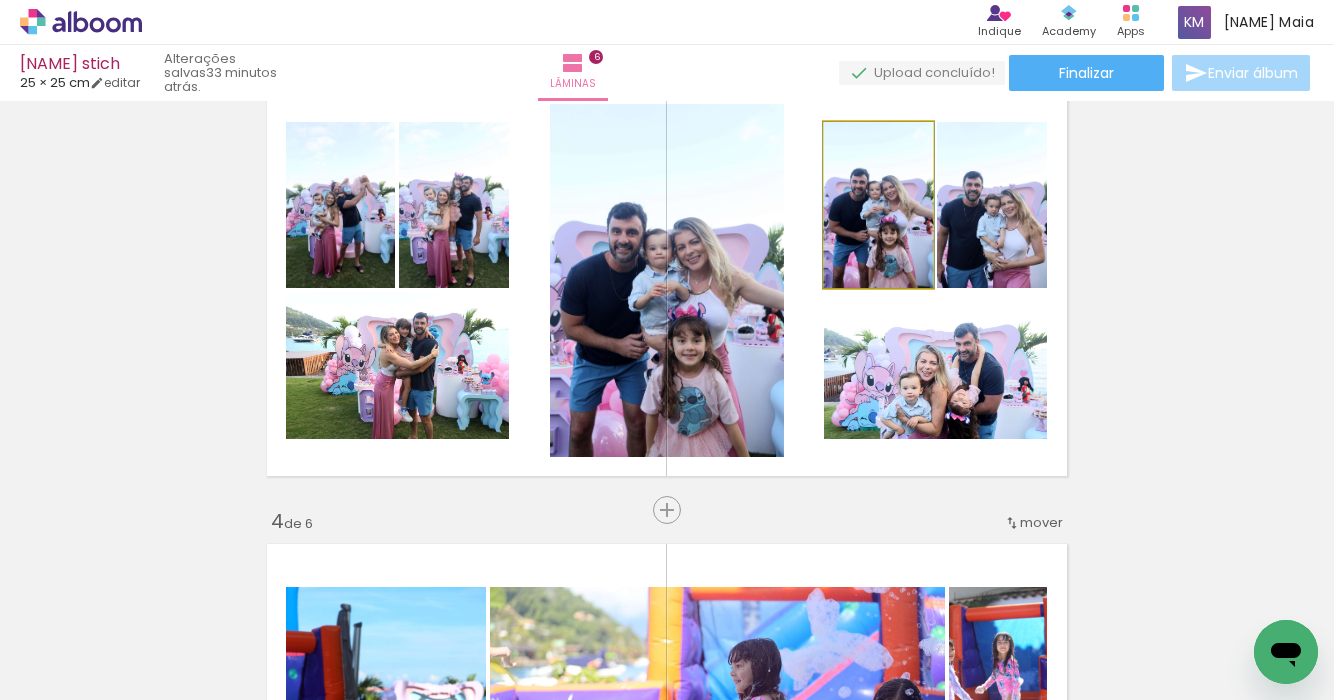 click 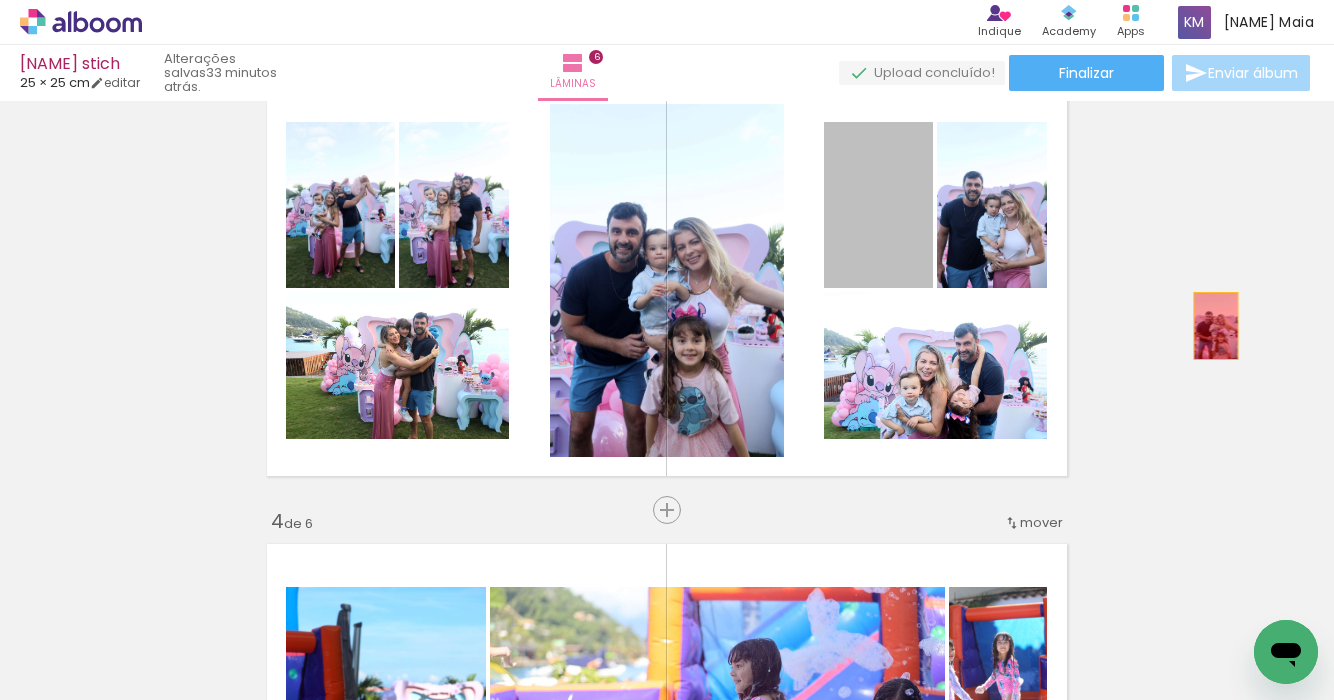 drag, startPoint x: 905, startPoint y: 256, endPoint x: 1233, endPoint y: 342, distance: 339.087 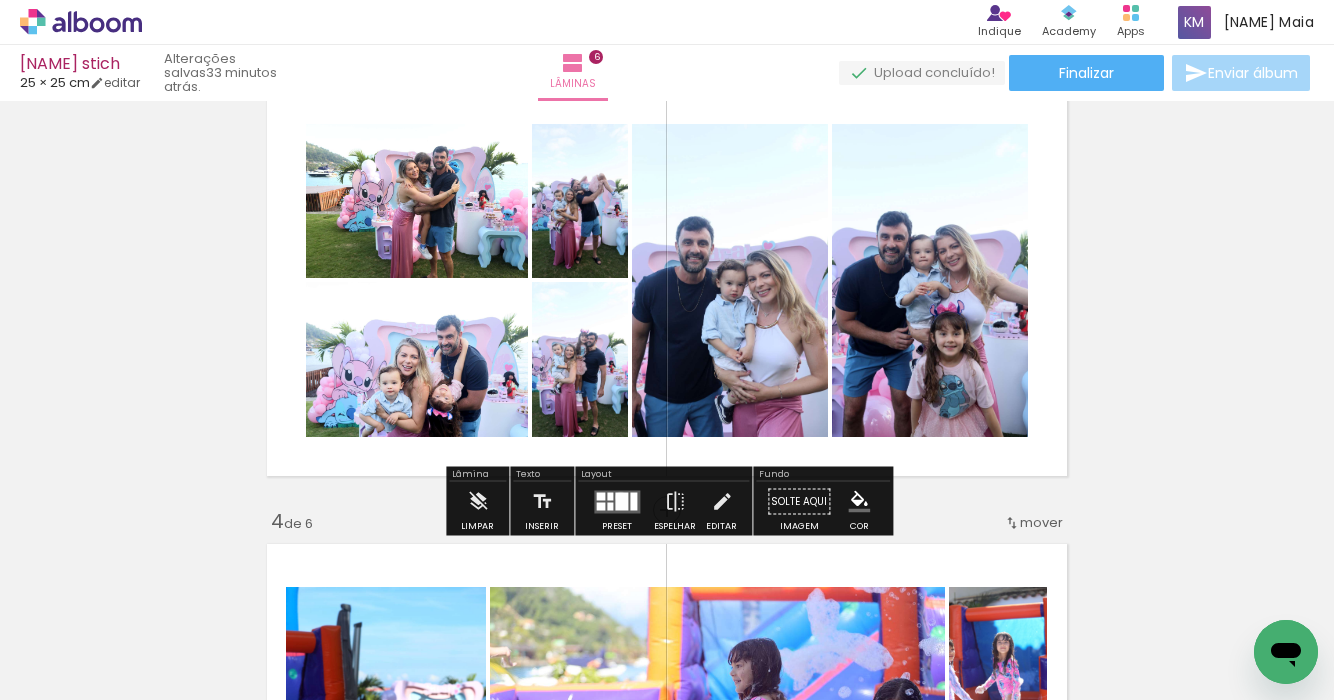 click at bounding box center [621, 501] 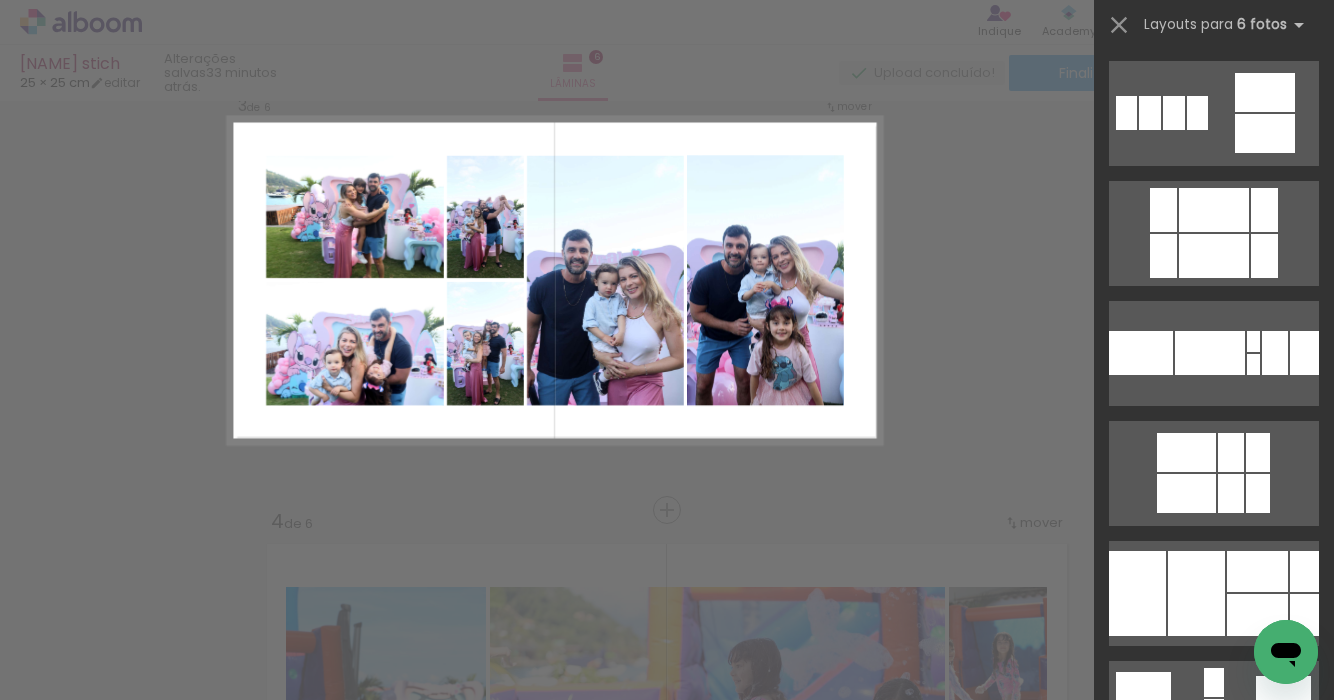 scroll, scrollTop: 0, scrollLeft: 0, axis: both 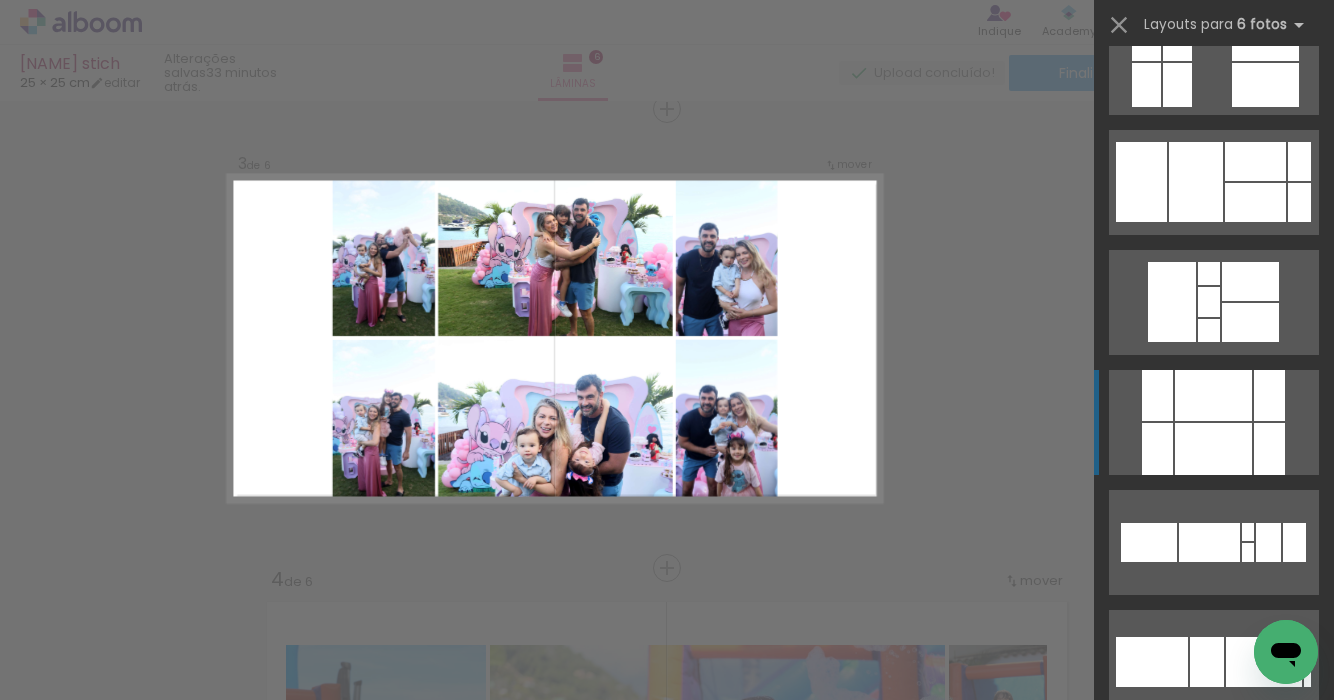 click at bounding box center [1213, 449] 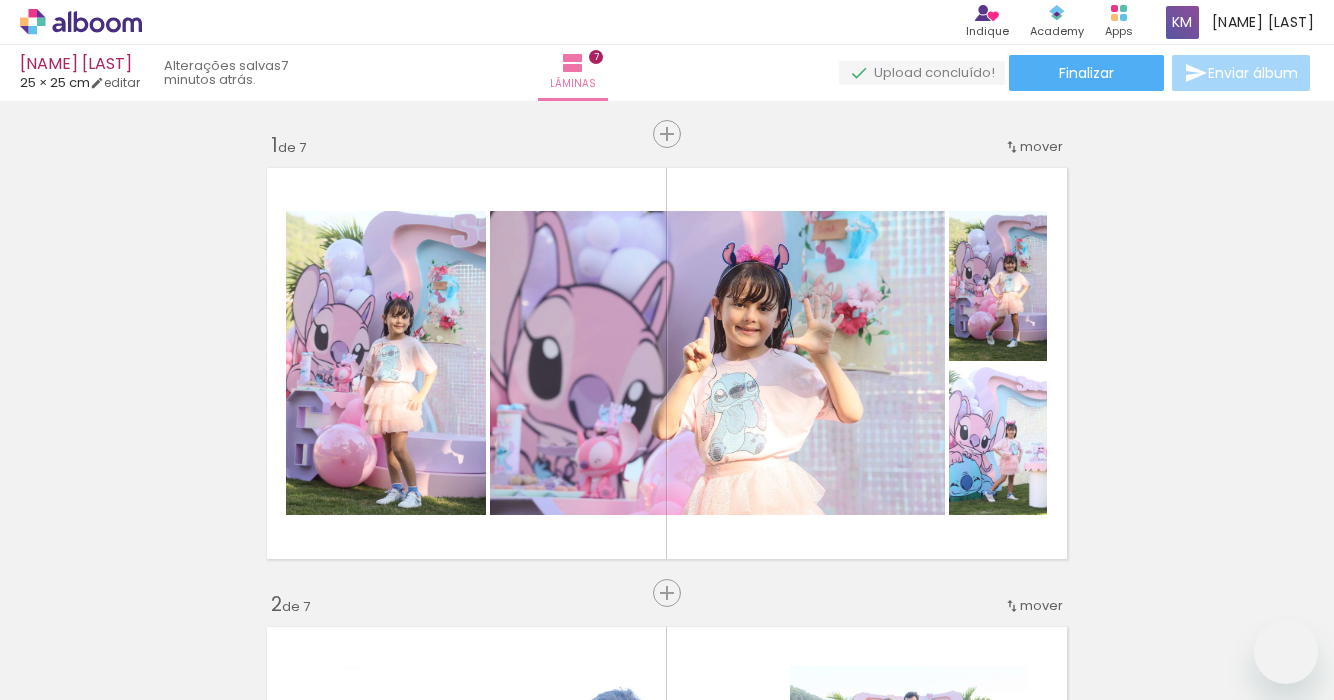 scroll, scrollTop: 0, scrollLeft: 0, axis: both 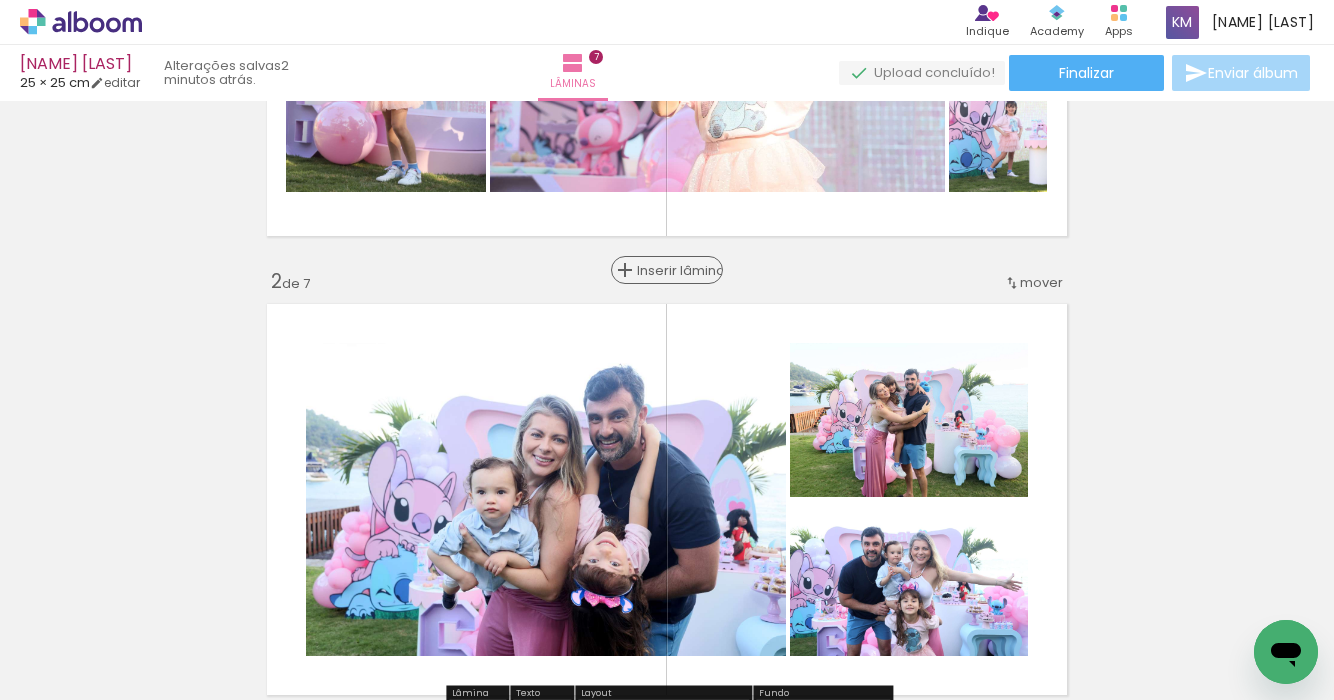 click on "Inserir lâmina" at bounding box center (676, 270) 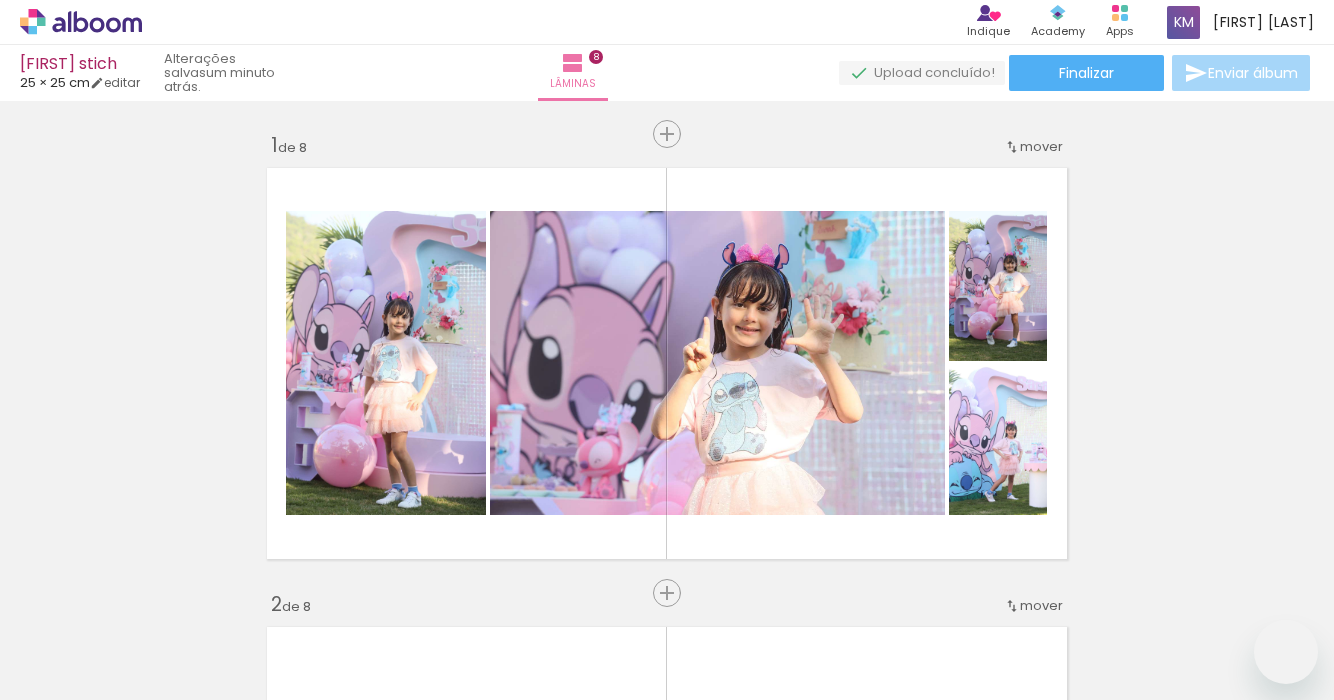 scroll, scrollTop: 0, scrollLeft: 0, axis: both 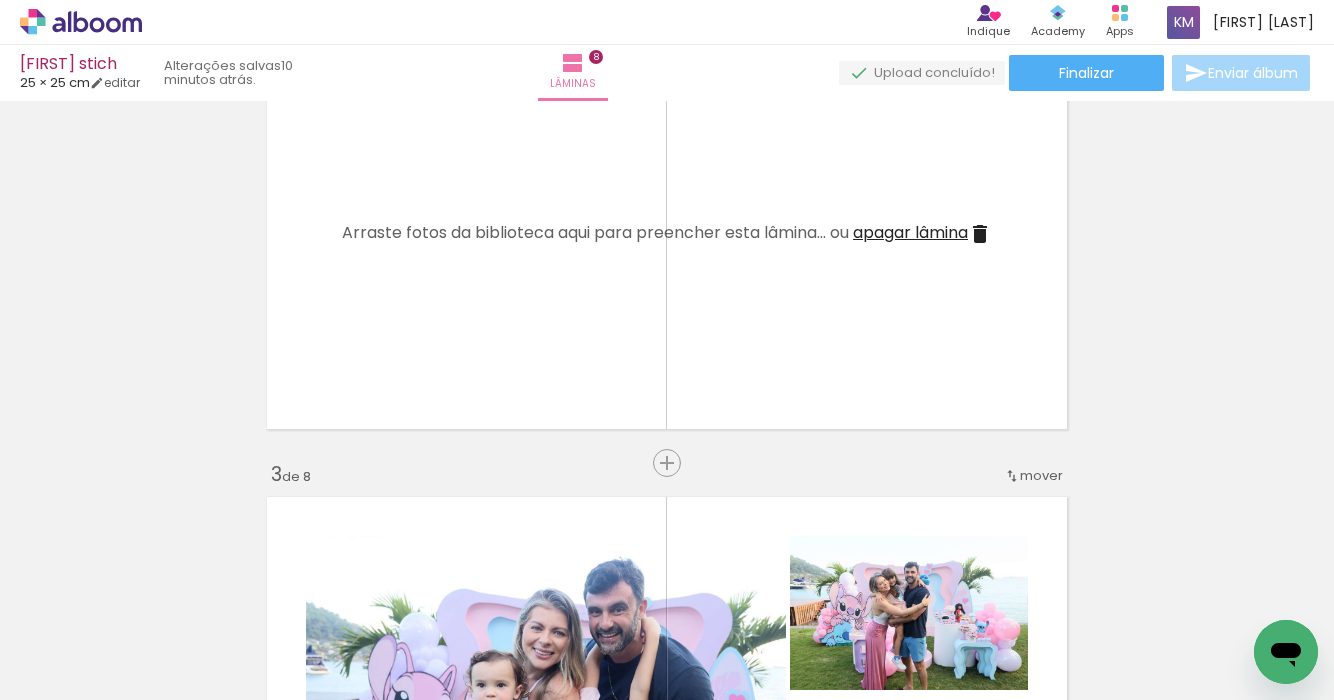 click on "apagar lâmina" at bounding box center (910, 232) 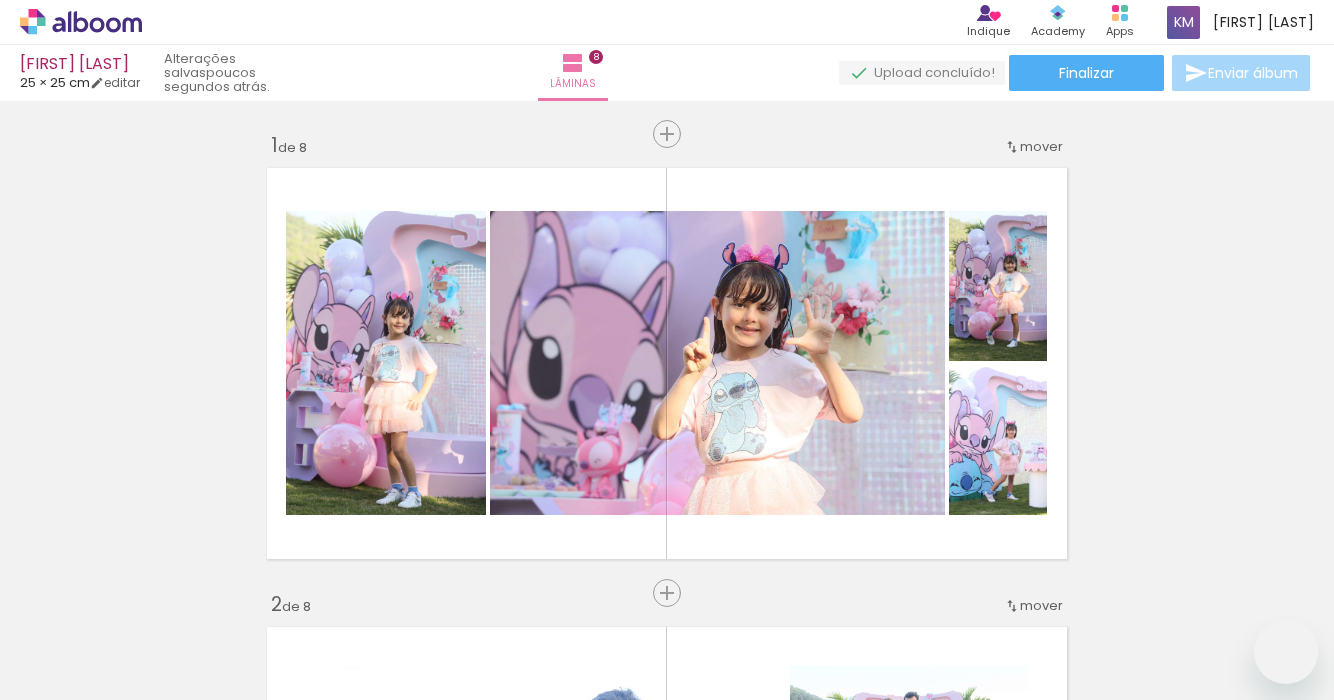 scroll, scrollTop: 0, scrollLeft: 0, axis: both 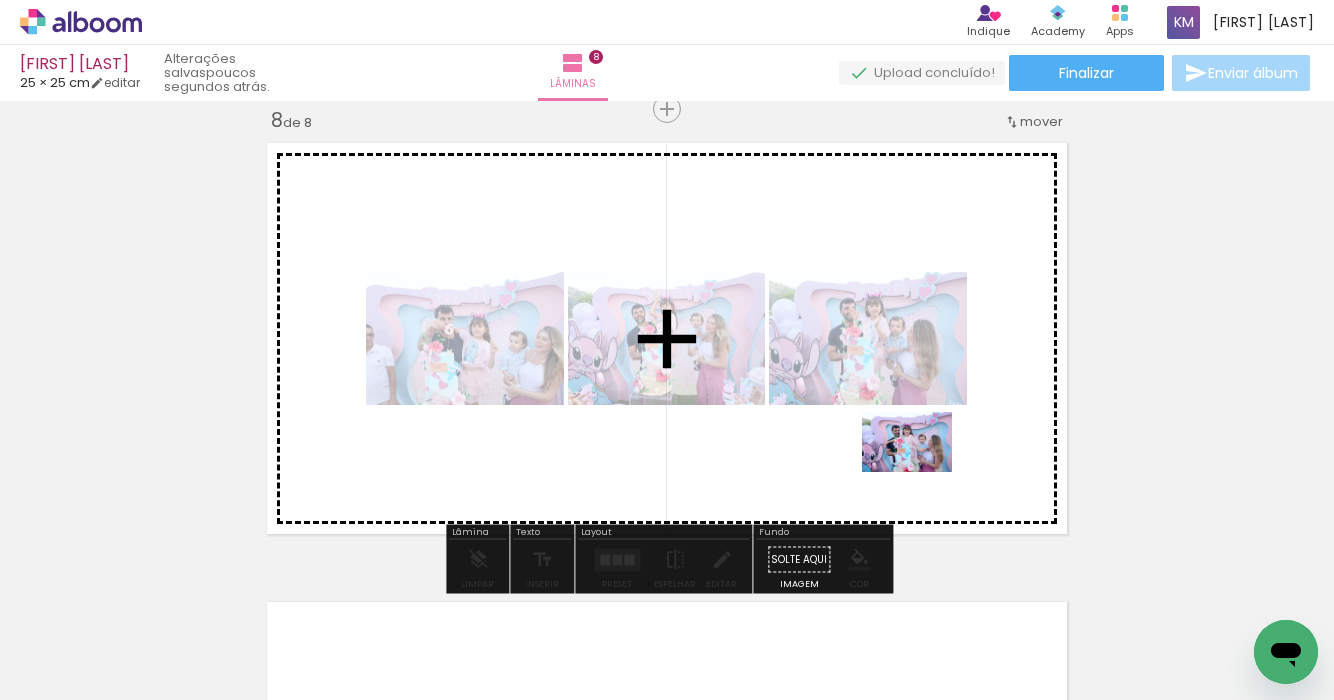drag, startPoint x: 1145, startPoint y: 642, endPoint x: 922, endPoint y: 472, distance: 280.40863 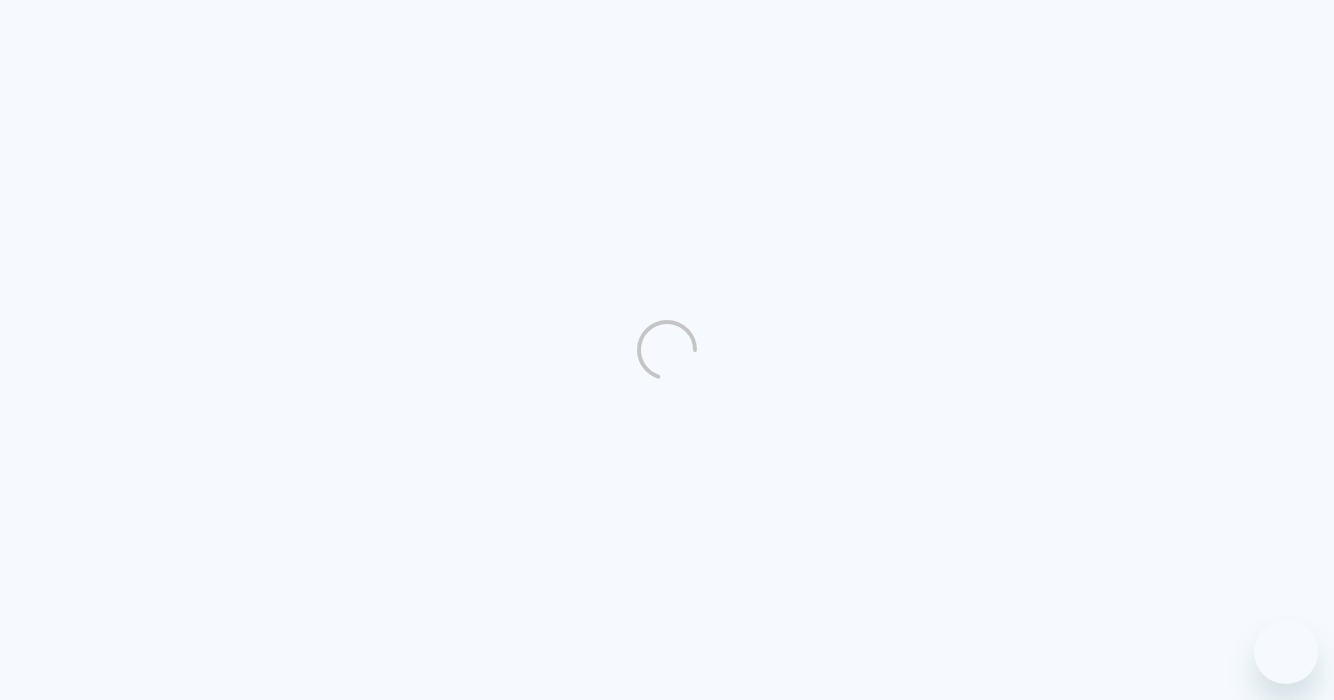 scroll, scrollTop: 0, scrollLeft: 0, axis: both 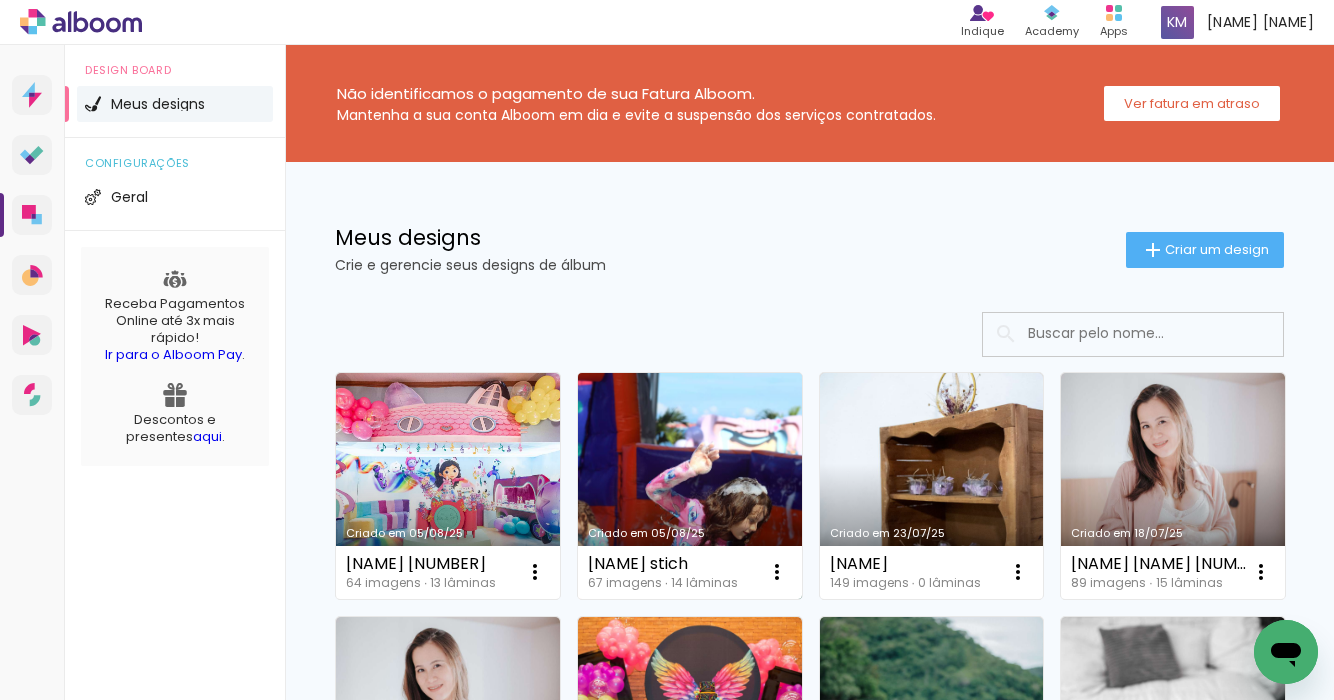 click on "Criado em 05/08/25" at bounding box center (690, 486) 